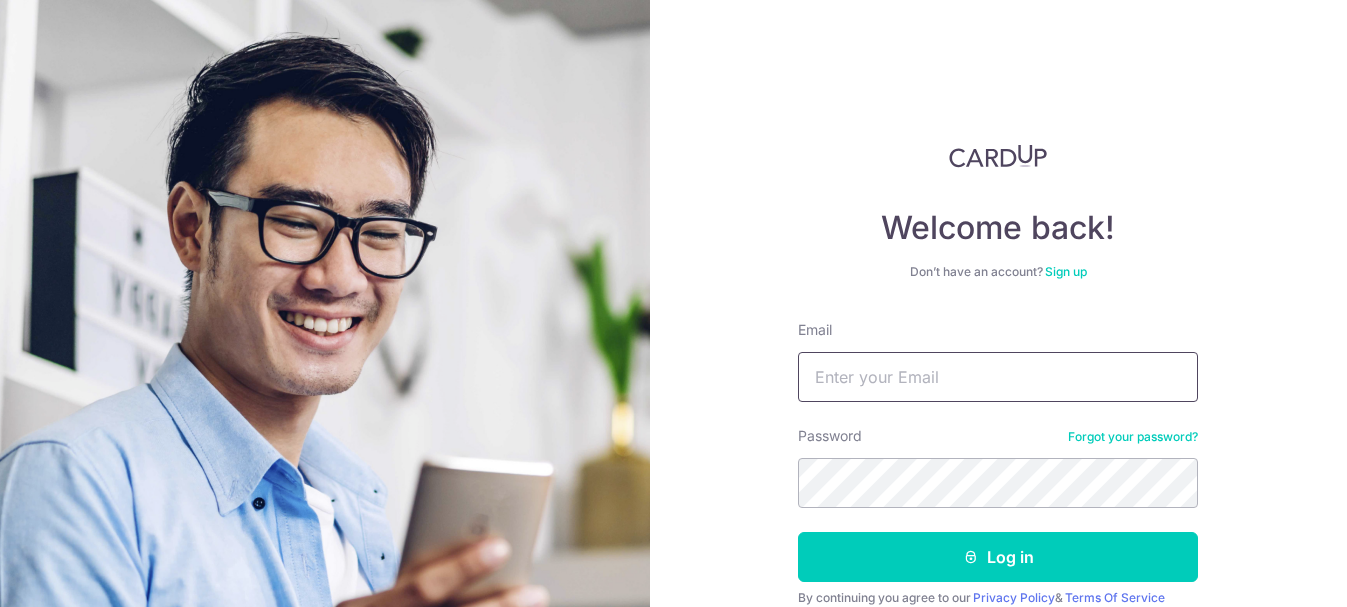 scroll, scrollTop: 0, scrollLeft: 0, axis: both 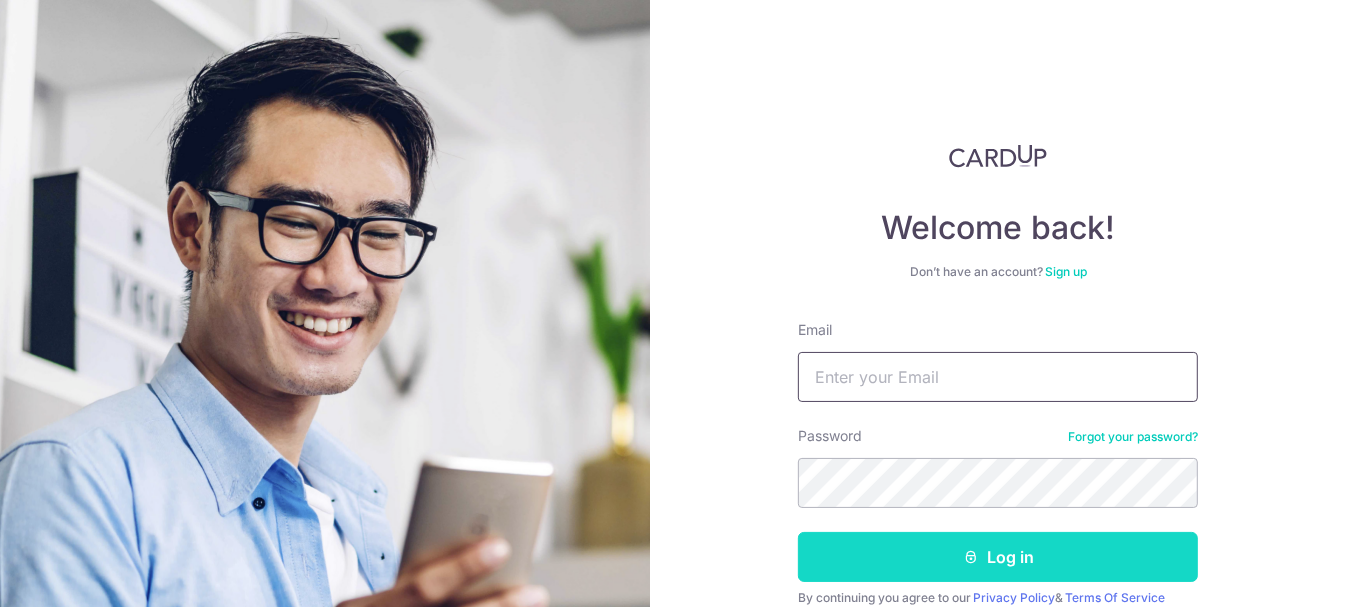 type on "[EMAIL]" 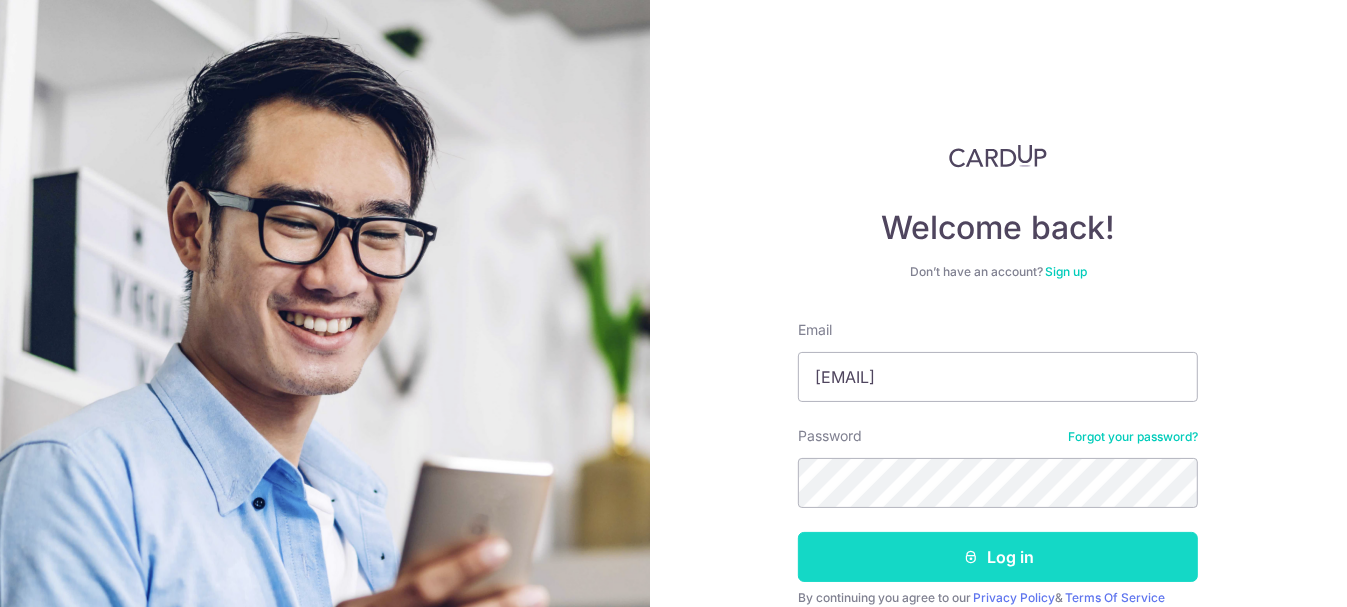 click on "Log in" at bounding box center (998, 557) 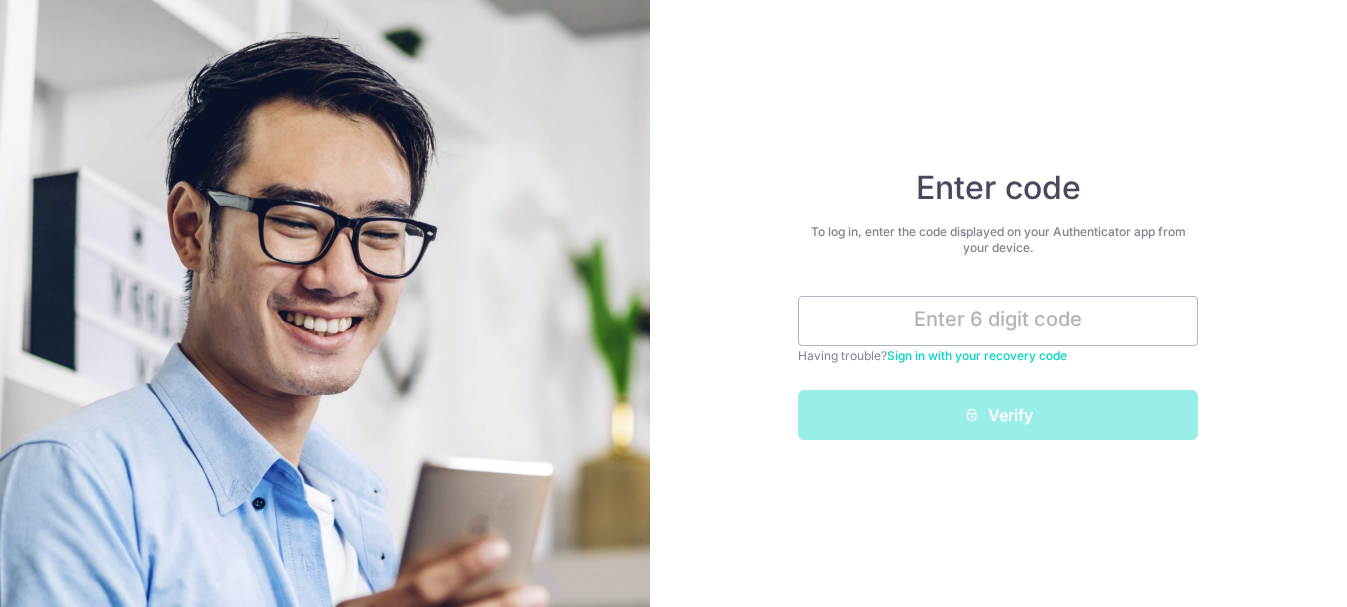 scroll, scrollTop: 0, scrollLeft: 0, axis: both 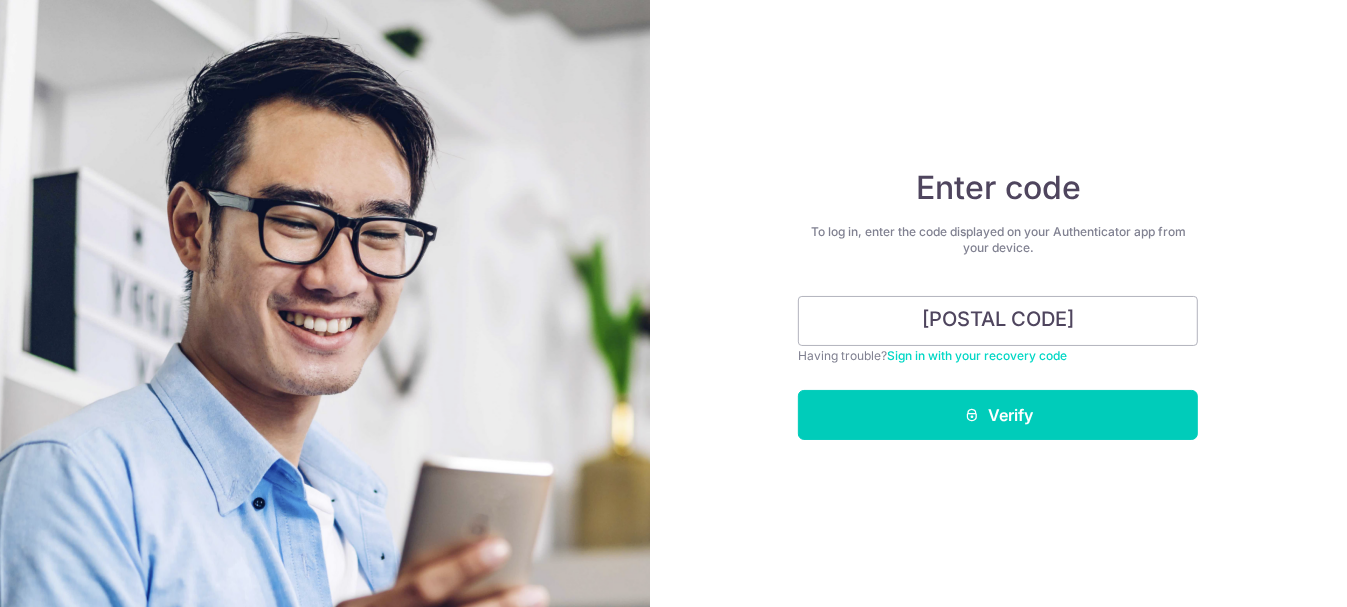 type on "[POSTAL CODE]" 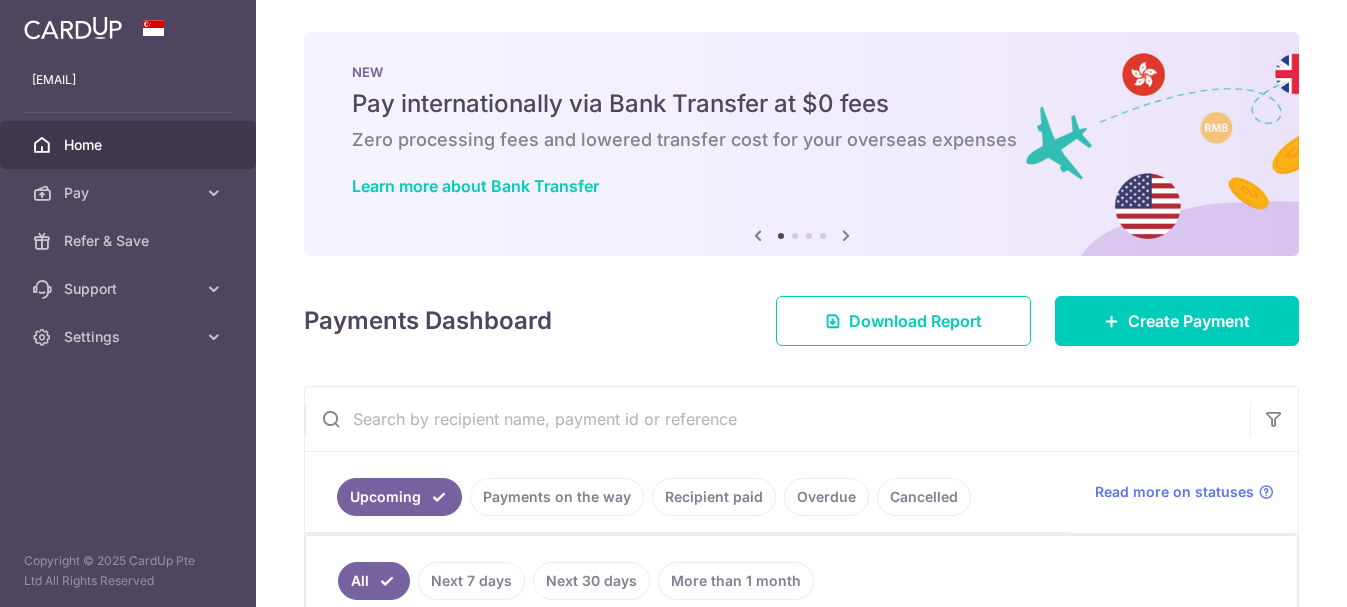 scroll, scrollTop: 0, scrollLeft: 0, axis: both 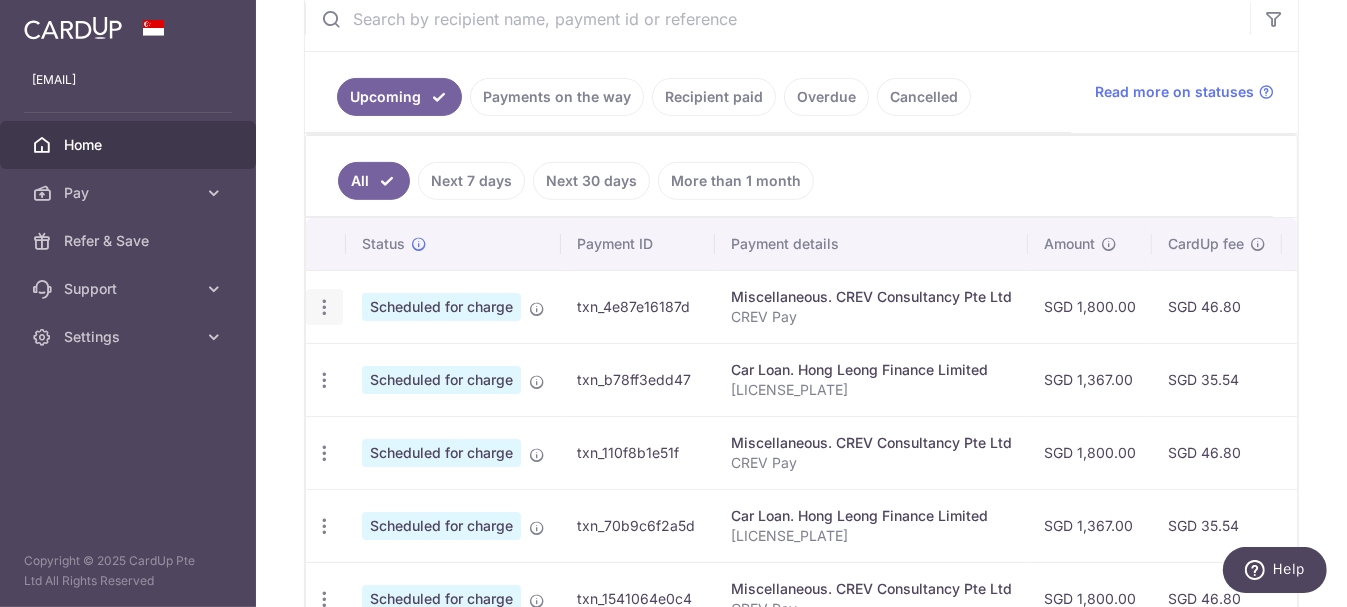 click at bounding box center (324, 307) 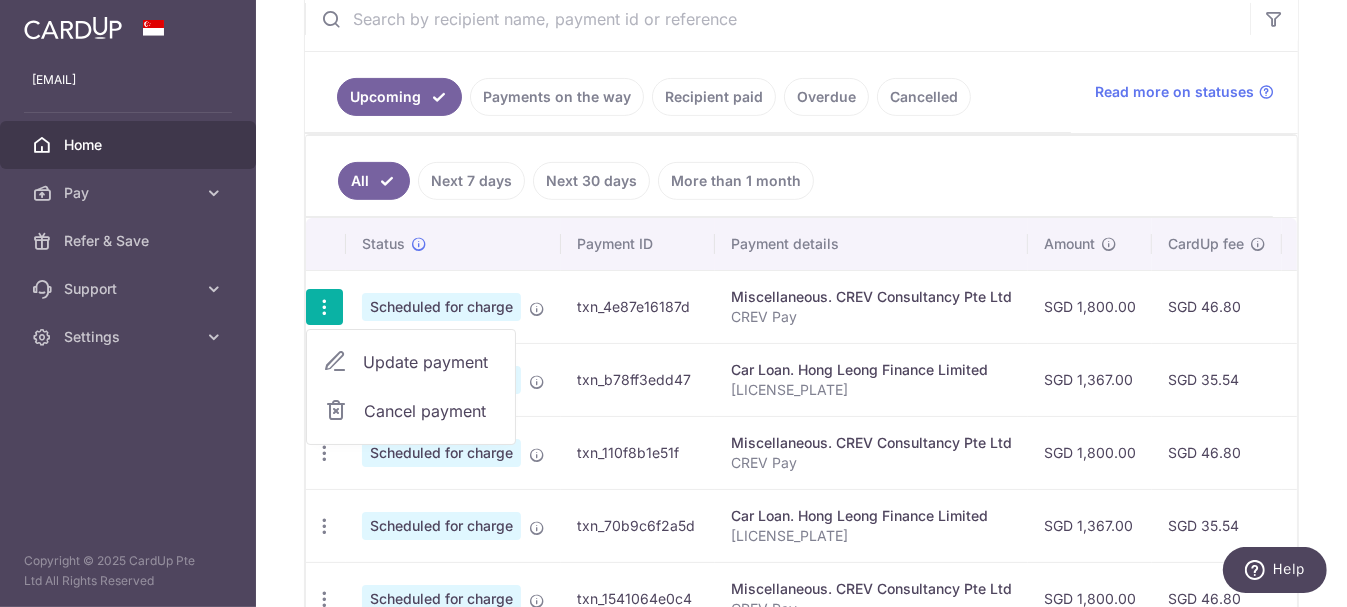 click on "Update payment" at bounding box center [431, 362] 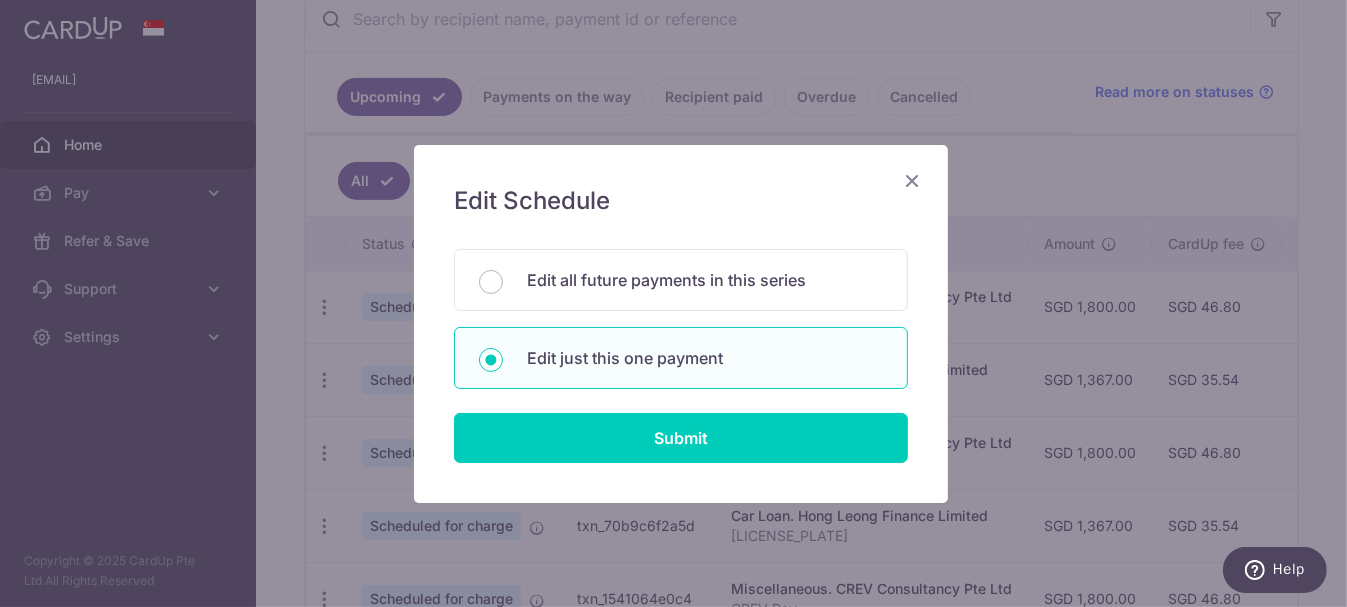 click on "Edit all future payments in this series" at bounding box center (491, 282) 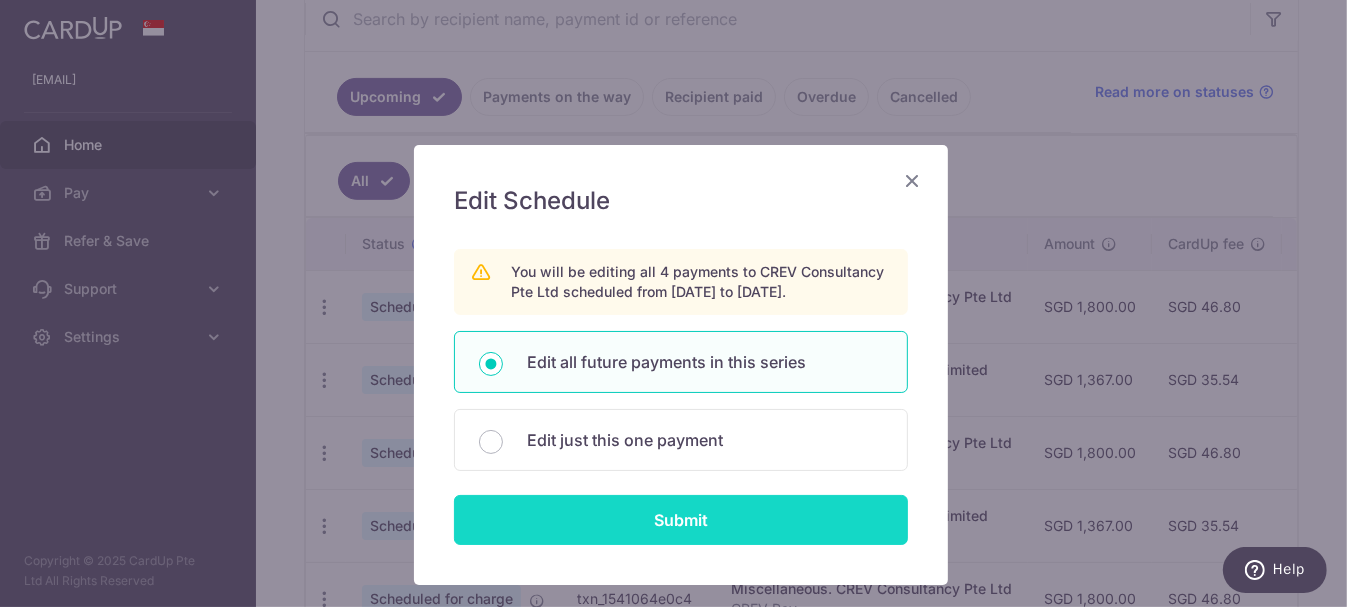 click on "Submit" at bounding box center [681, 520] 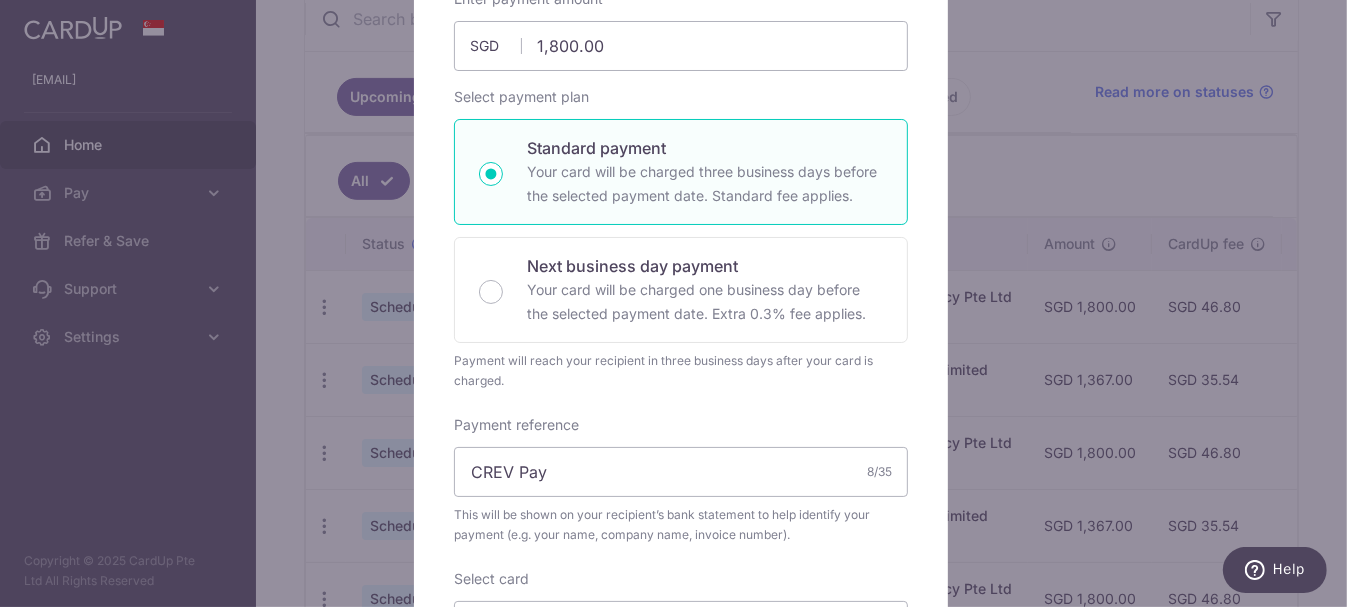 scroll, scrollTop: 600, scrollLeft: 0, axis: vertical 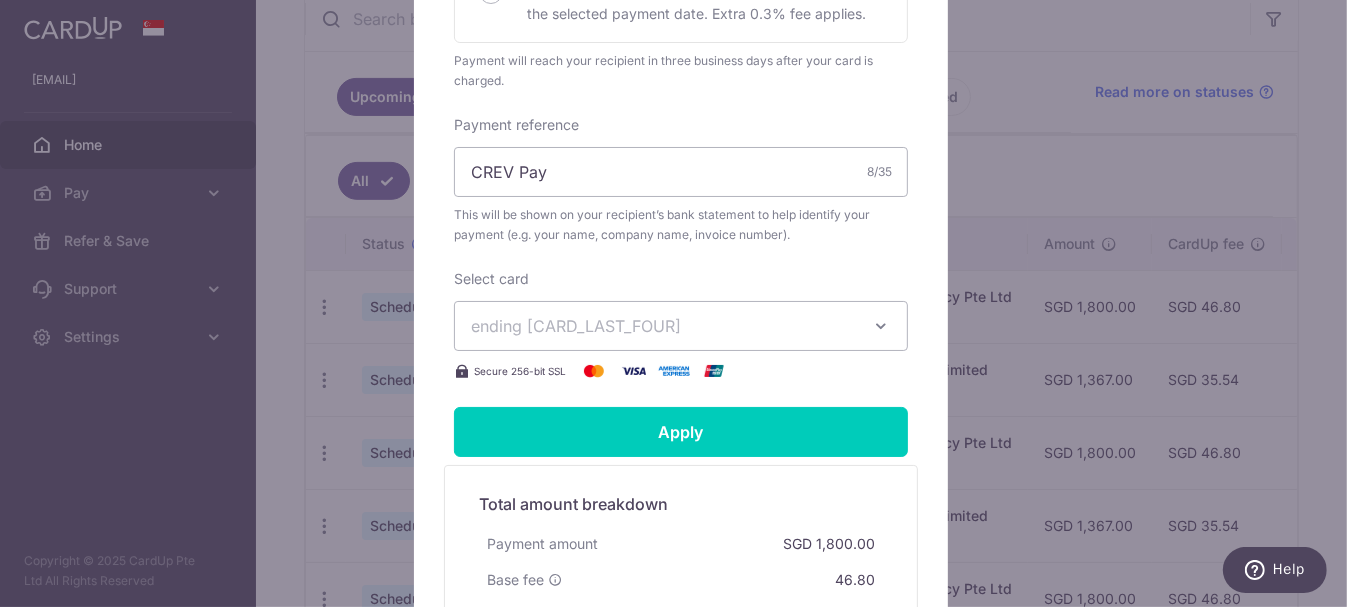 click at bounding box center [881, 326] 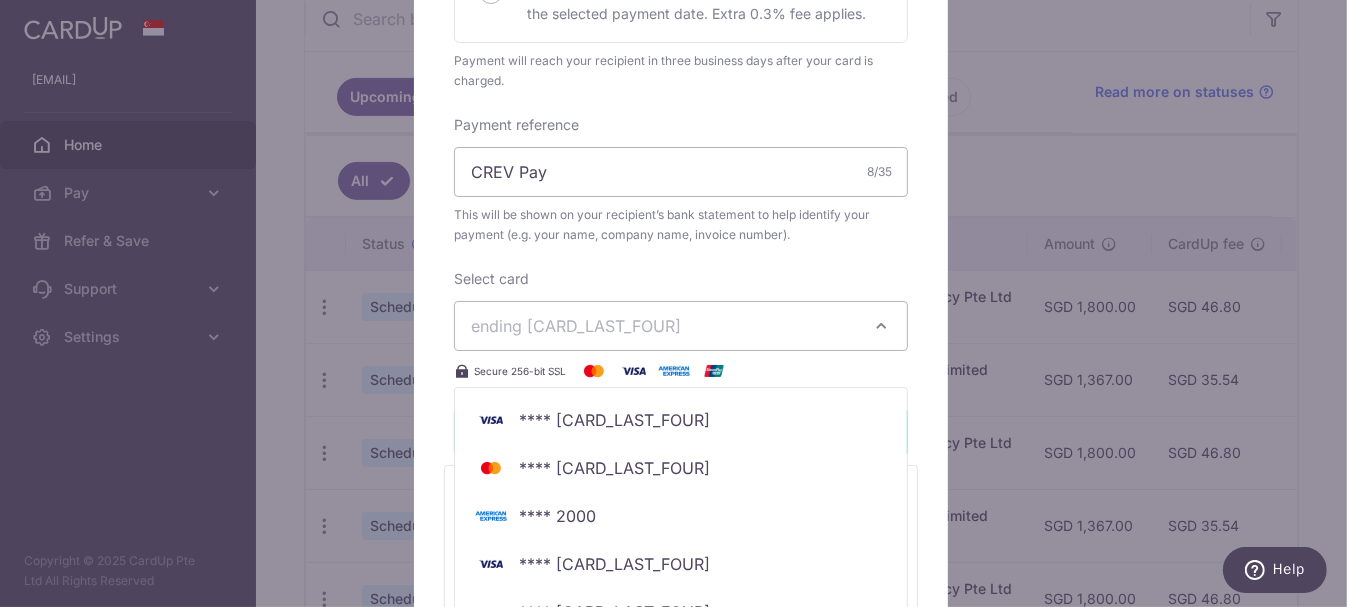 click on "Select card
ending 9207
**** 5939
**** 9858
**** 2000
**** 9563
**** 9207" at bounding box center (681, 326) 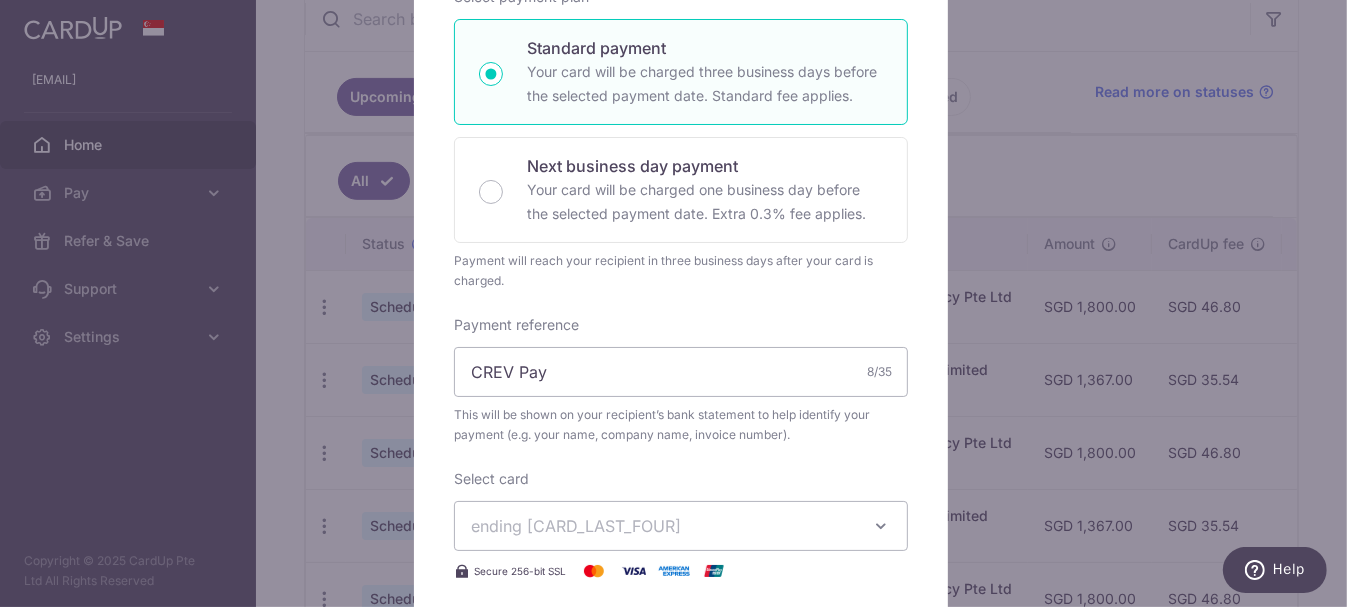 scroll, scrollTop: 0, scrollLeft: 0, axis: both 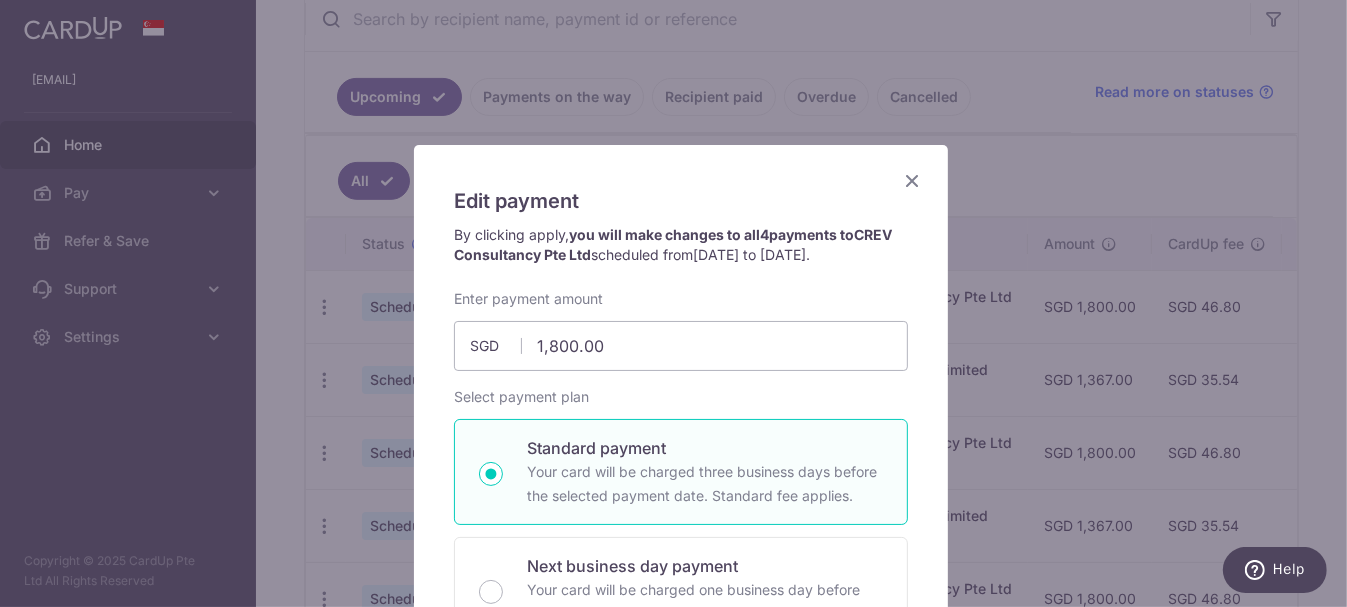 click at bounding box center (912, 180) 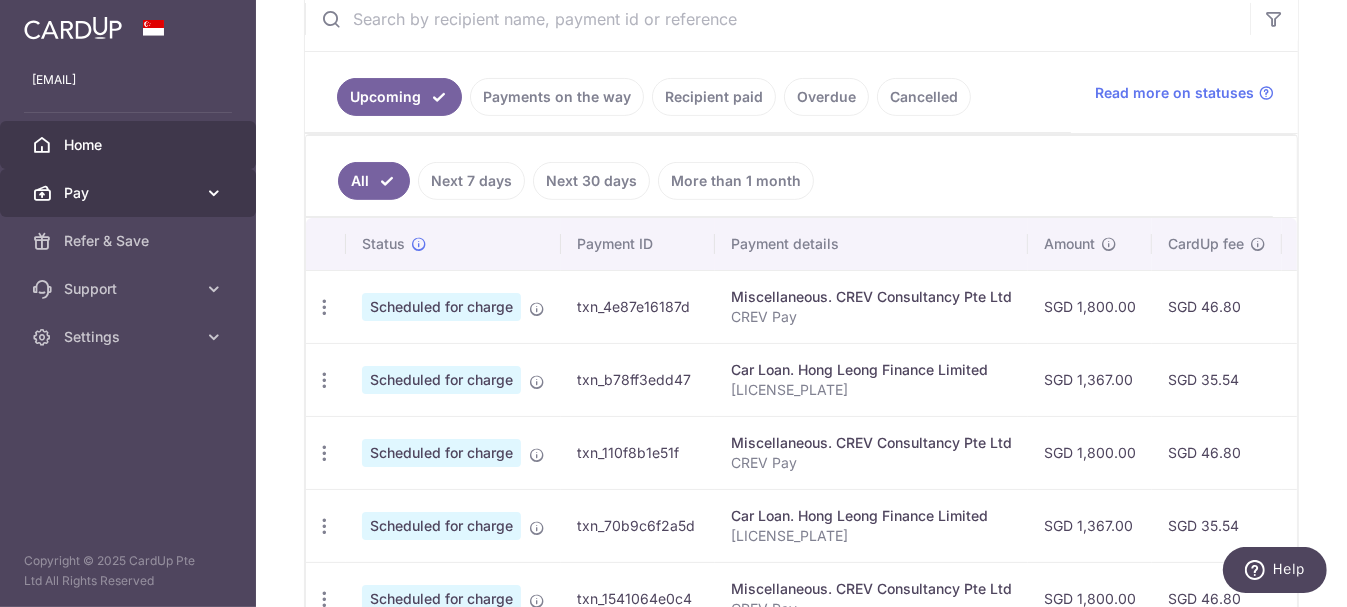 click on "Pay" at bounding box center [130, 193] 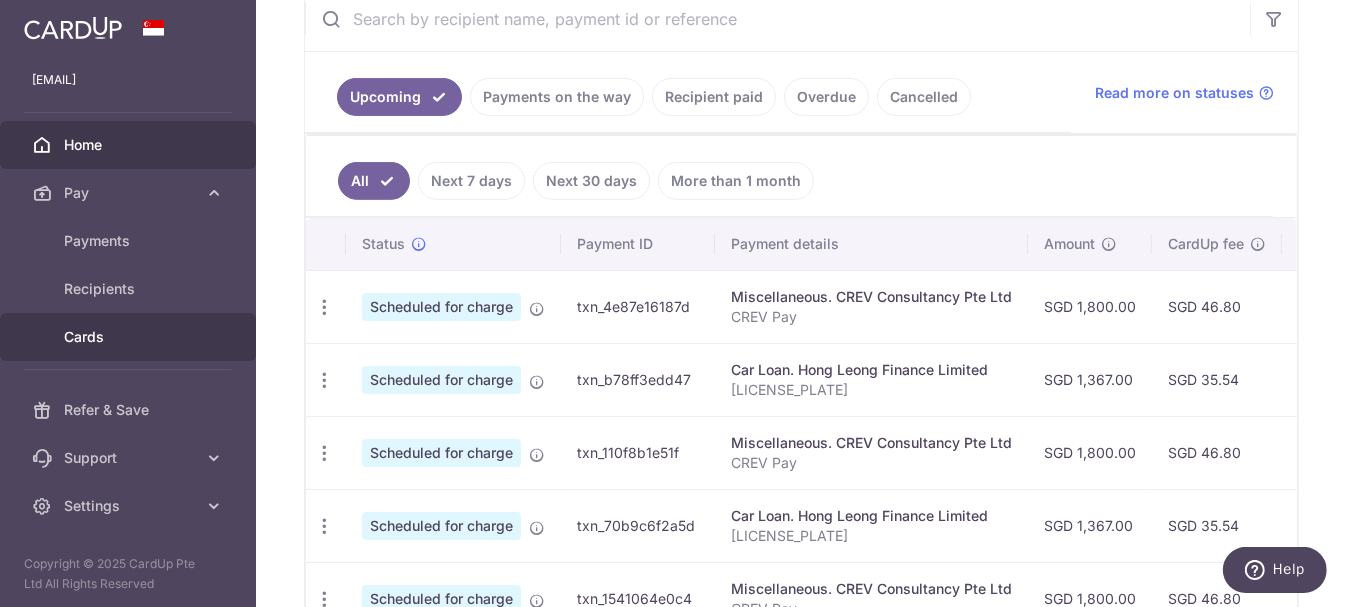 click on "Cards" at bounding box center [130, 337] 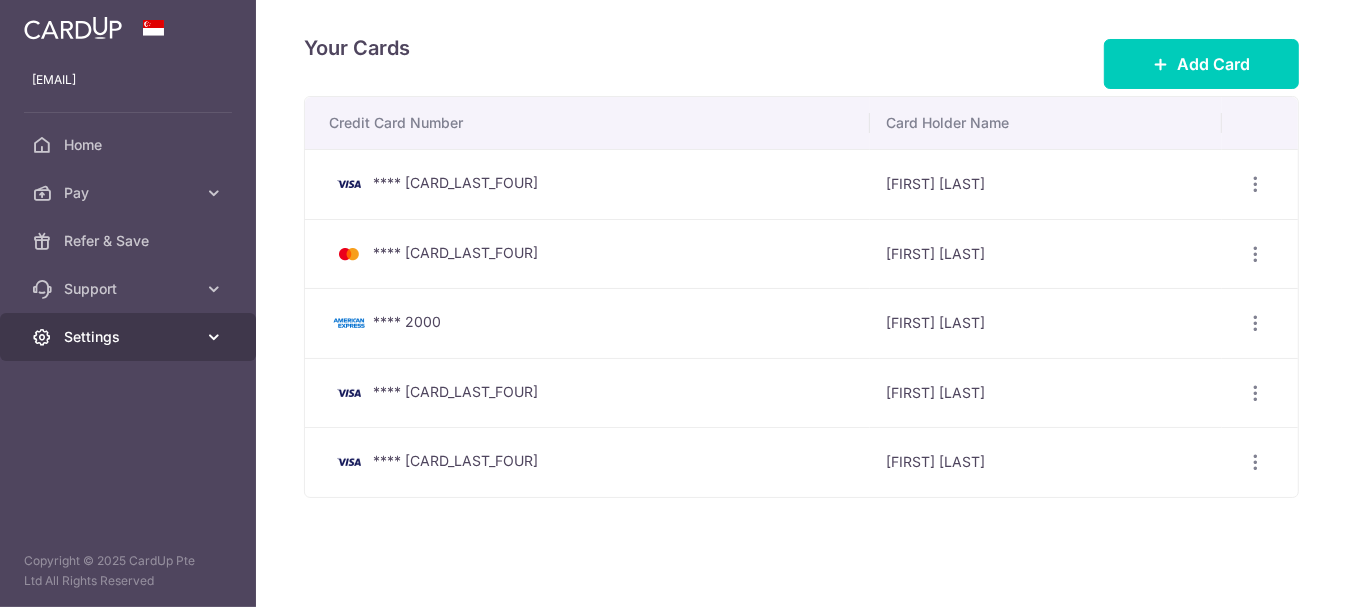 scroll, scrollTop: 0, scrollLeft: 0, axis: both 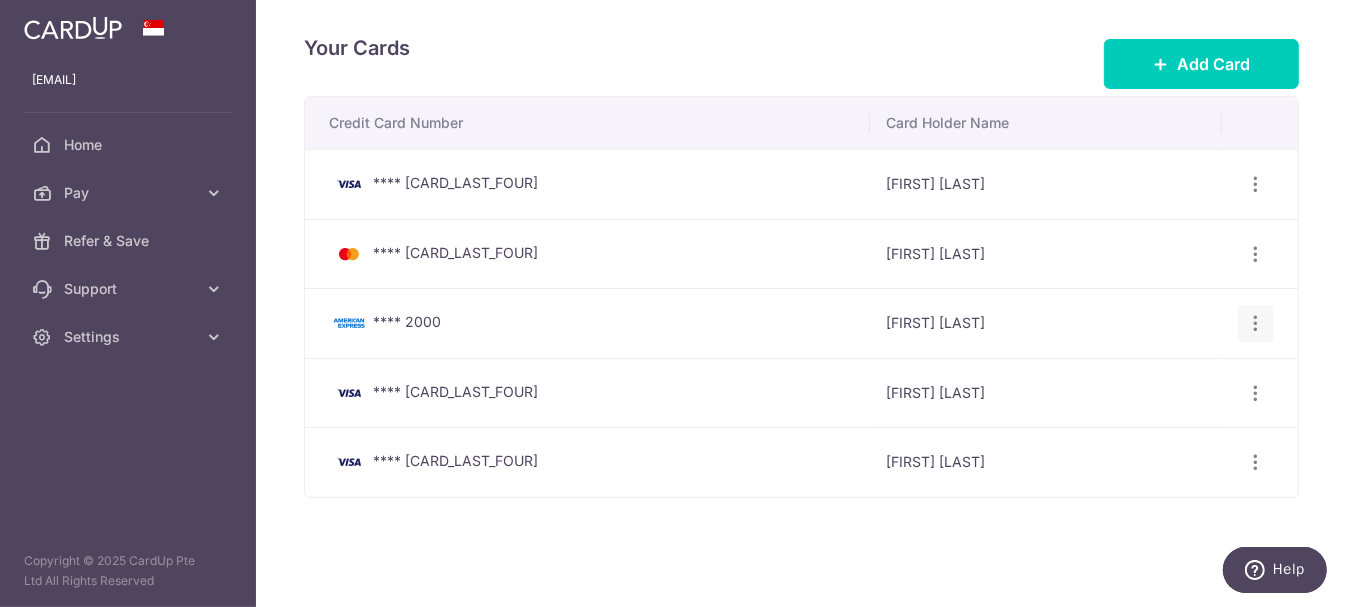 click at bounding box center [1256, 184] 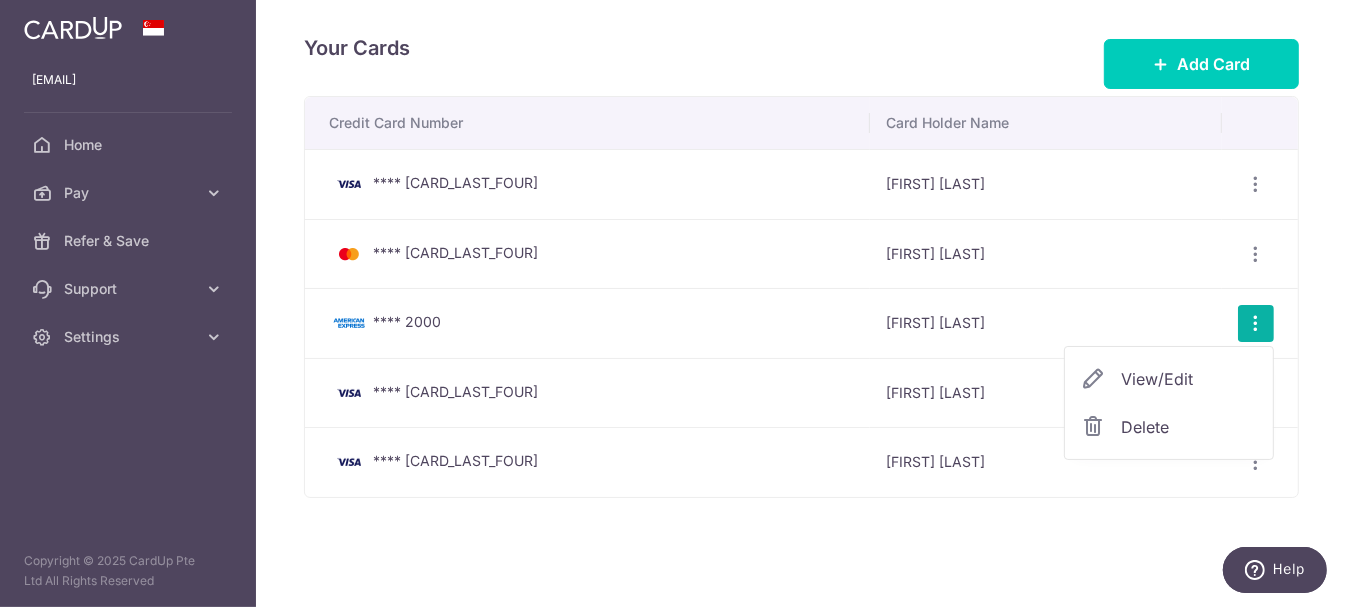 click on "Delete" at bounding box center (1189, 427) 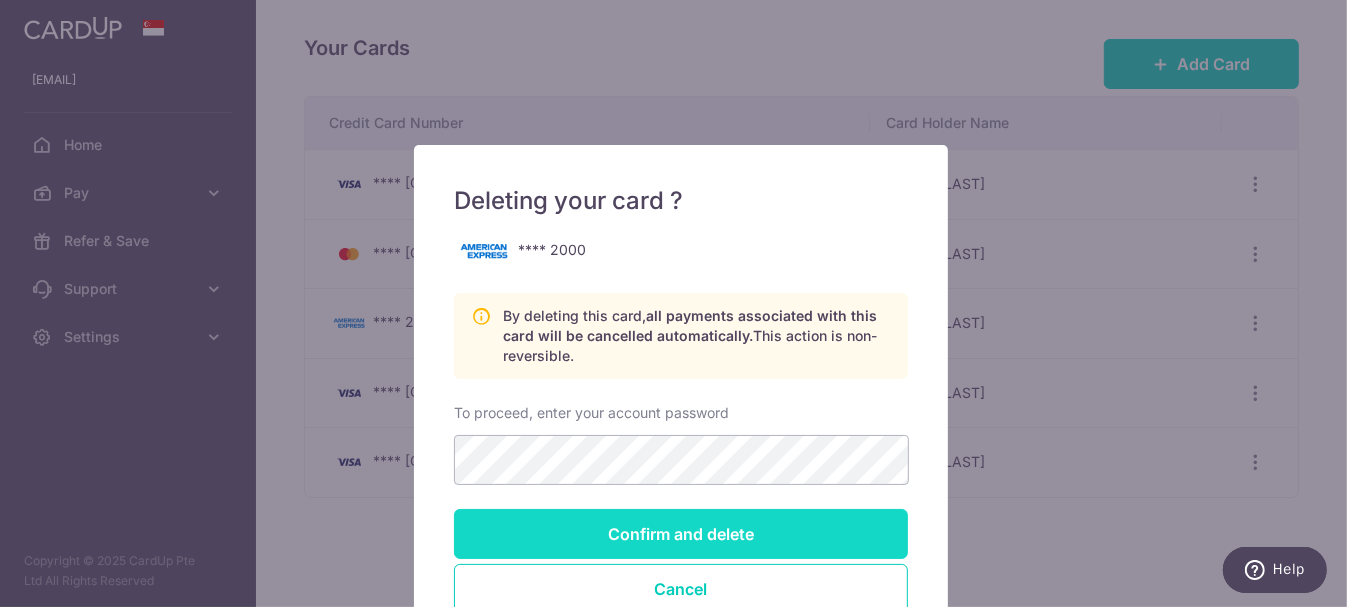 click on "Confirm and delete" at bounding box center [681, 534] 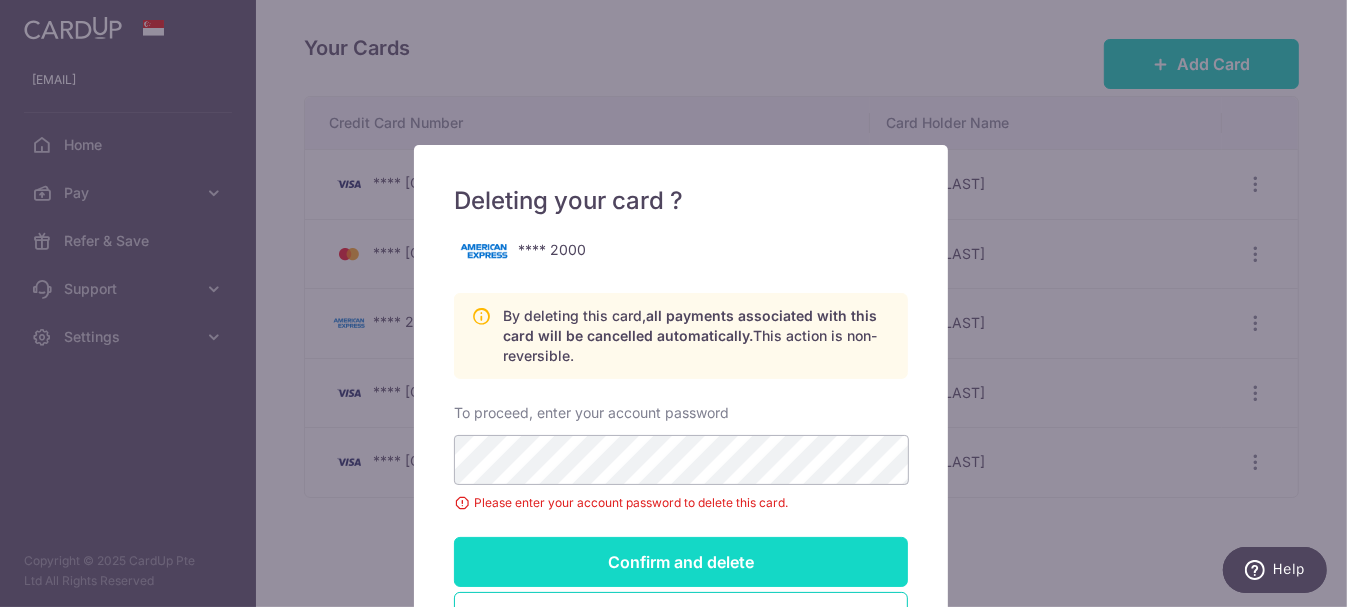 click on "Confirm and delete" at bounding box center [681, 562] 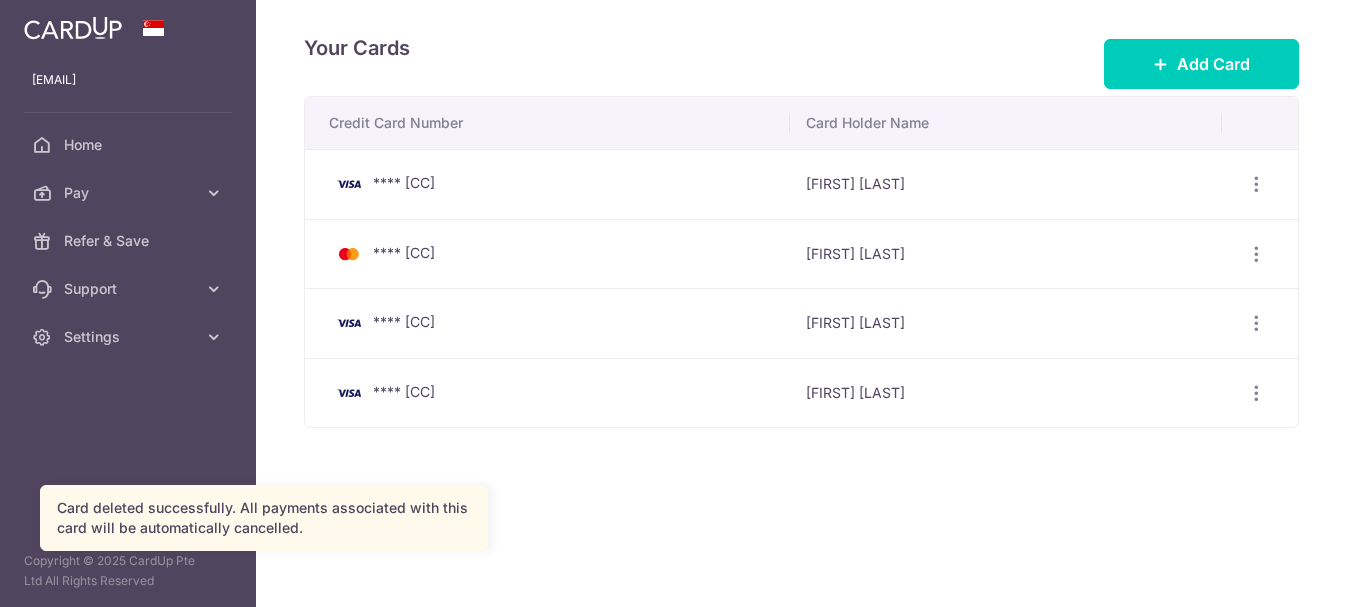 scroll, scrollTop: 0, scrollLeft: 0, axis: both 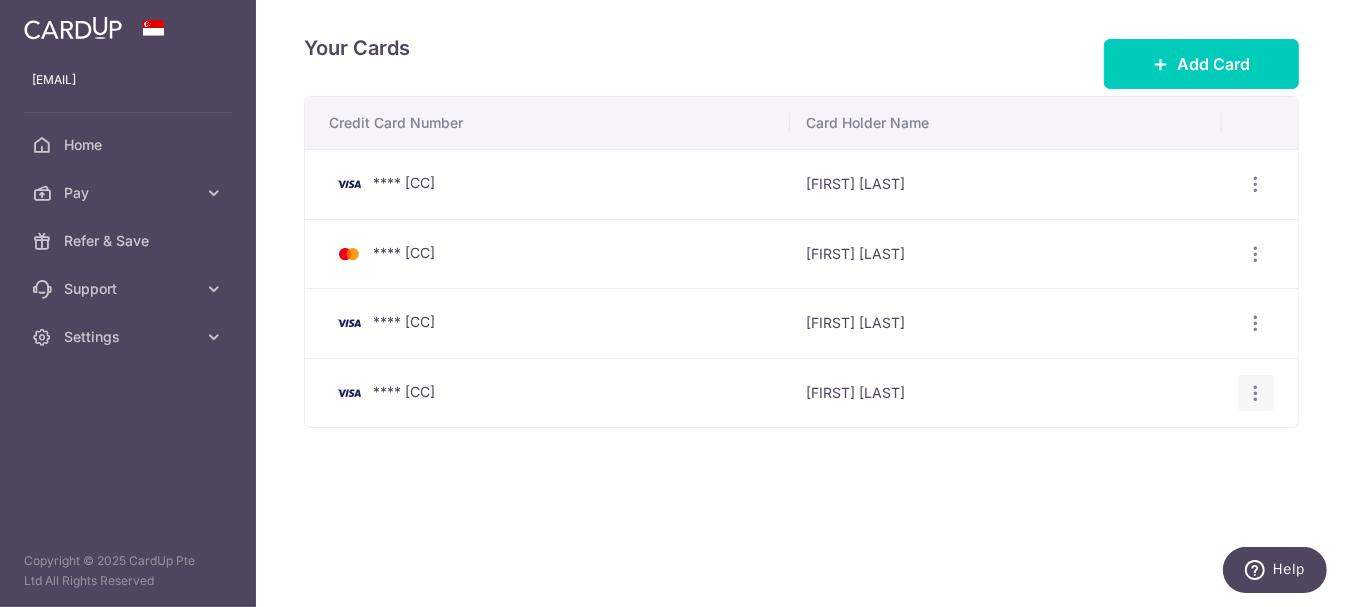 click at bounding box center [1256, 184] 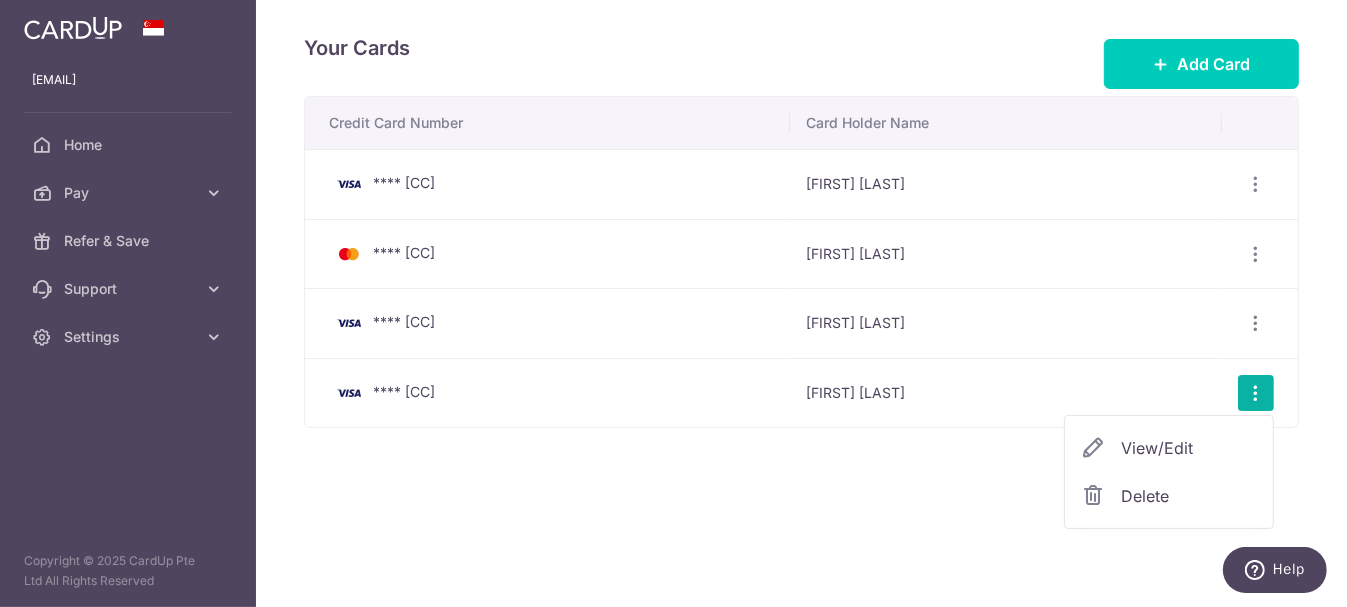 click on "Delete" at bounding box center [1189, 496] 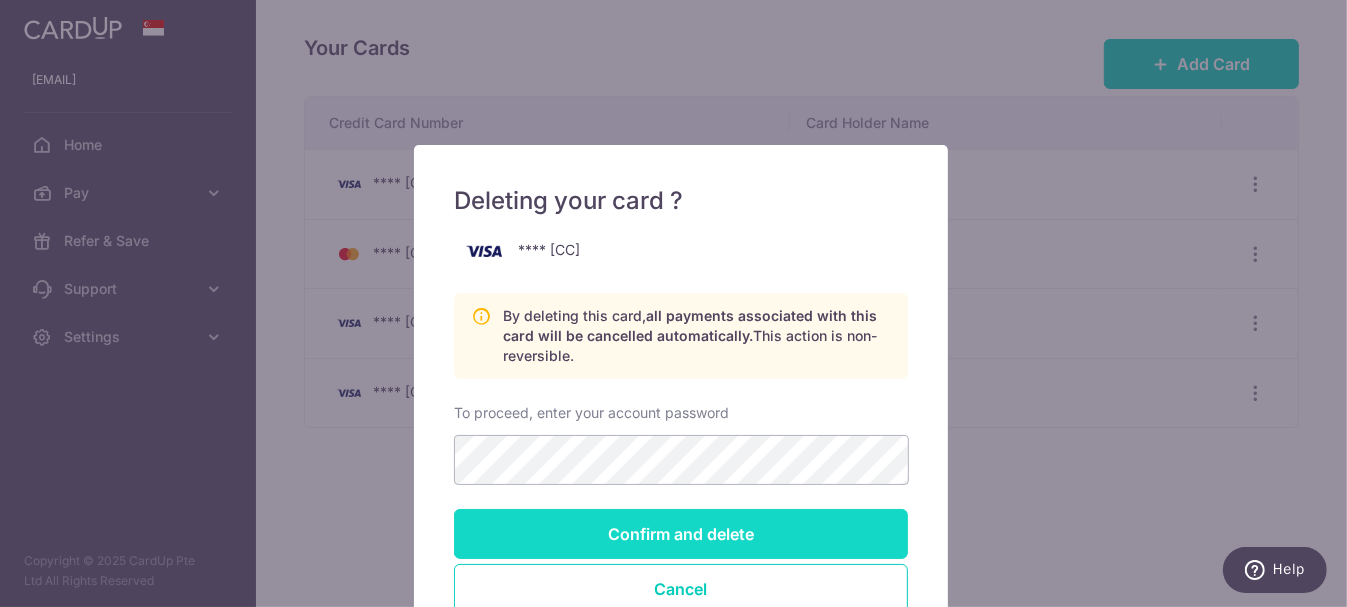click on "Confirm and delete" at bounding box center (681, 534) 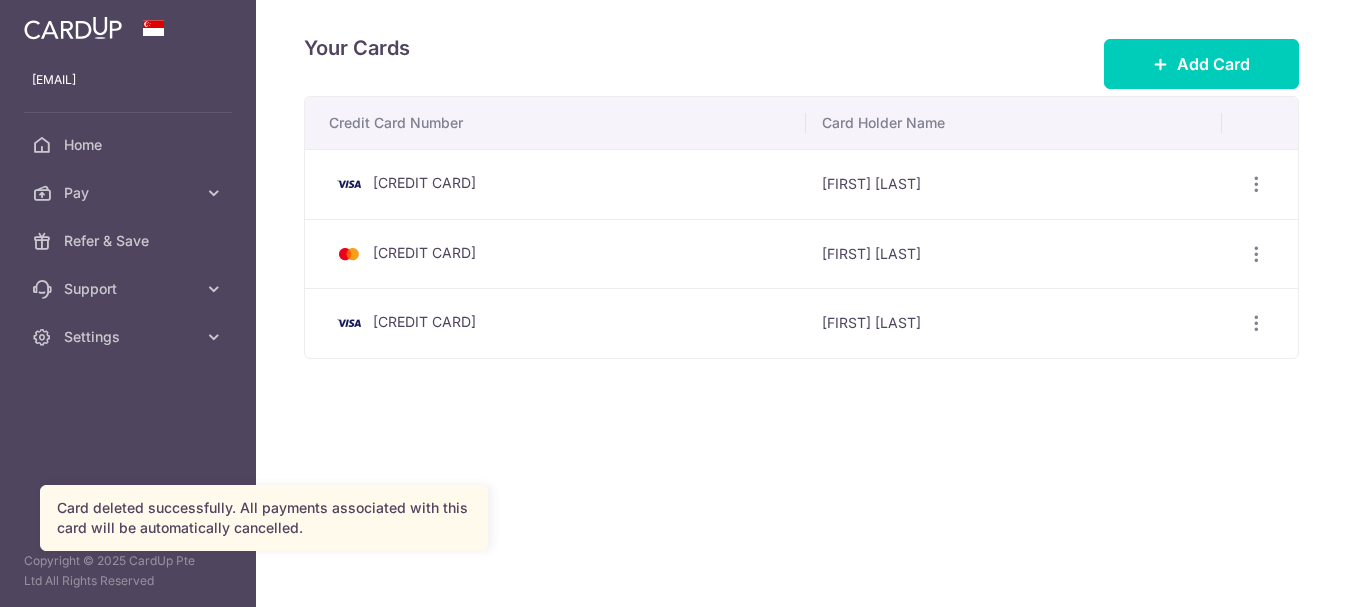 scroll, scrollTop: 0, scrollLeft: 0, axis: both 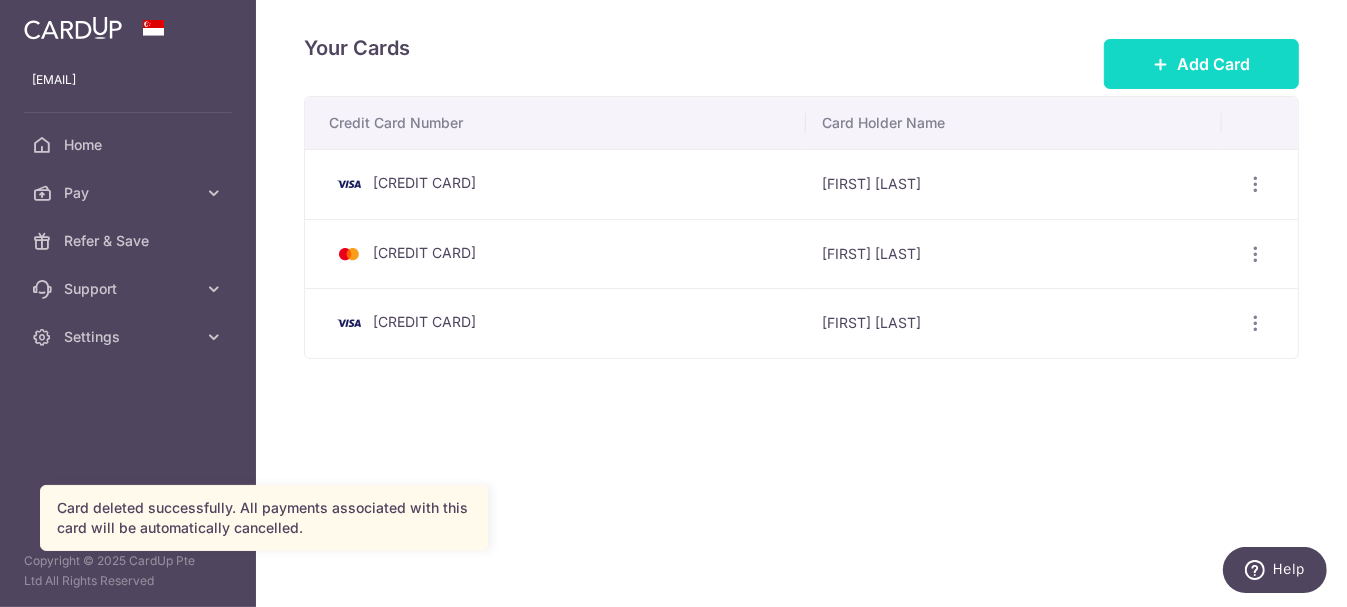 click on "Add Card" at bounding box center [1213, 64] 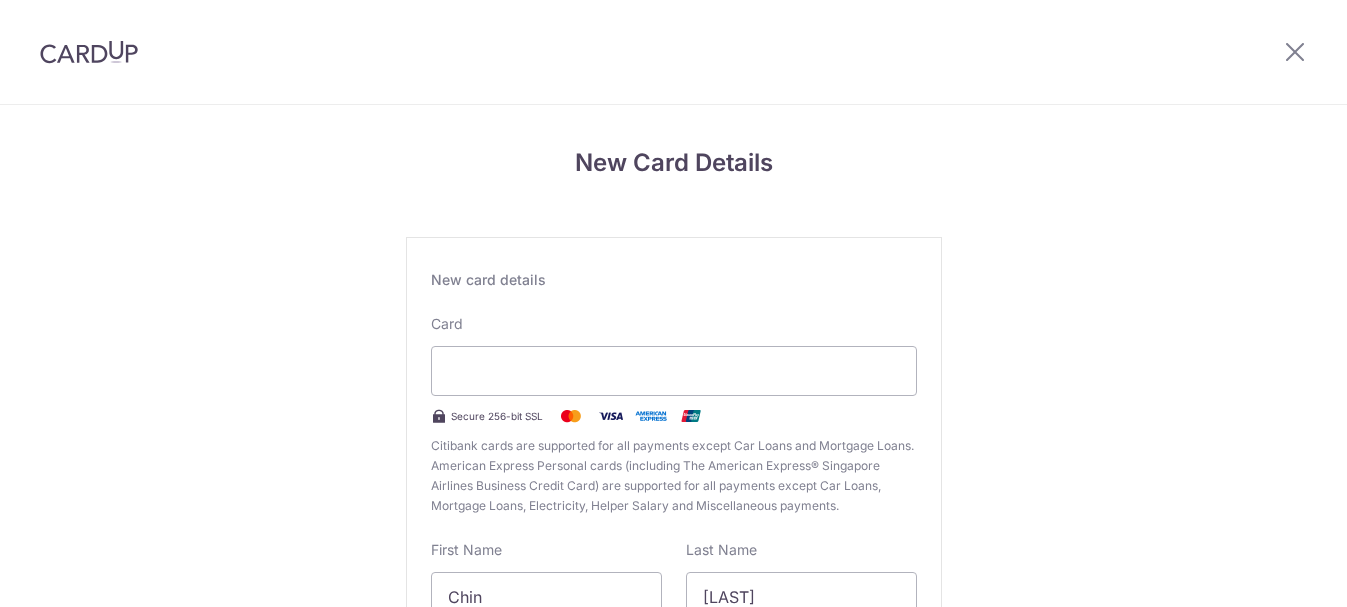 scroll, scrollTop: 0, scrollLeft: 0, axis: both 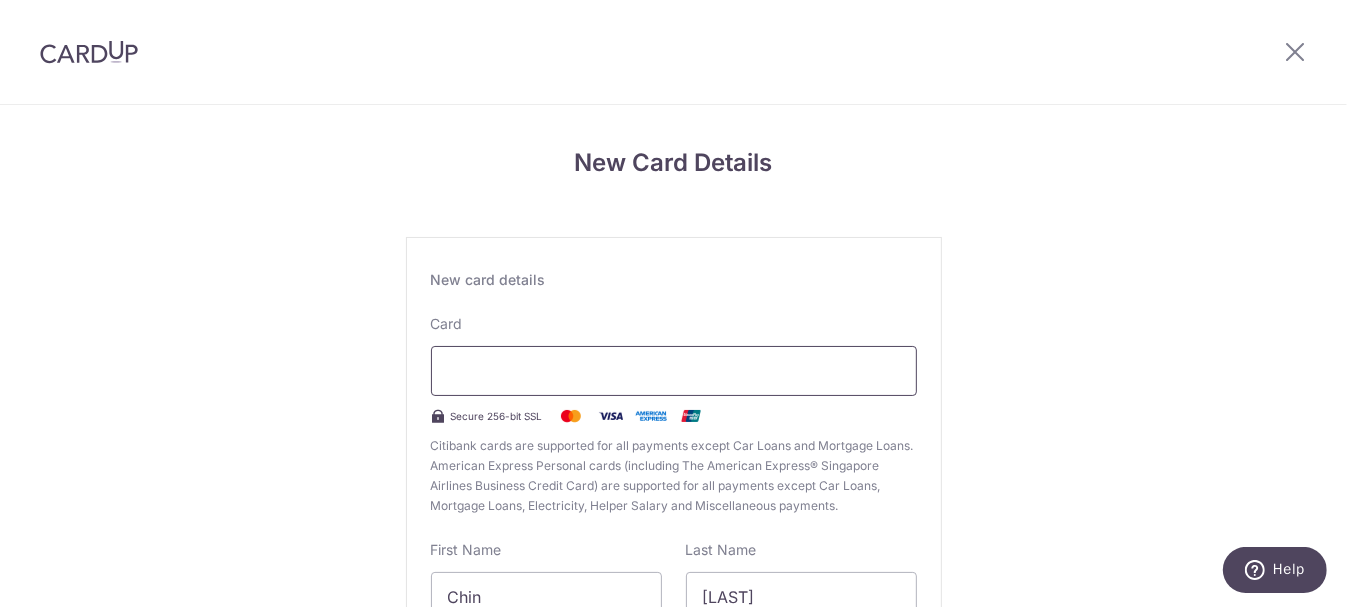 click at bounding box center (674, 371) 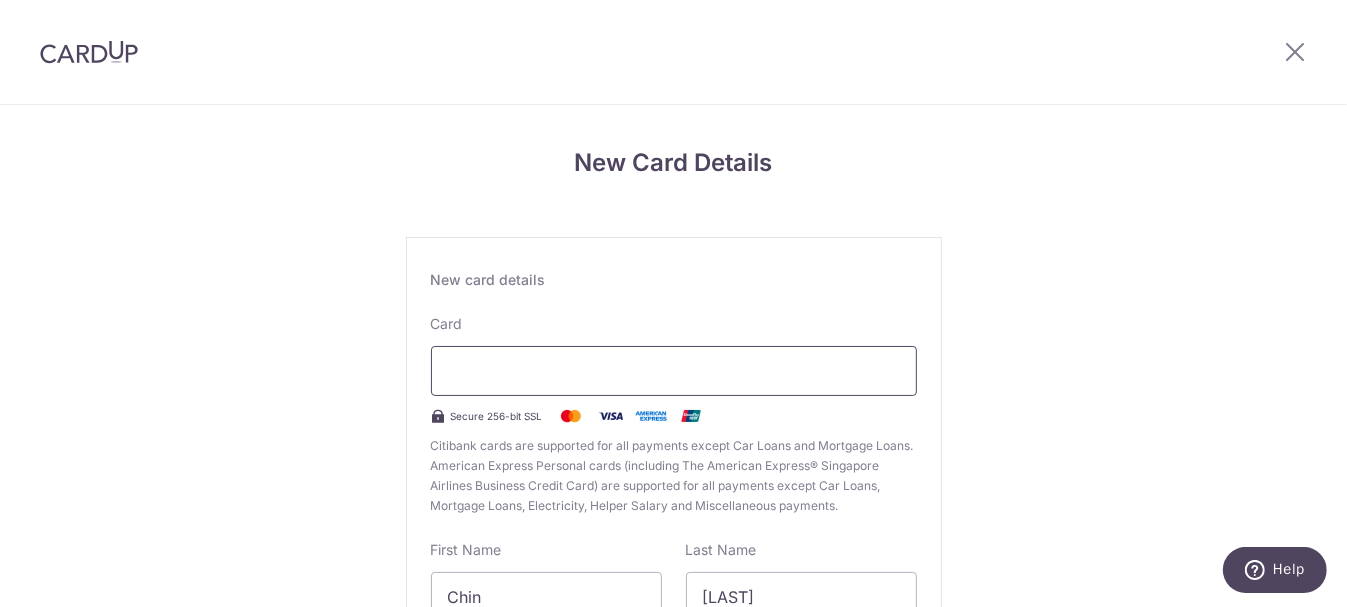 click at bounding box center [674, 371] 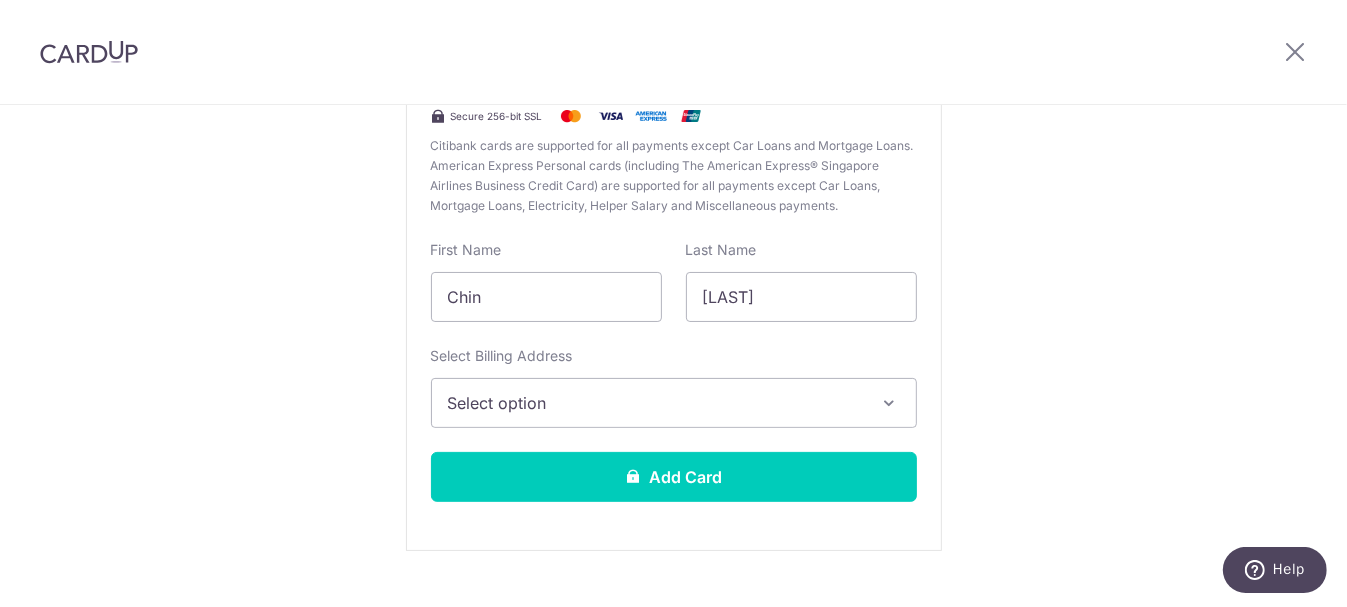 scroll, scrollTop: 335, scrollLeft: 0, axis: vertical 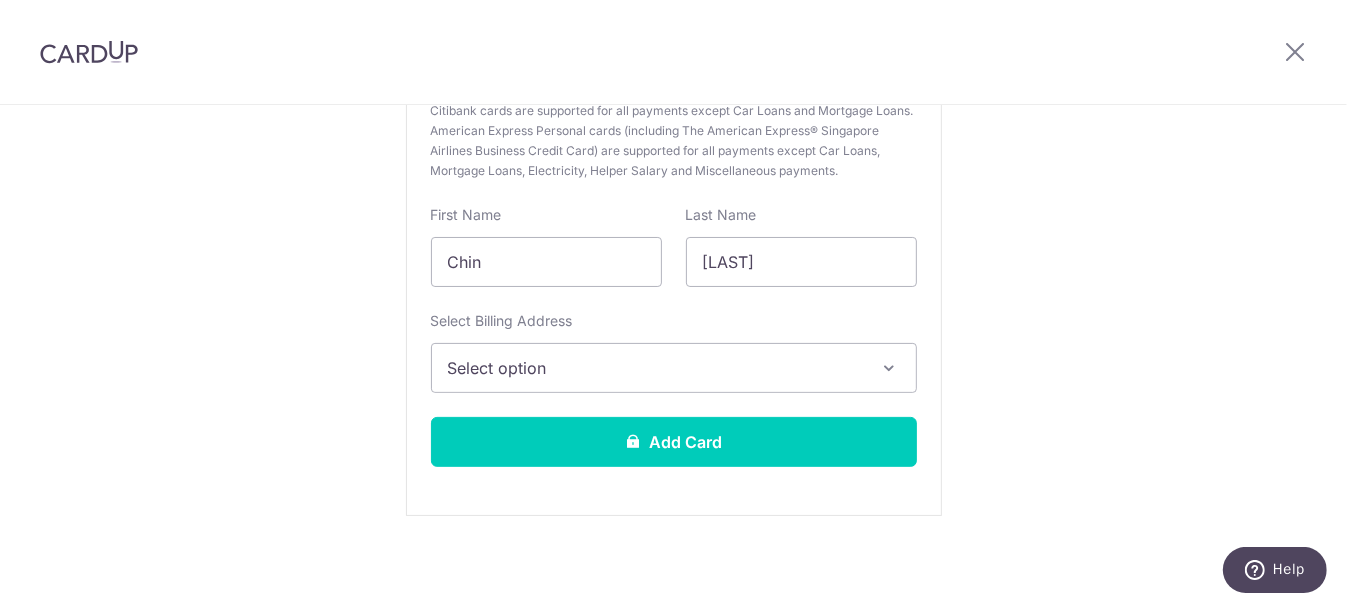 click at bounding box center [890, 368] 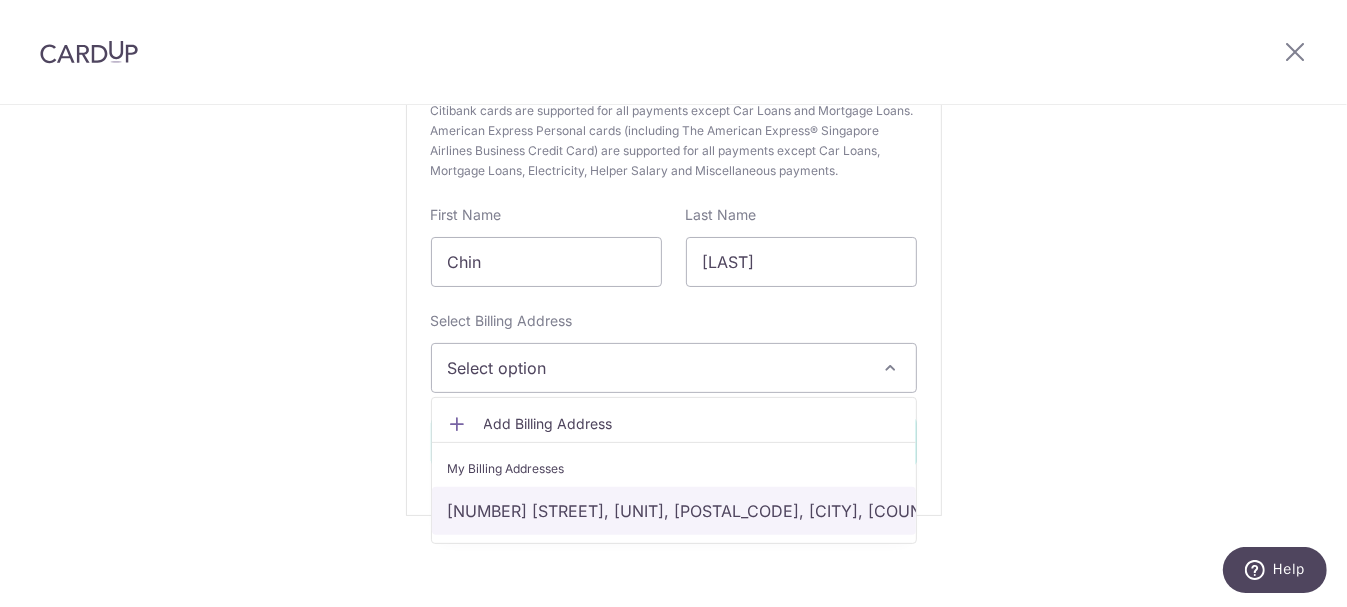 click on "28 Dalvey Estate, #04-34, Singapore 259548, Singapore, Singapore, Singapore-259548" at bounding box center [674, 511] 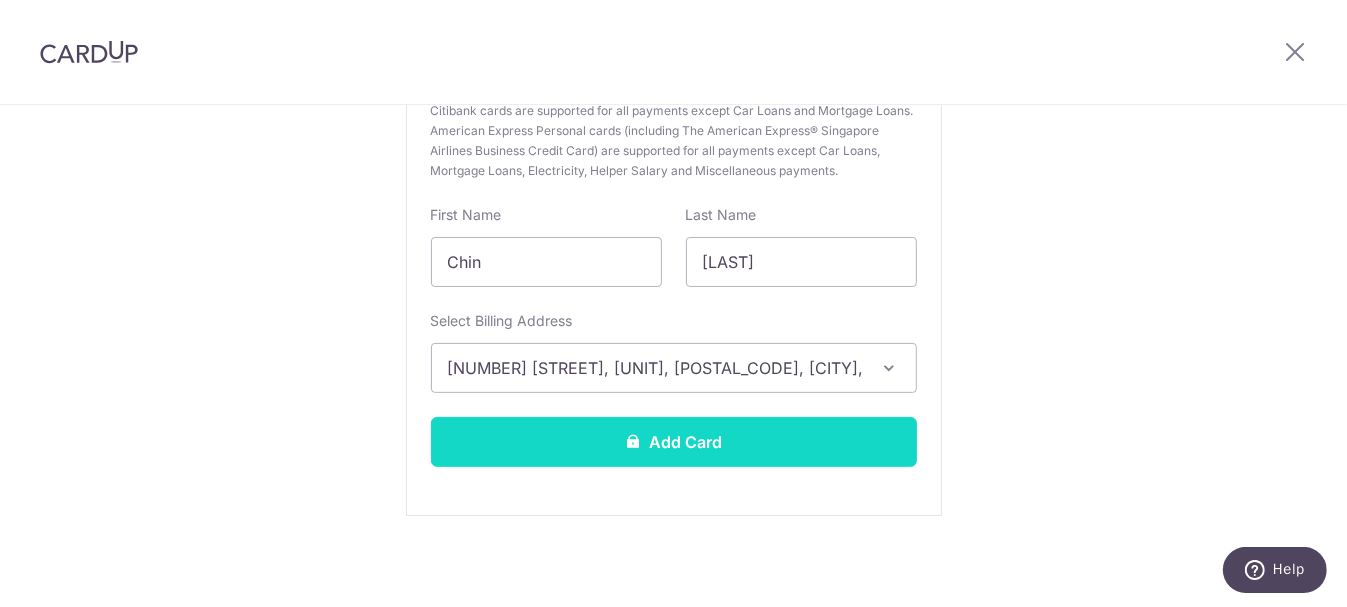 click on "Add Card" at bounding box center (674, 442) 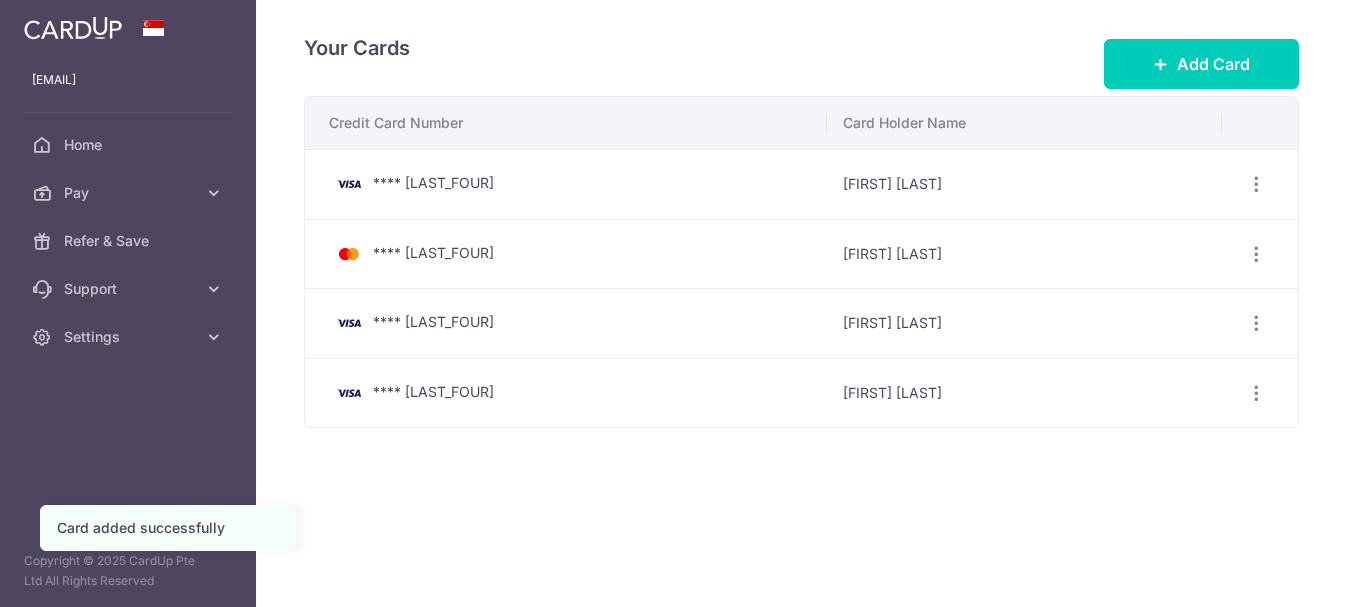 scroll, scrollTop: 0, scrollLeft: 0, axis: both 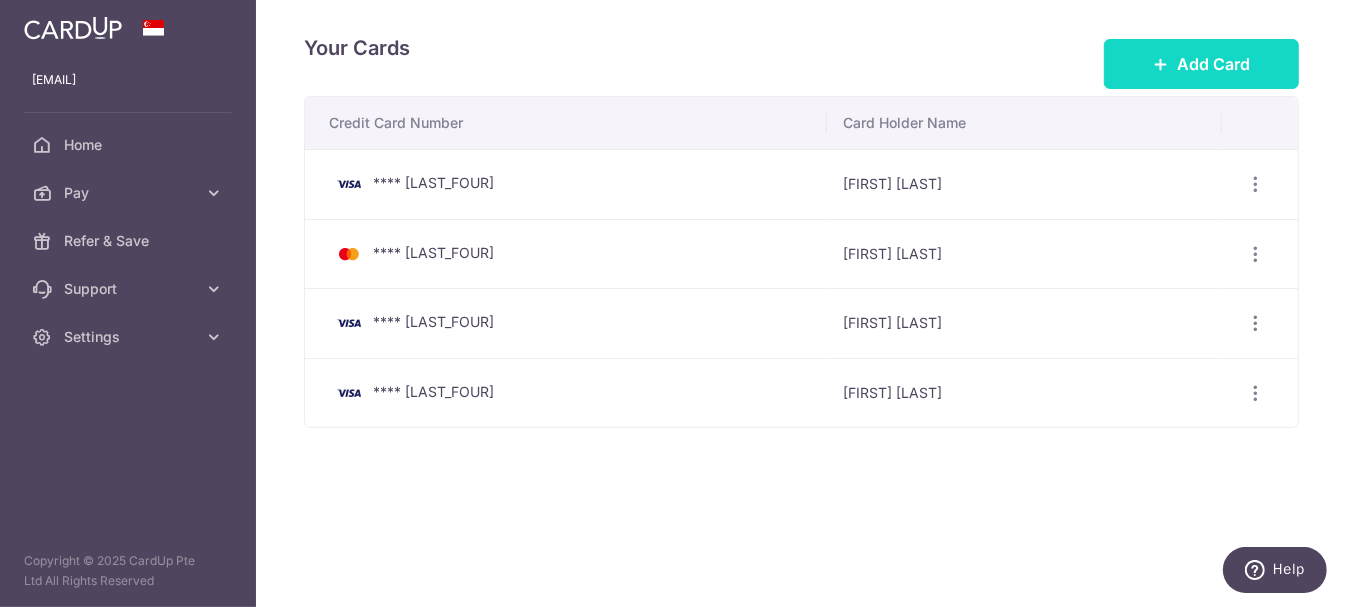 click on "Add Card" at bounding box center (1213, 64) 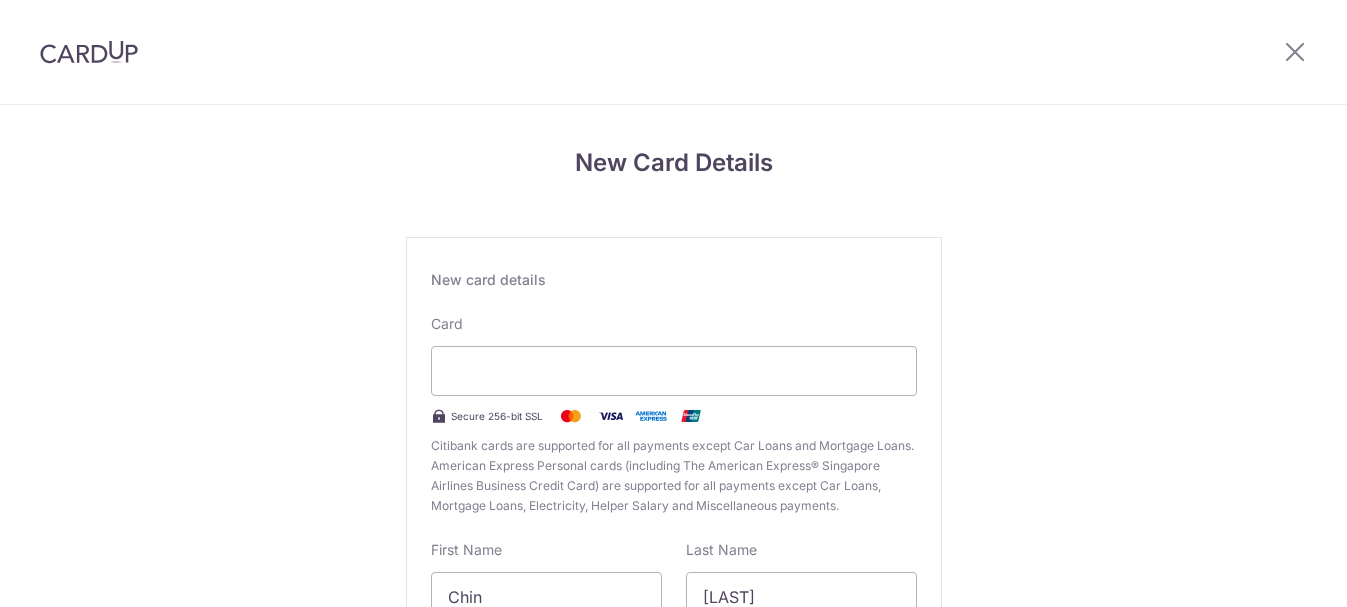 scroll, scrollTop: 0, scrollLeft: 0, axis: both 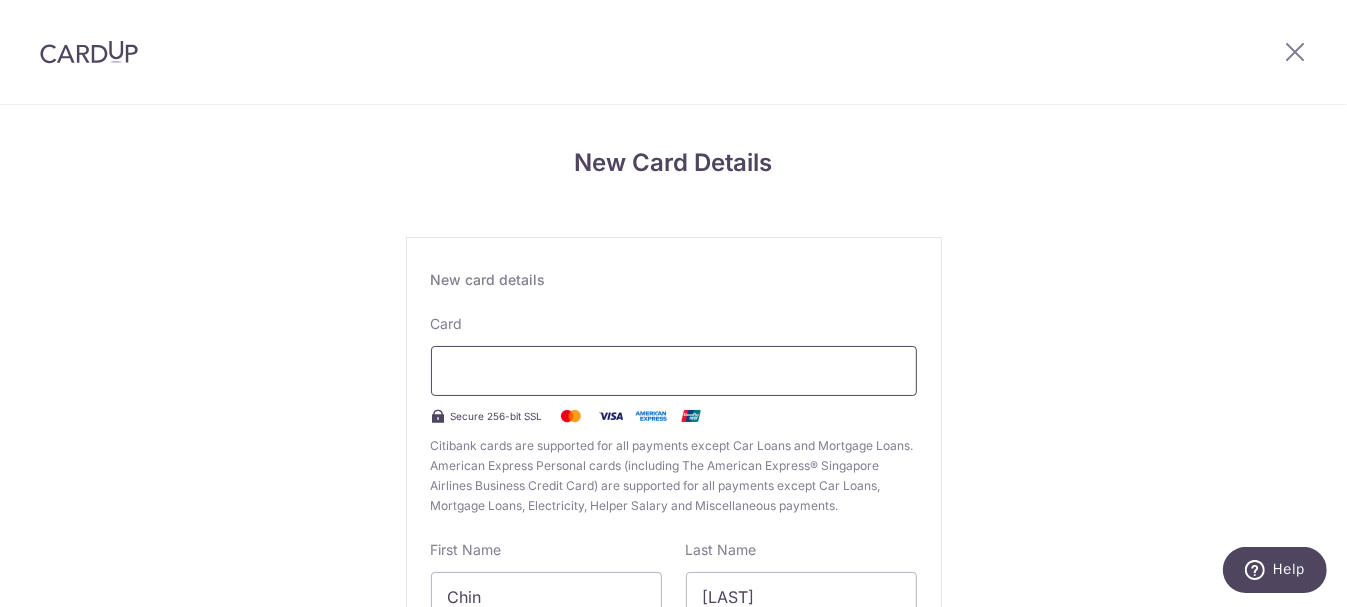 click at bounding box center (674, 371) 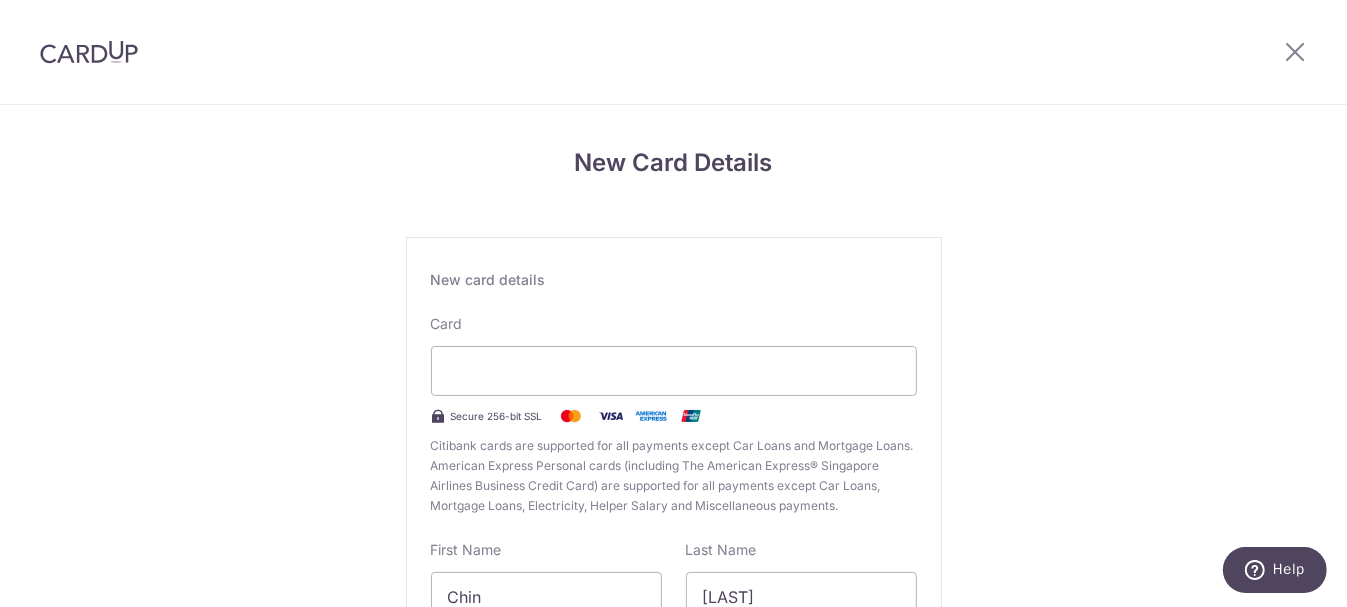 click on "New Card Details
New card details
Card
Secure 256-bit SSL
Citibank cards are supported for all payments except Car Loans and Mortgage Loans. American Express Personal cards (including The American Express® Singapore Airlines Business Credit Card) are supported for all payments except Car Loans, Mortgage Loans, Electricity, Helper Salary and Miscellaneous payments.
First Name
[FIRST]
Last Name
[LAST]
Select Billing Address
Select option
Add Billing Address" at bounding box center (673, 525) 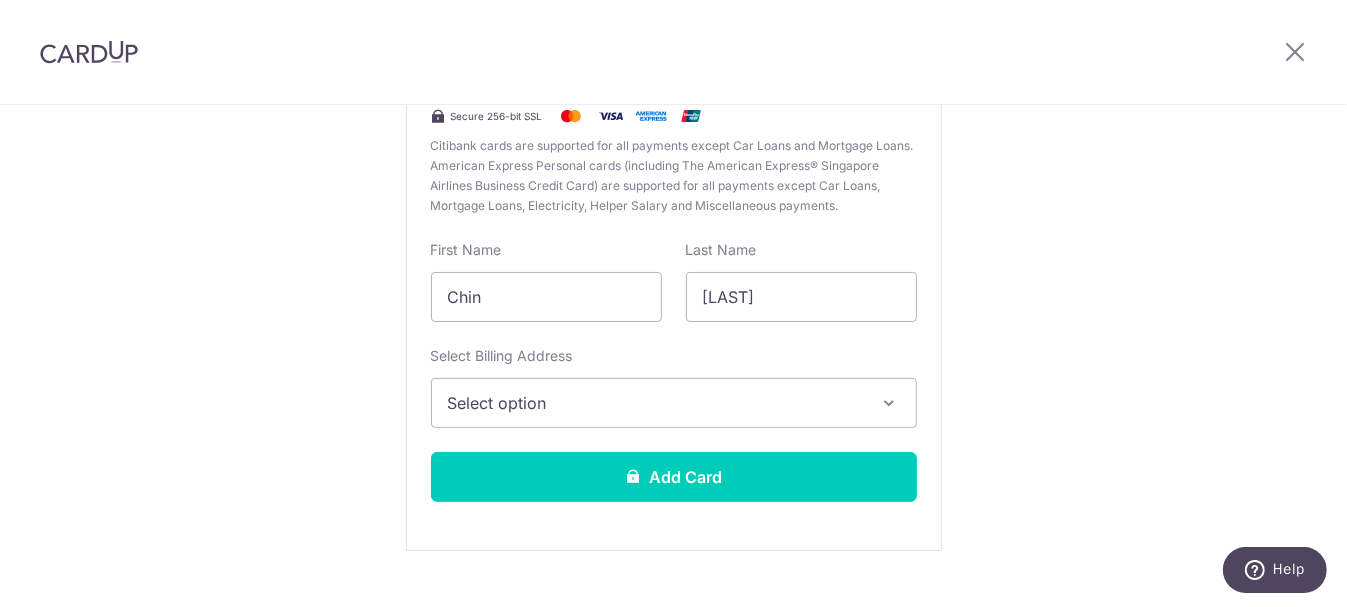 scroll, scrollTop: 335, scrollLeft: 0, axis: vertical 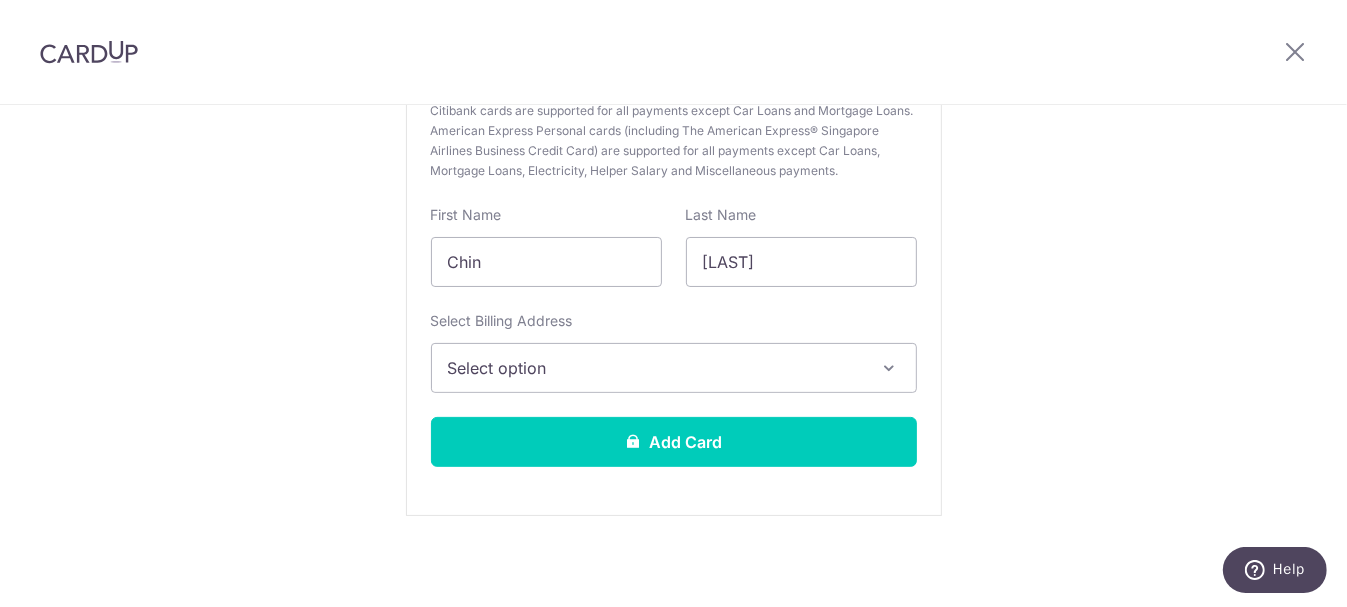 click at bounding box center [890, 368] 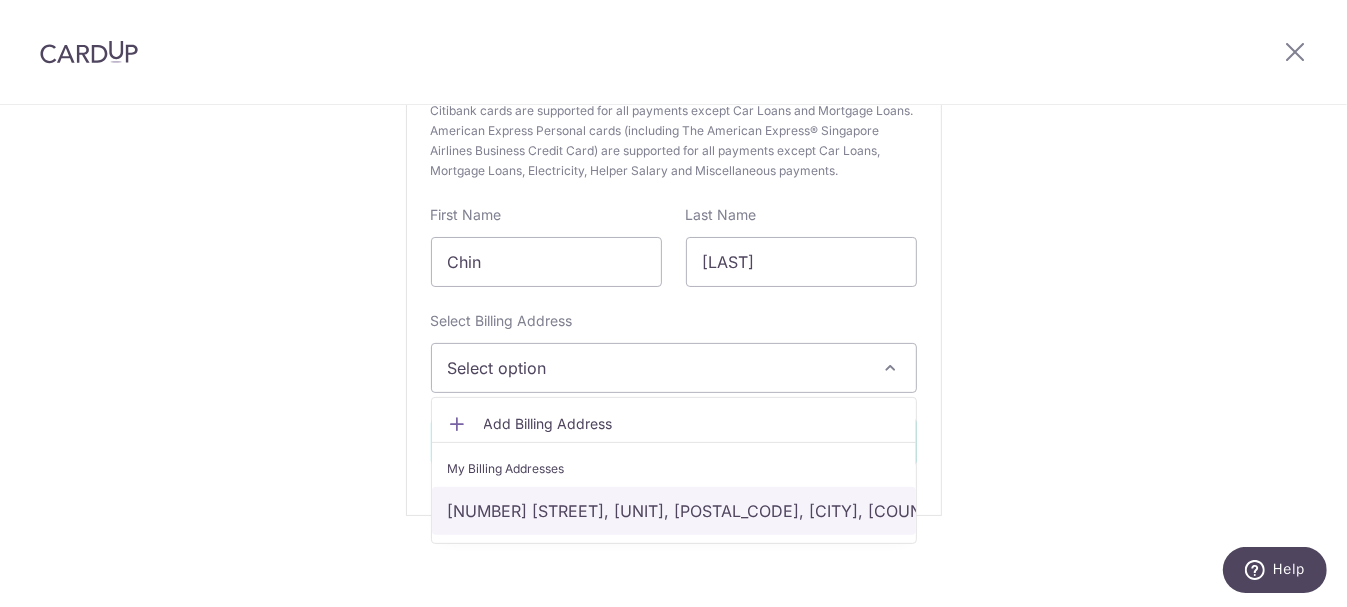 click on "[NUMBER] [STREET], [UNIT], [POSTAL_CODE], [CITY], [COUNTRY], [COUNTRY], [POSTAL_CODE]" at bounding box center [674, 511] 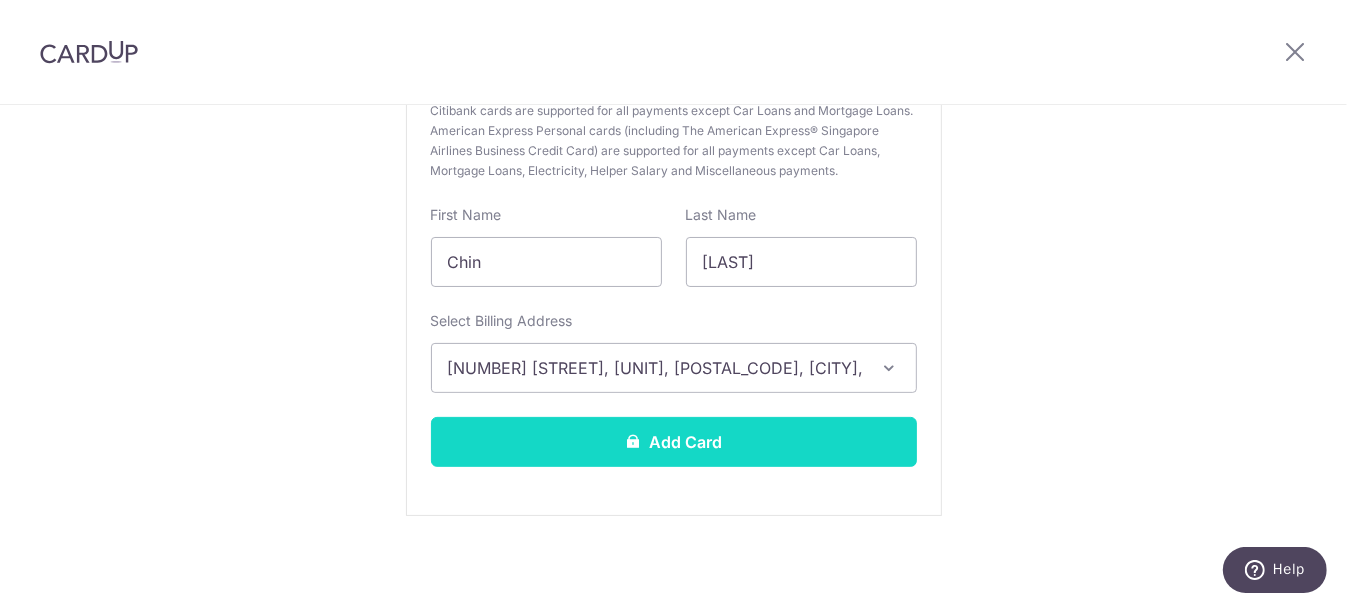 click on "Add Card" at bounding box center [674, 442] 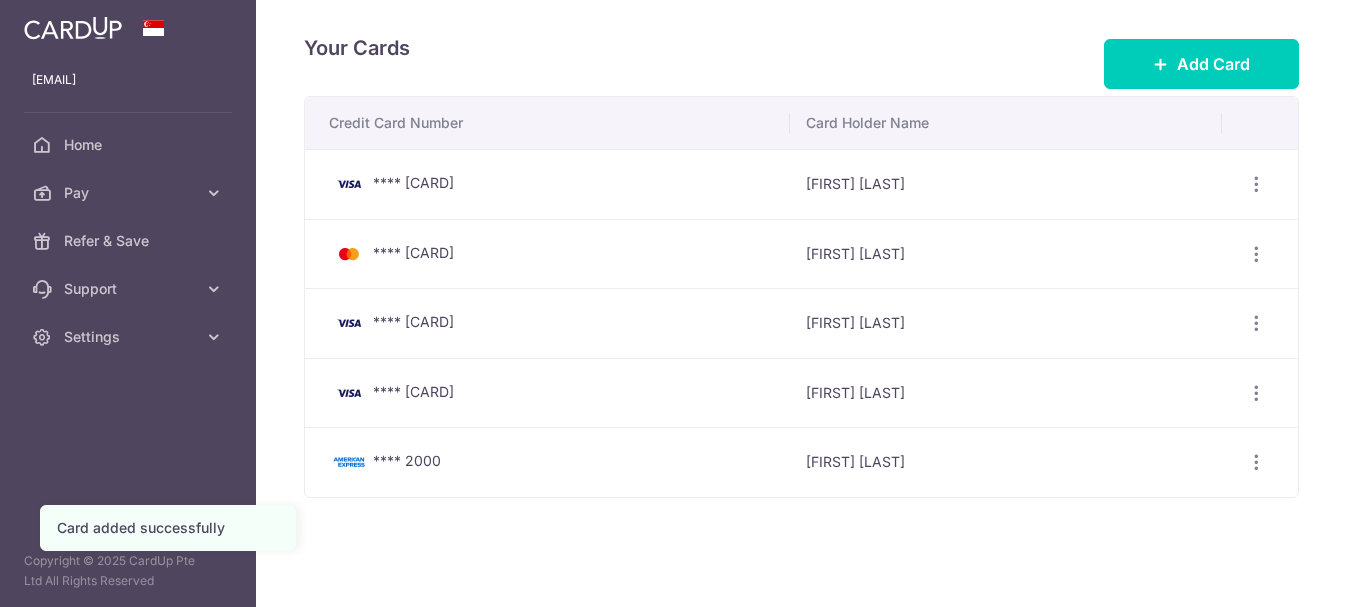 scroll, scrollTop: 0, scrollLeft: 0, axis: both 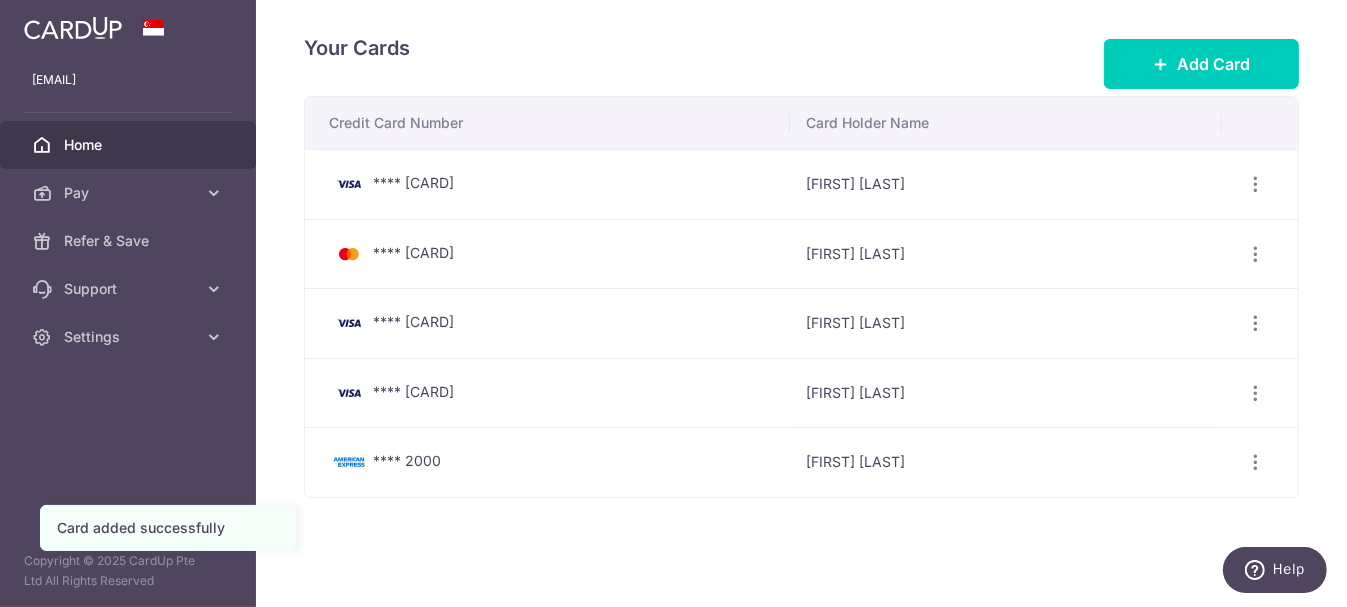 click on "Home" at bounding box center [130, 145] 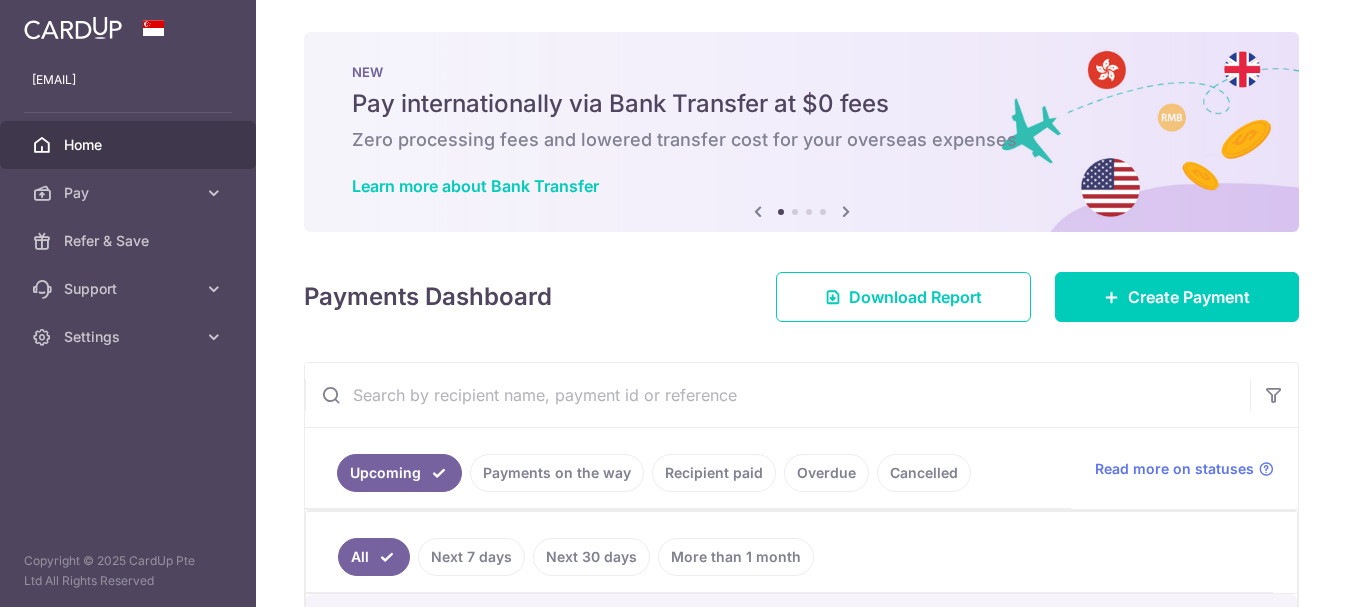 scroll, scrollTop: 0, scrollLeft: 0, axis: both 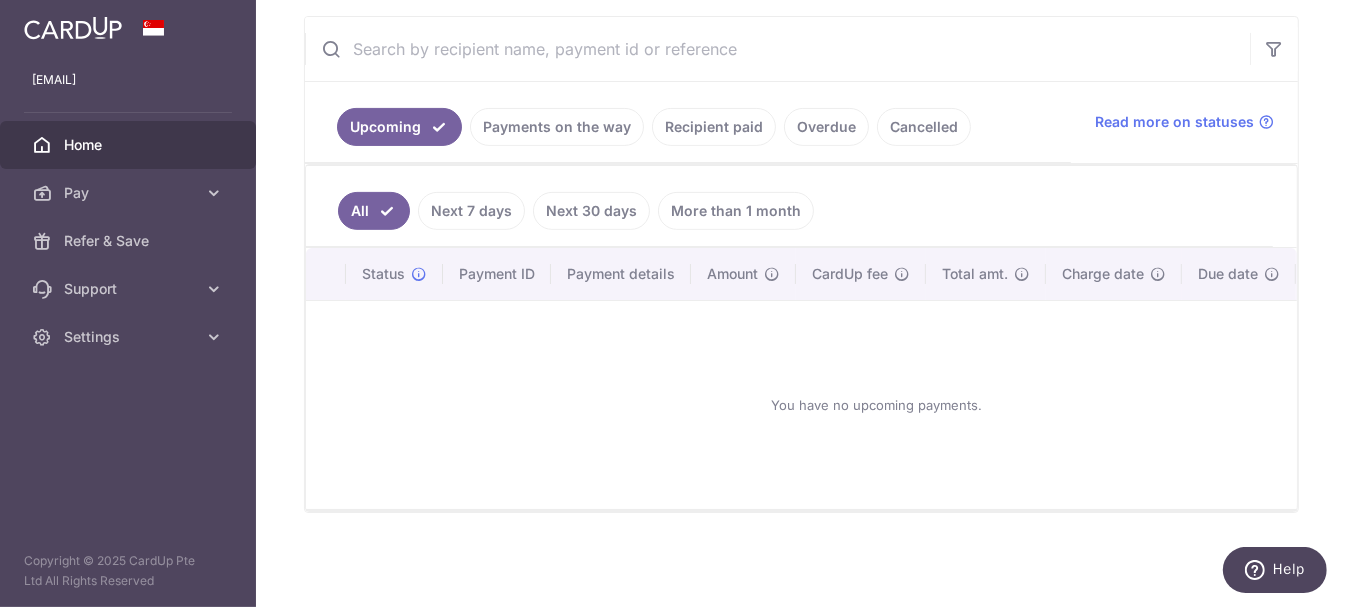 click on "All" at bounding box center (374, 211) 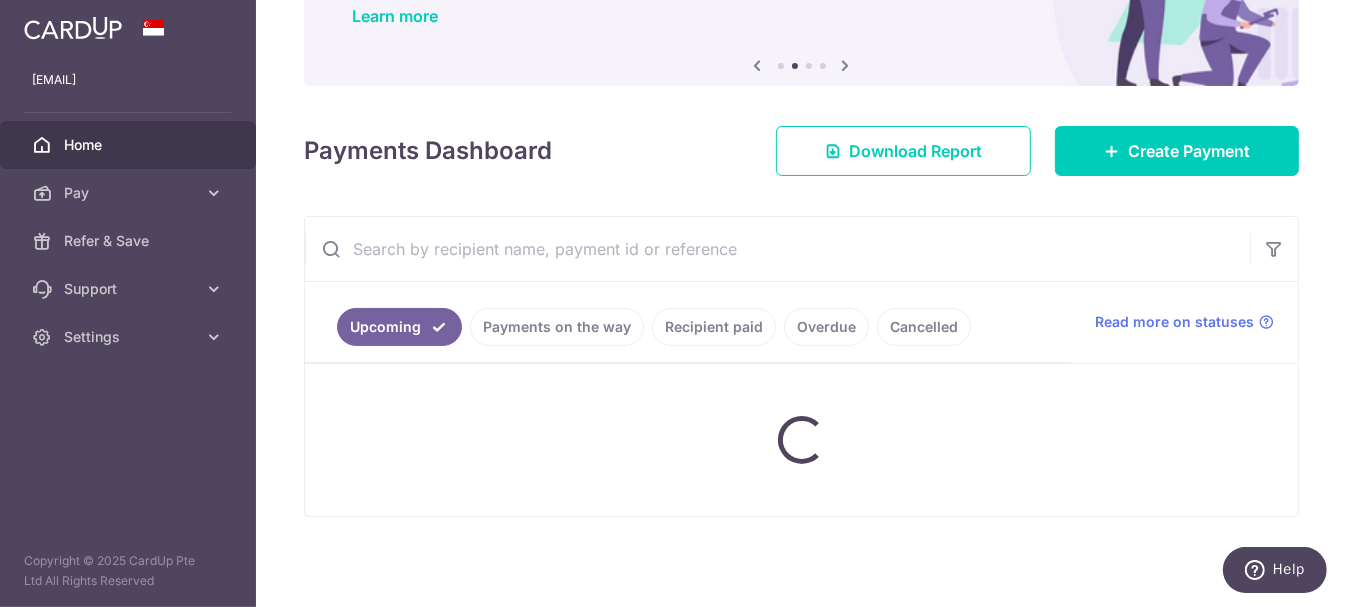 scroll, scrollTop: 374, scrollLeft: 0, axis: vertical 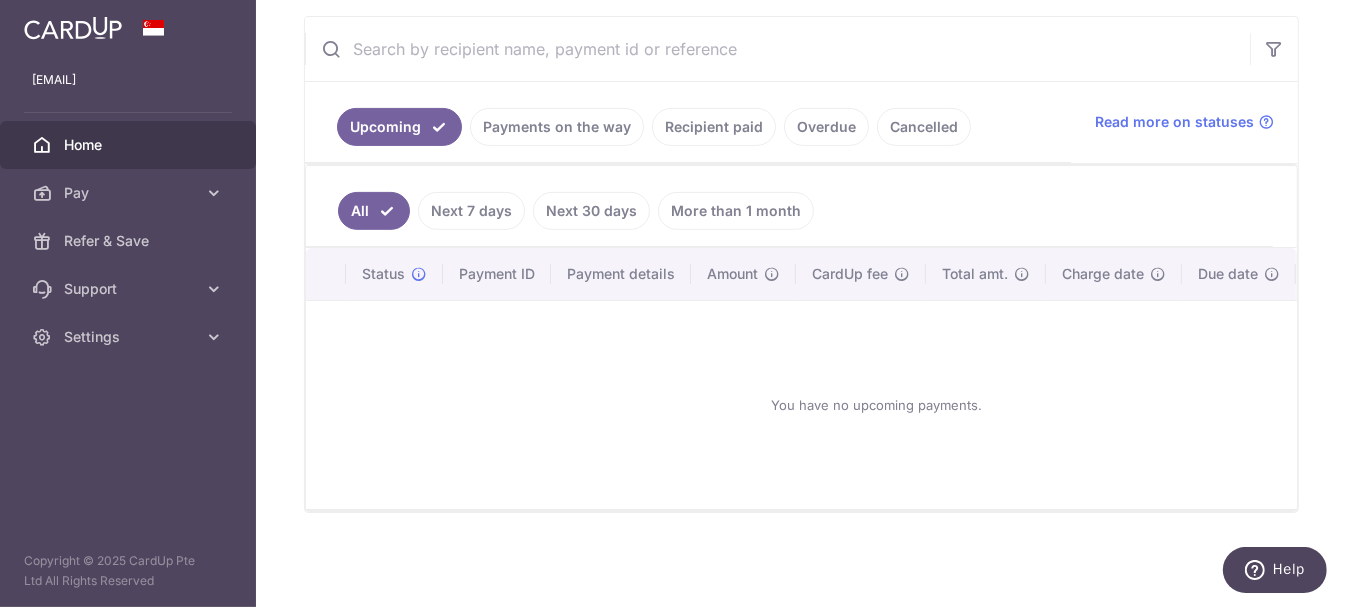 click on "Payments on the way" at bounding box center (557, 127) 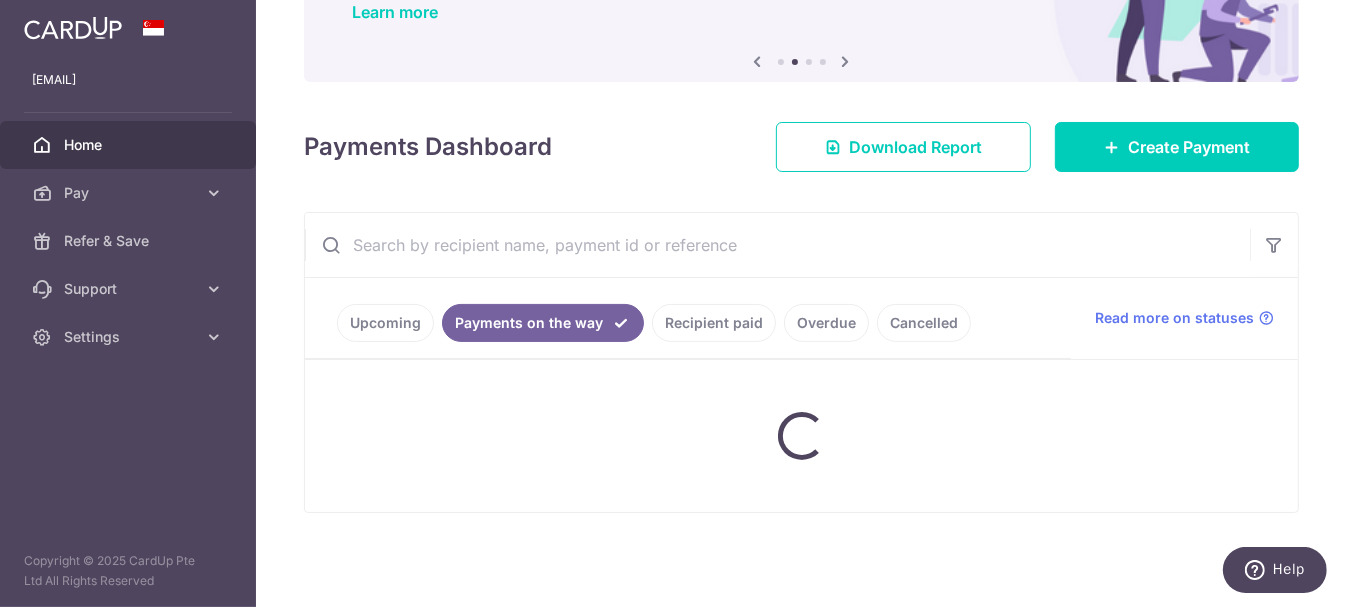 scroll, scrollTop: 291, scrollLeft: 0, axis: vertical 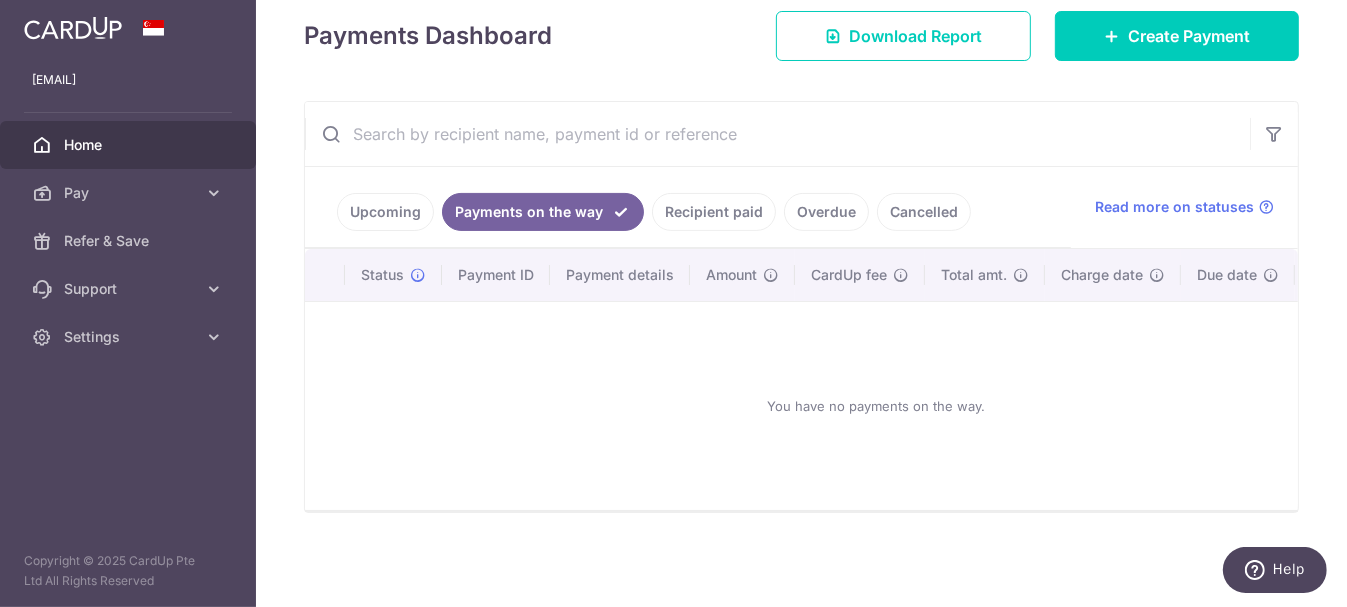 click on "Recipient paid" at bounding box center (714, 212) 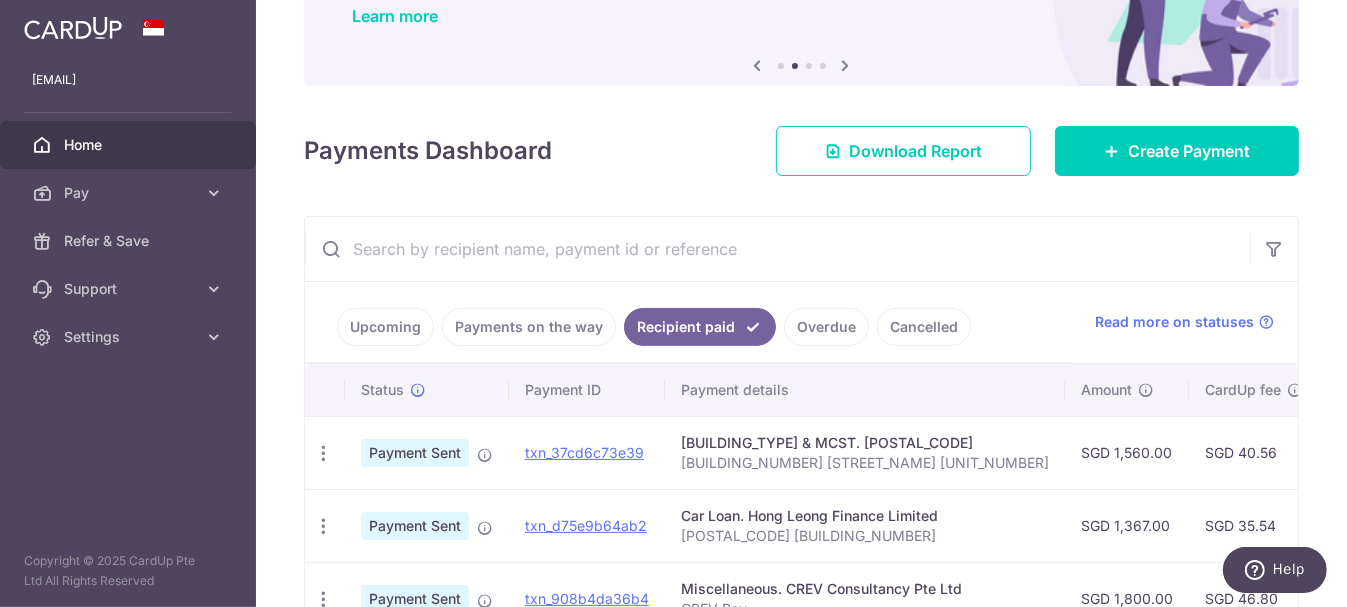 scroll, scrollTop: 374, scrollLeft: 0, axis: vertical 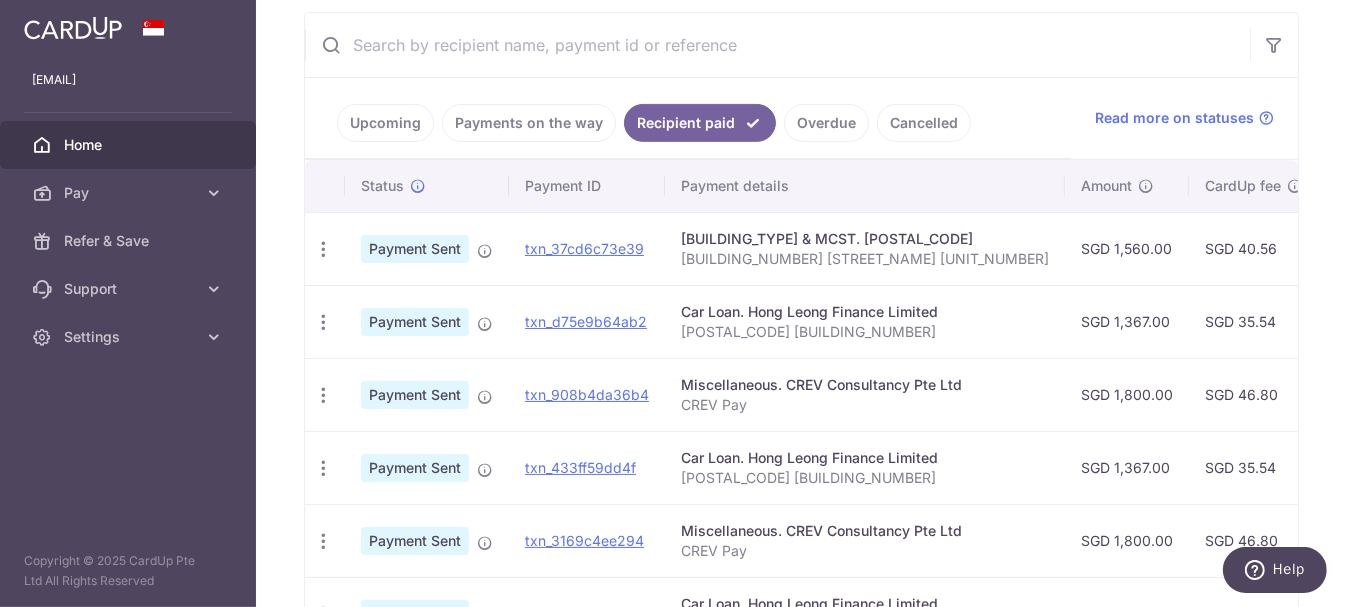 click on "Upcoming" at bounding box center [385, 123] 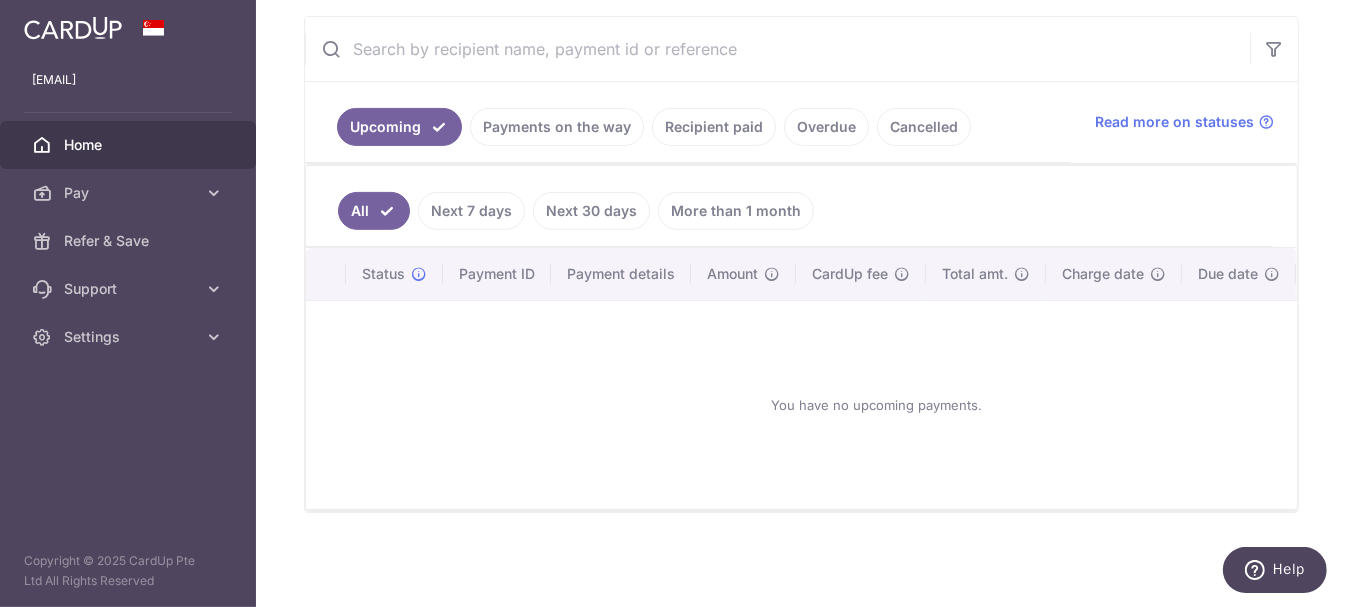 scroll, scrollTop: 0, scrollLeft: 0, axis: both 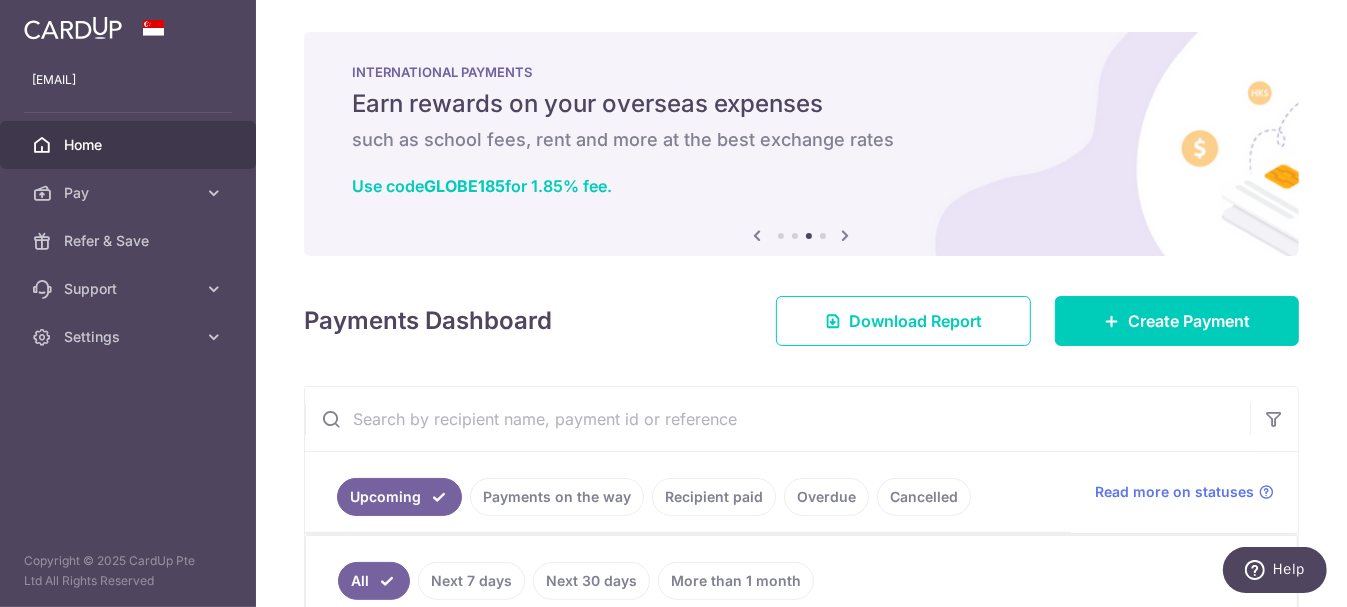 click on "Overdue" at bounding box center (826, 497) 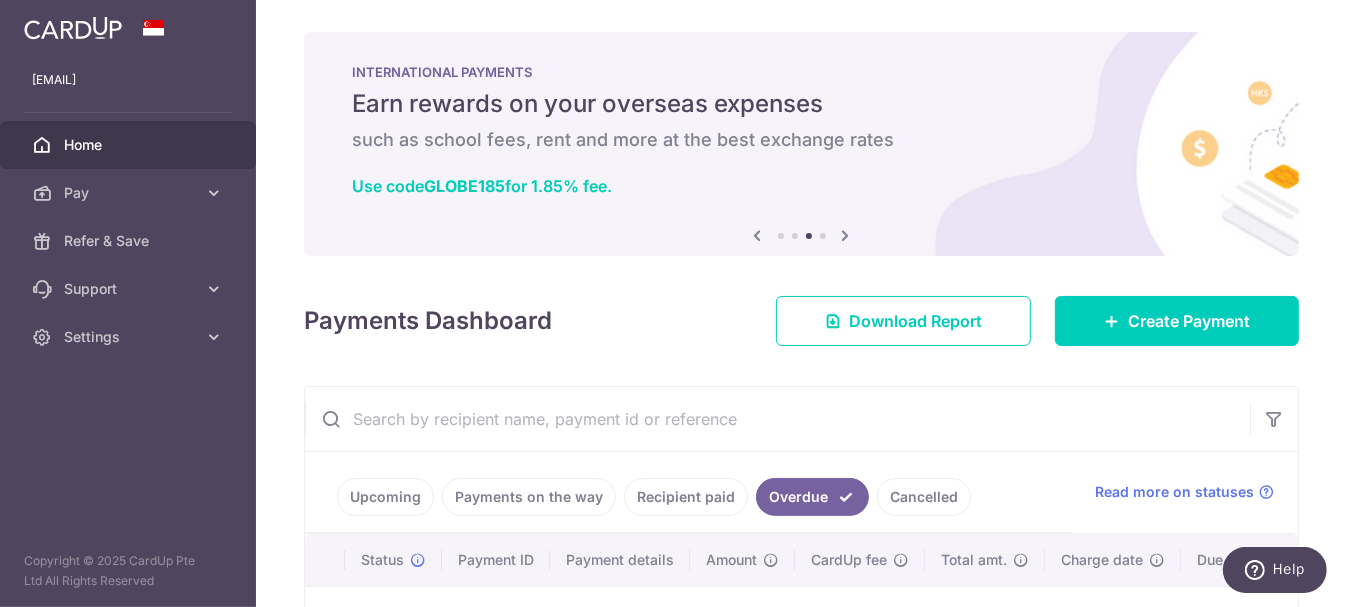 scroll, scrollTop: 291, scrollLeft: 0, axis: vertical 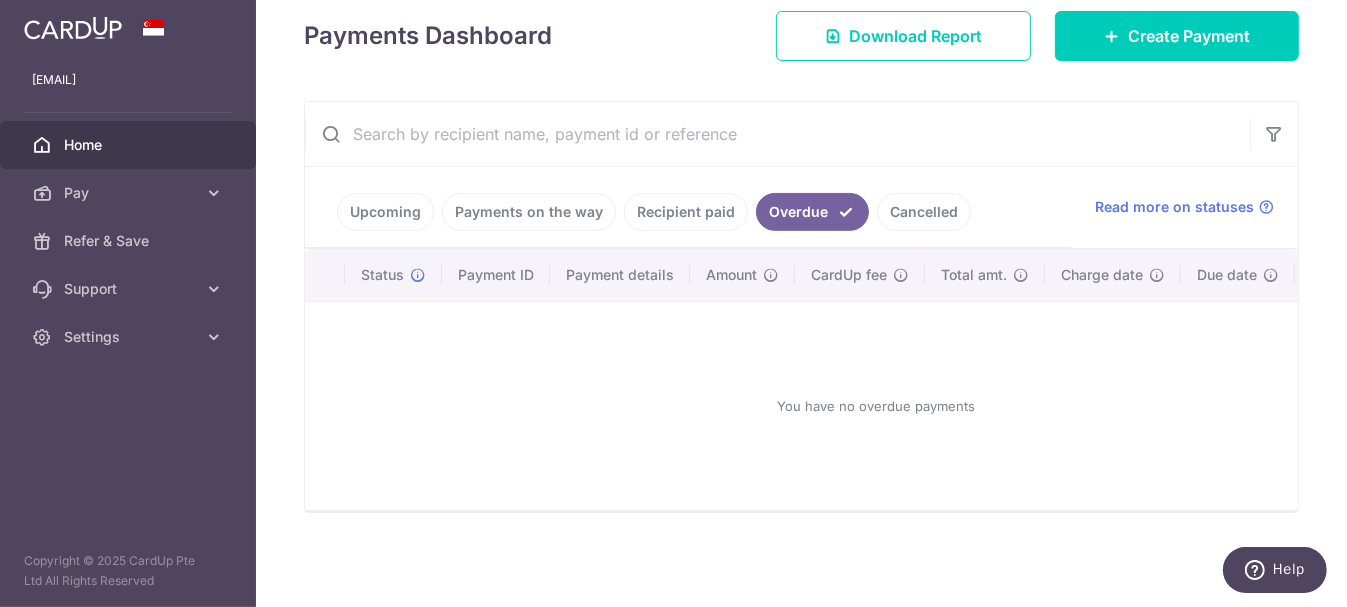 click on "Recipient paid" at bounding box center (686, 212) 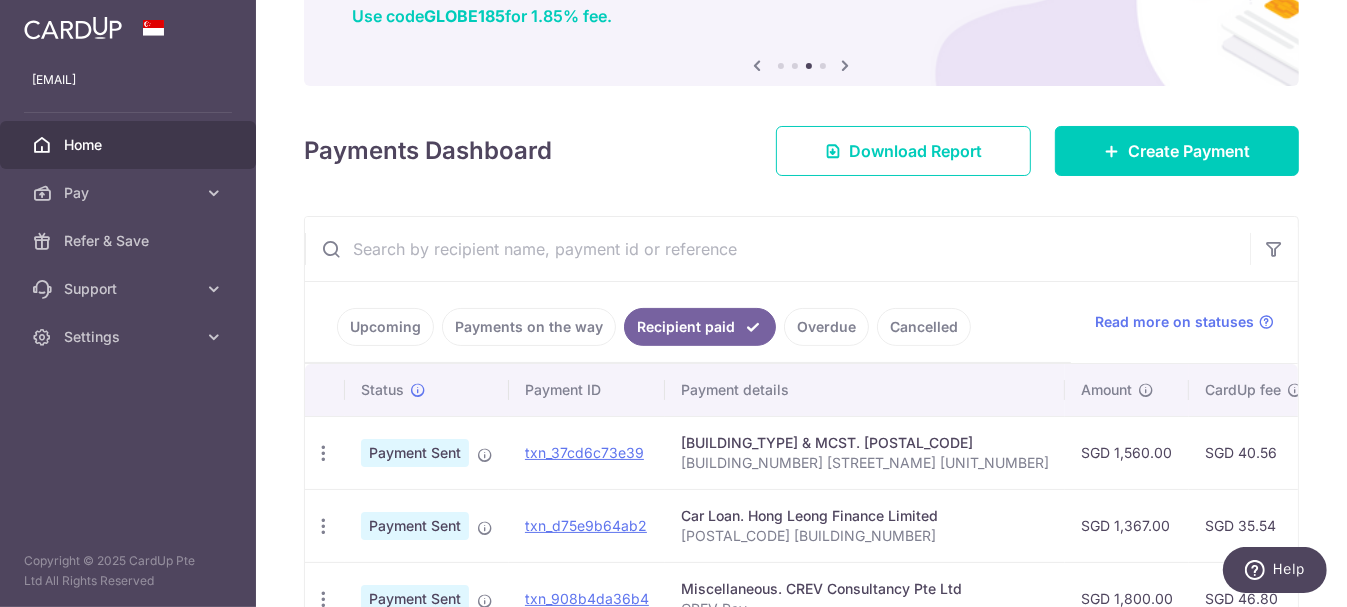 scroll, scrollTop: 291, scrollLeft: 0, axis: vertical 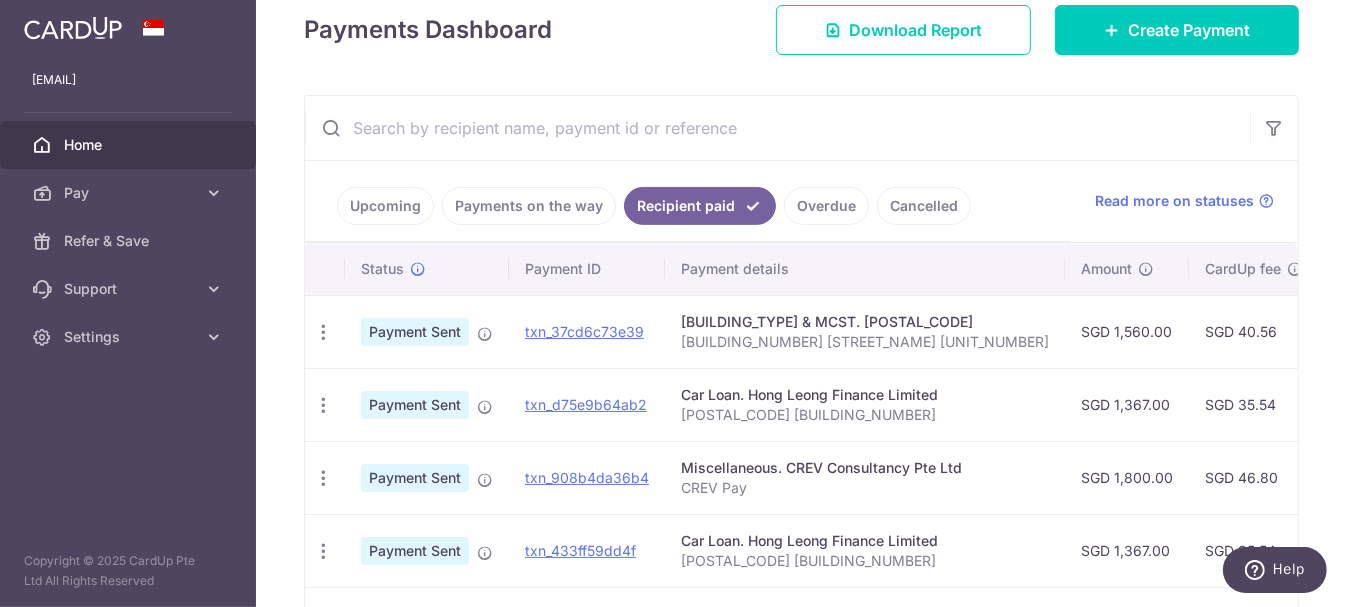 click on "Payments on the way" at bounding box center [529, 206] 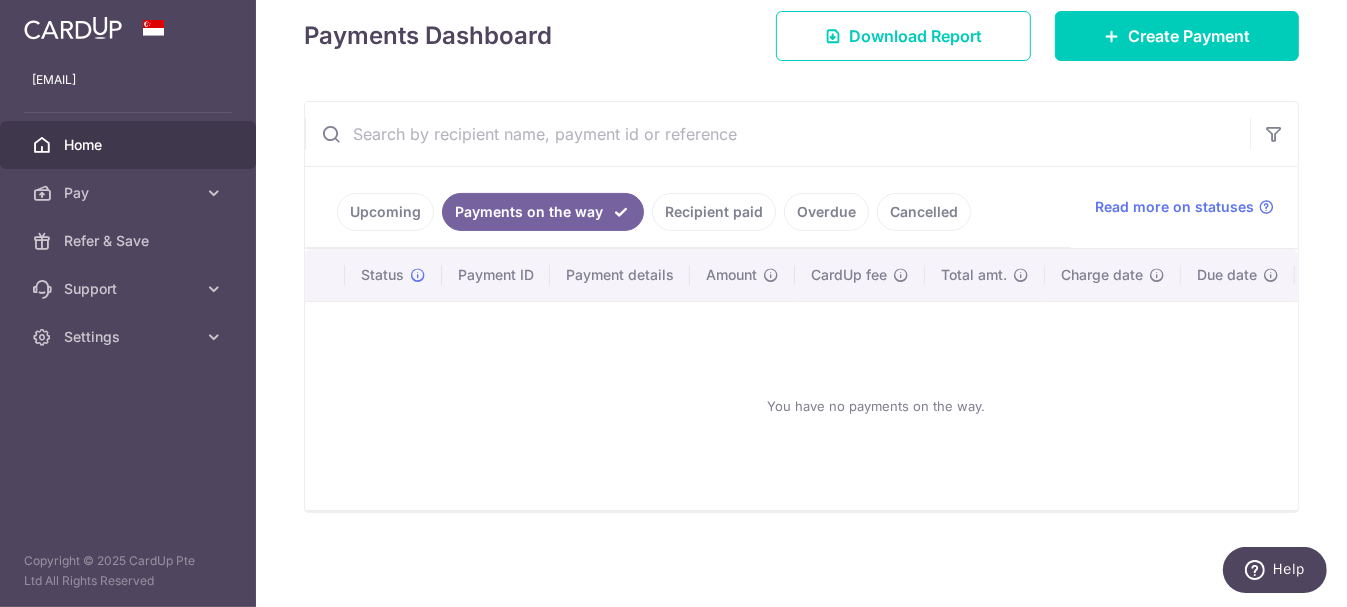 click on "Upcoming" at bounding box center [385, 212] 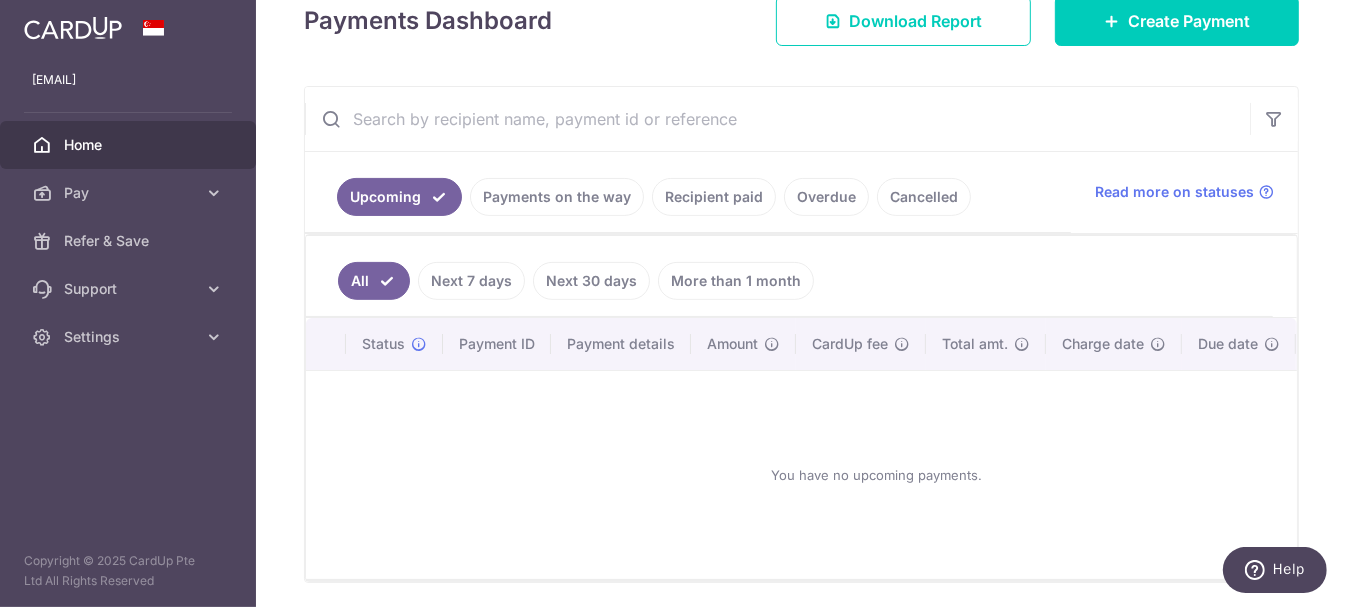 scroll, scrollTop: 374, scrollLeft: 0, axis: vertical 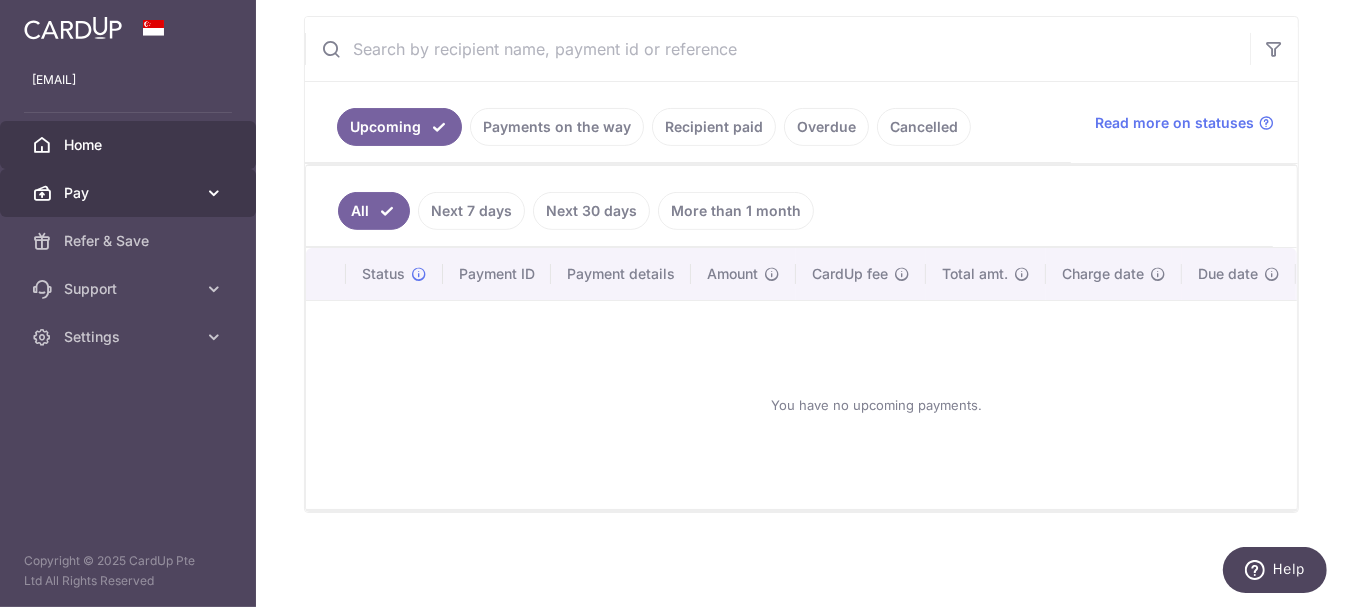 click on "Pay" at bounding box center [130, 193] 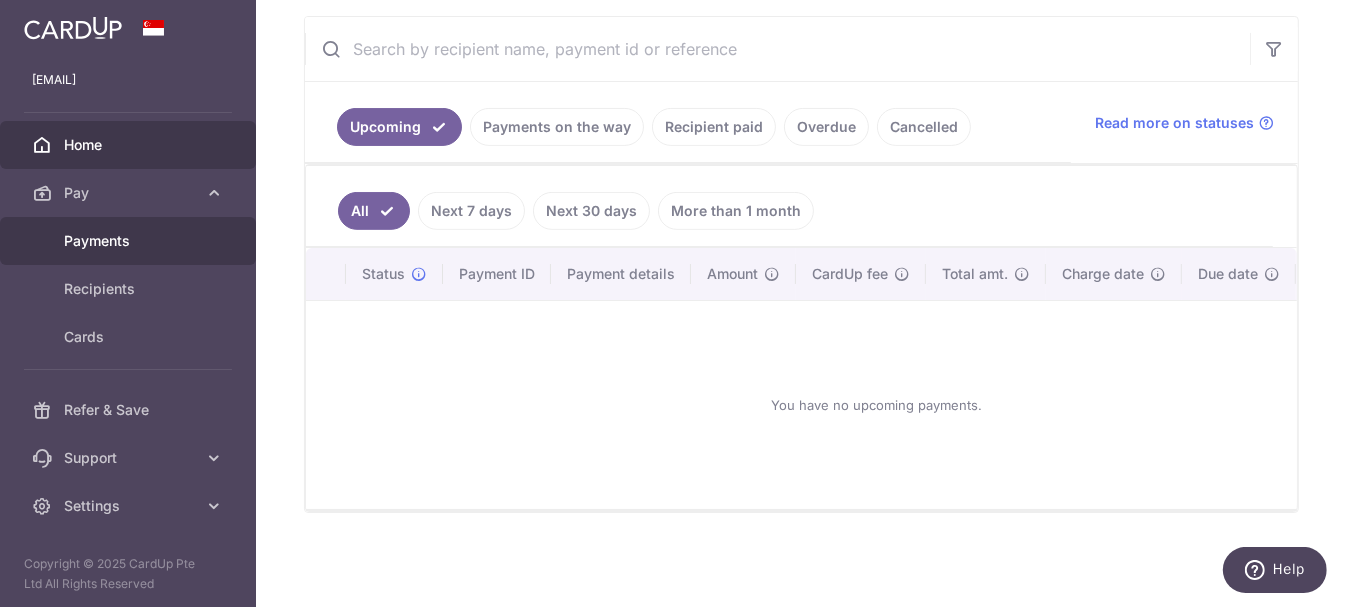 click on "Payments" at bounding box center (130, 241) 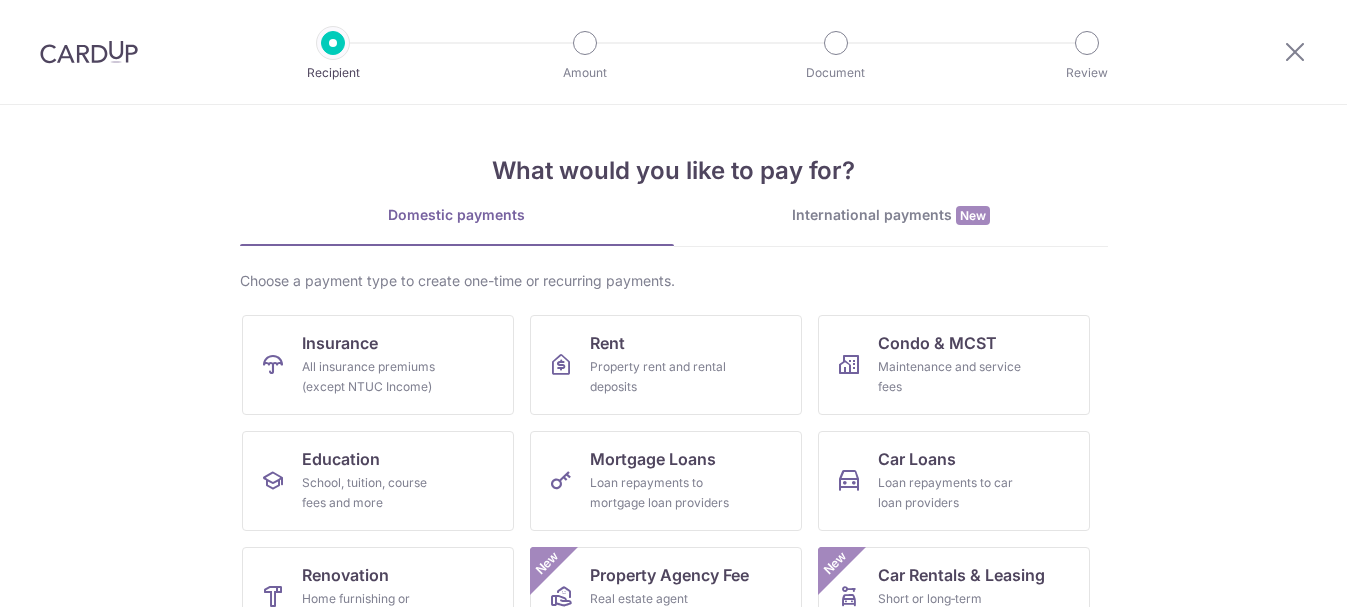 scroll, scrollTop: 0, scrollLeft: 0, axis: both 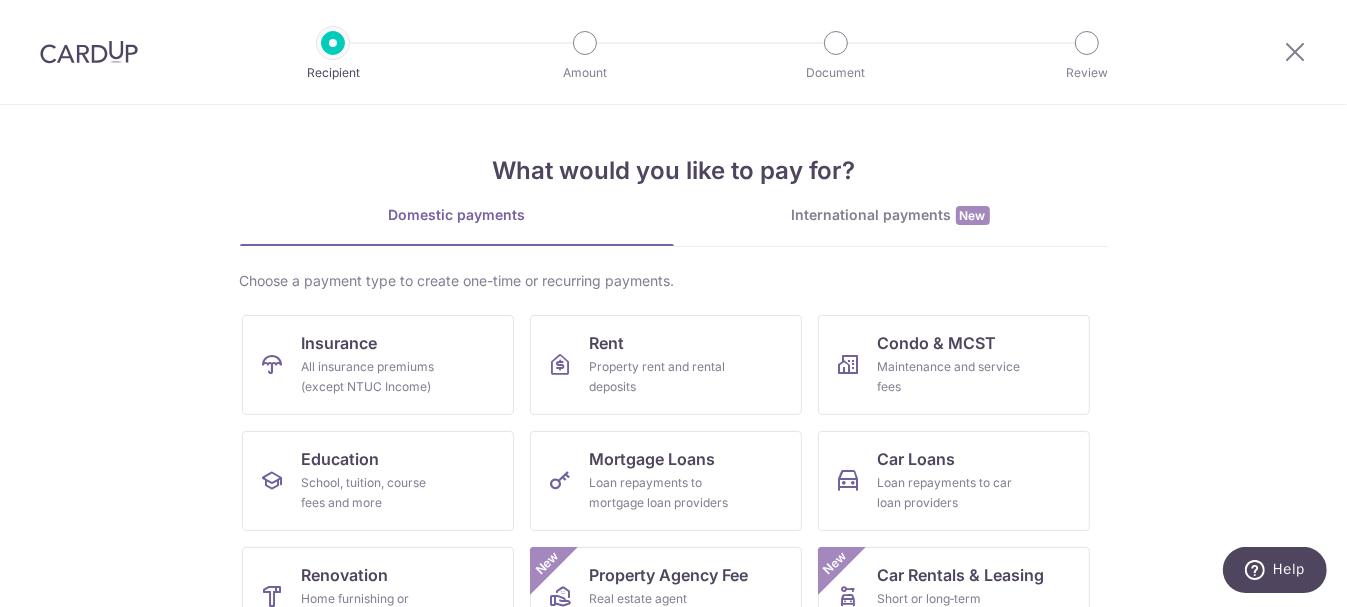 click at bounding box center [89, 52] 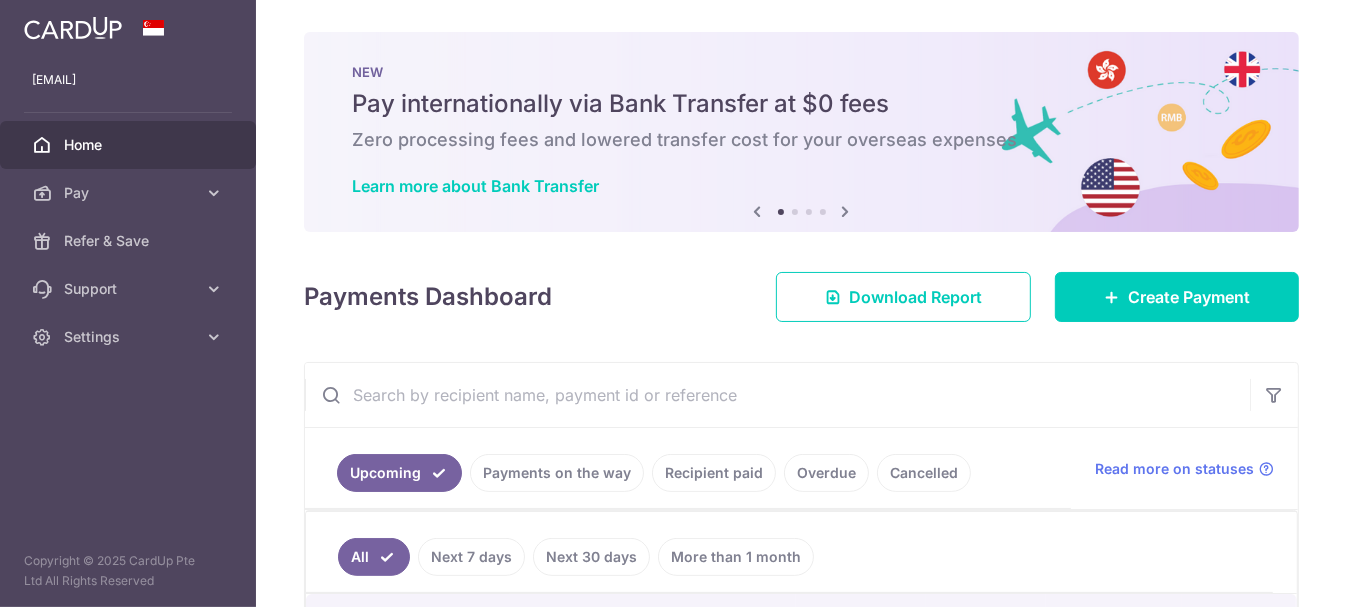 scroll, scrollTop: 0, scrollLeft: 0, axis: both 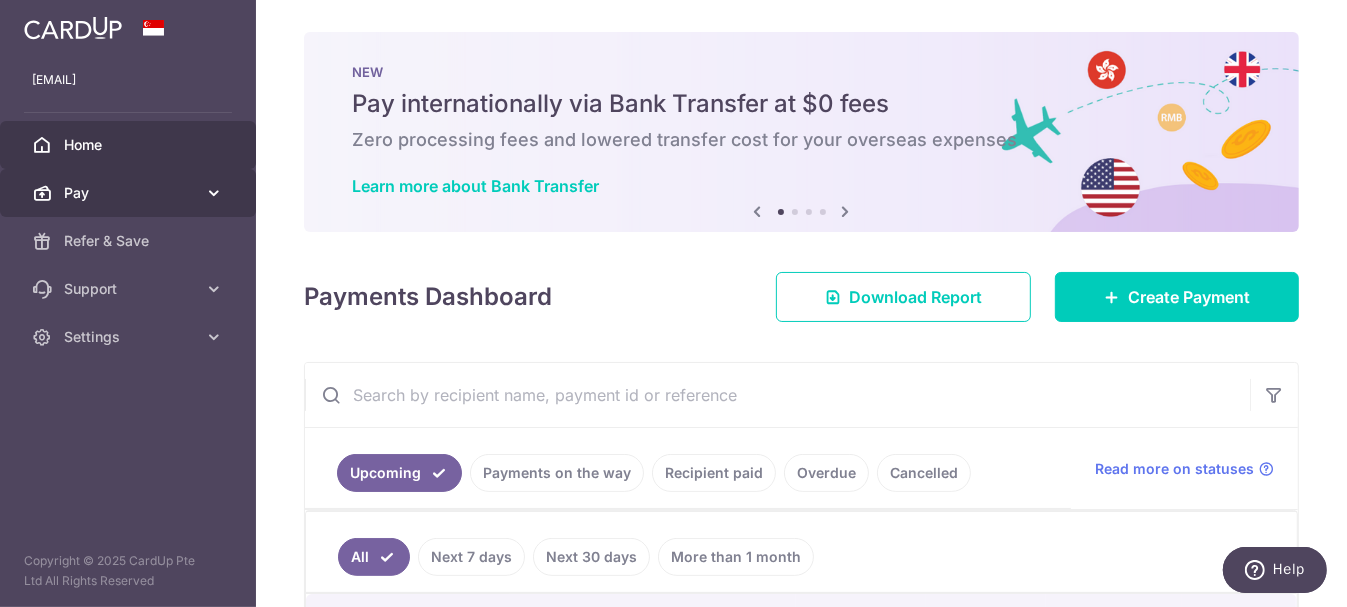 click on "Pay" at bounding box center [130, 193] 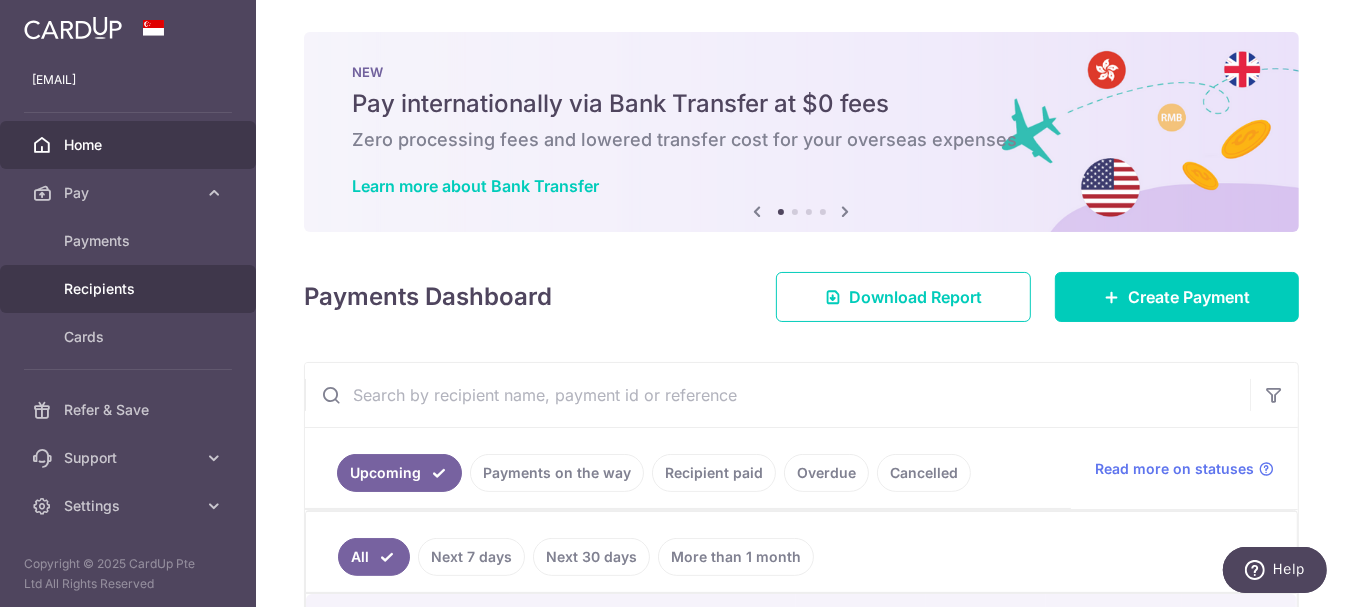 click on "Recipients" at bounding box center (130, 289) 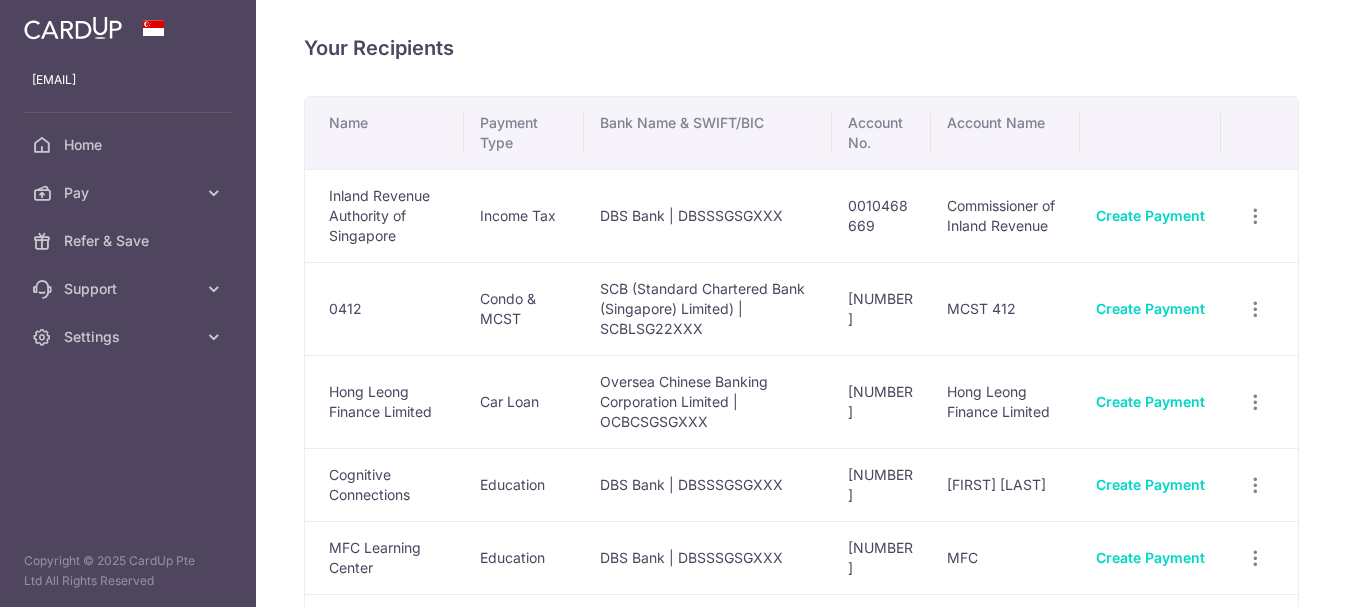 scroll, scrollTop: 0, scrollLeft: 0, axis: both 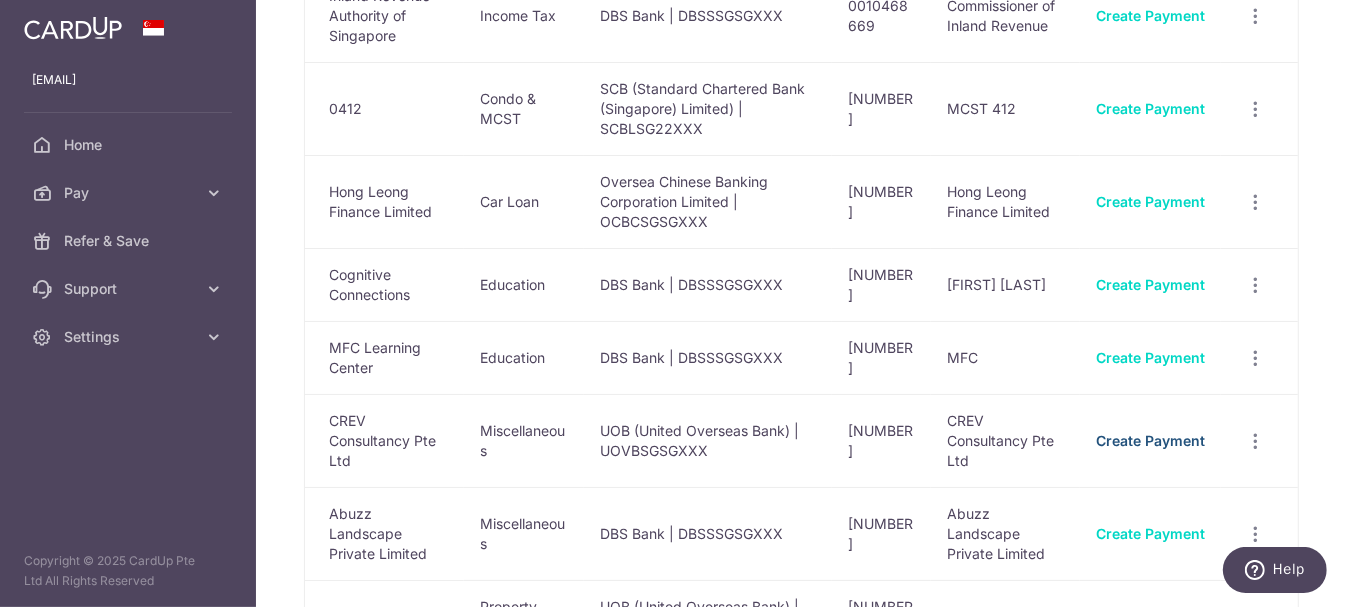 click on "Create Payment" at bounding box center (1150, 440) 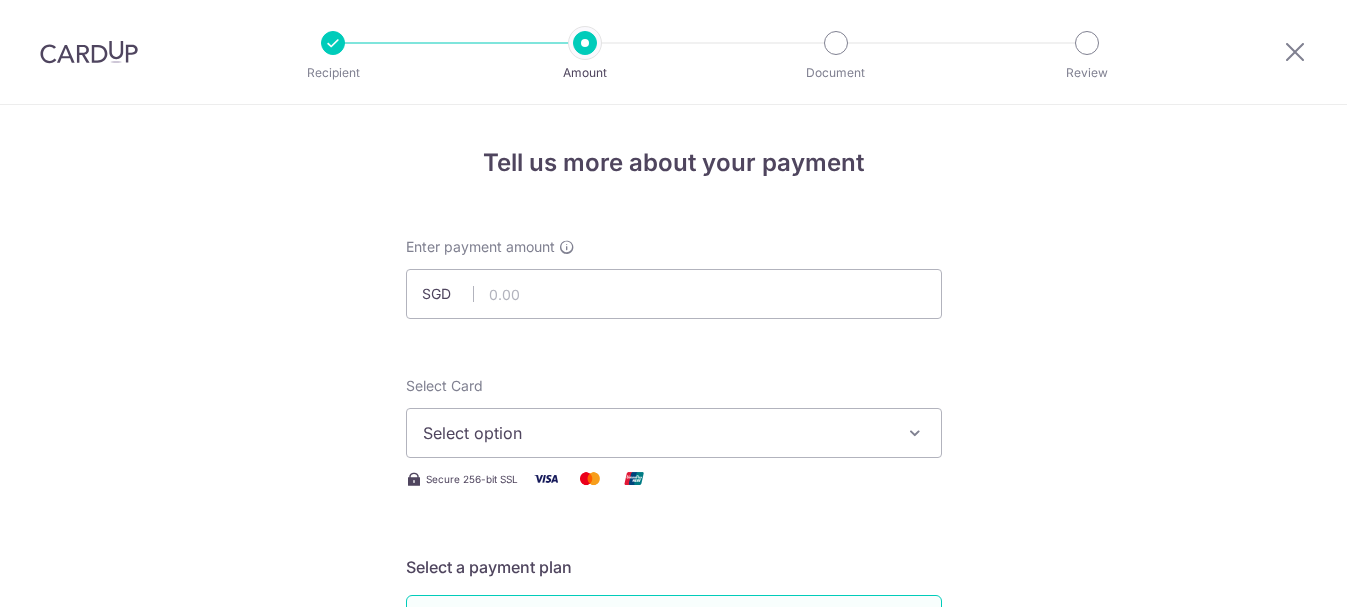 scroll, scrollTop: 0, scrollLeft: 0, axis: both 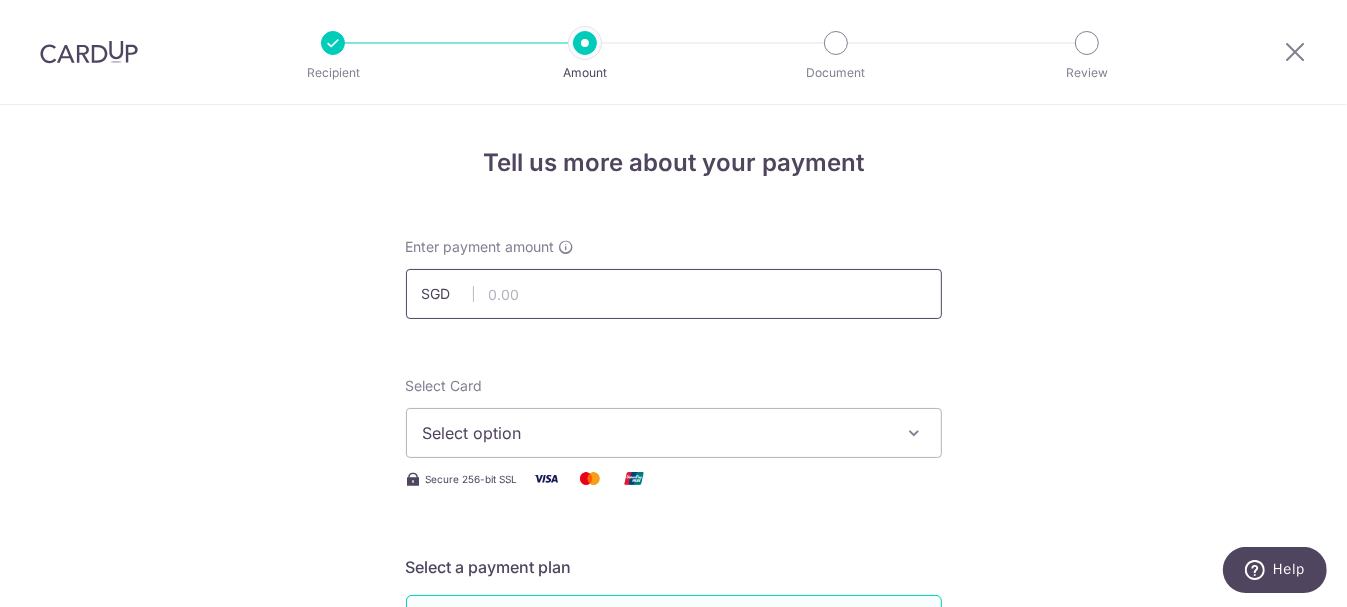 click at bounding box center (674, 294) 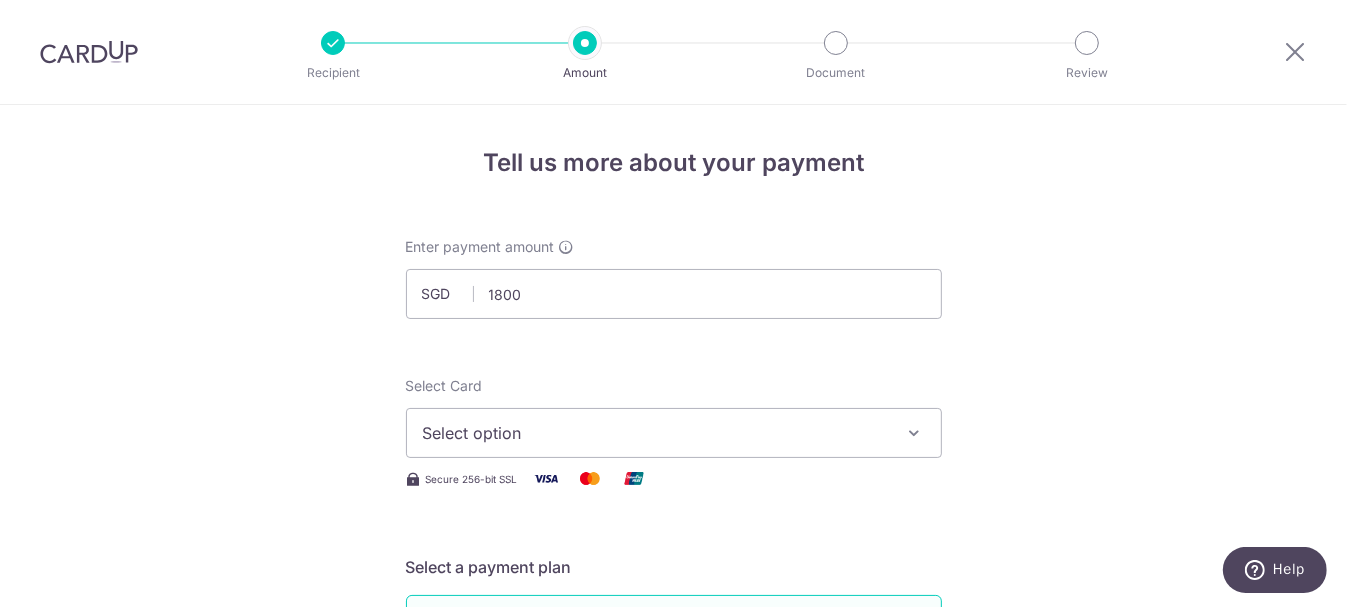 type on "1,800.00" 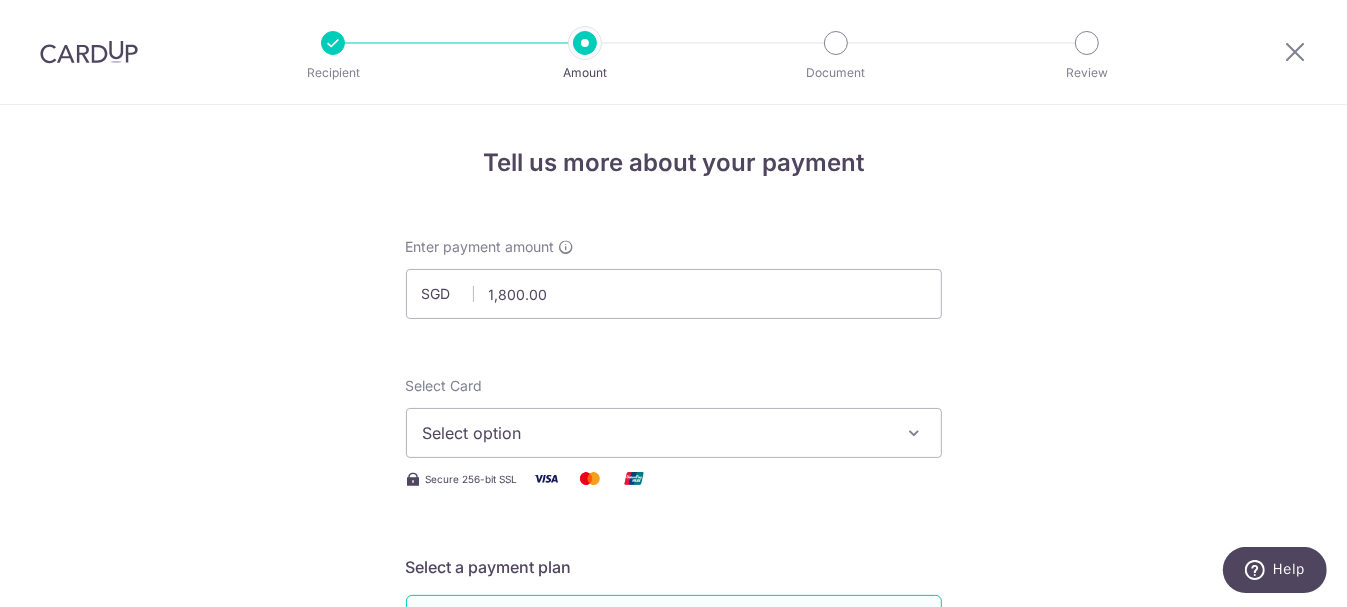click on "Tell us more about your payment
Enter payment amount
SGD
1,800.00
1800.00
Select Card
Select option
Add credit card
Your Cards
**** 5939
**** 9858
**** 9563
**** 5919
**** 2000
Secure 256-bit SSL
Text" at bounding box center (673, 1009) 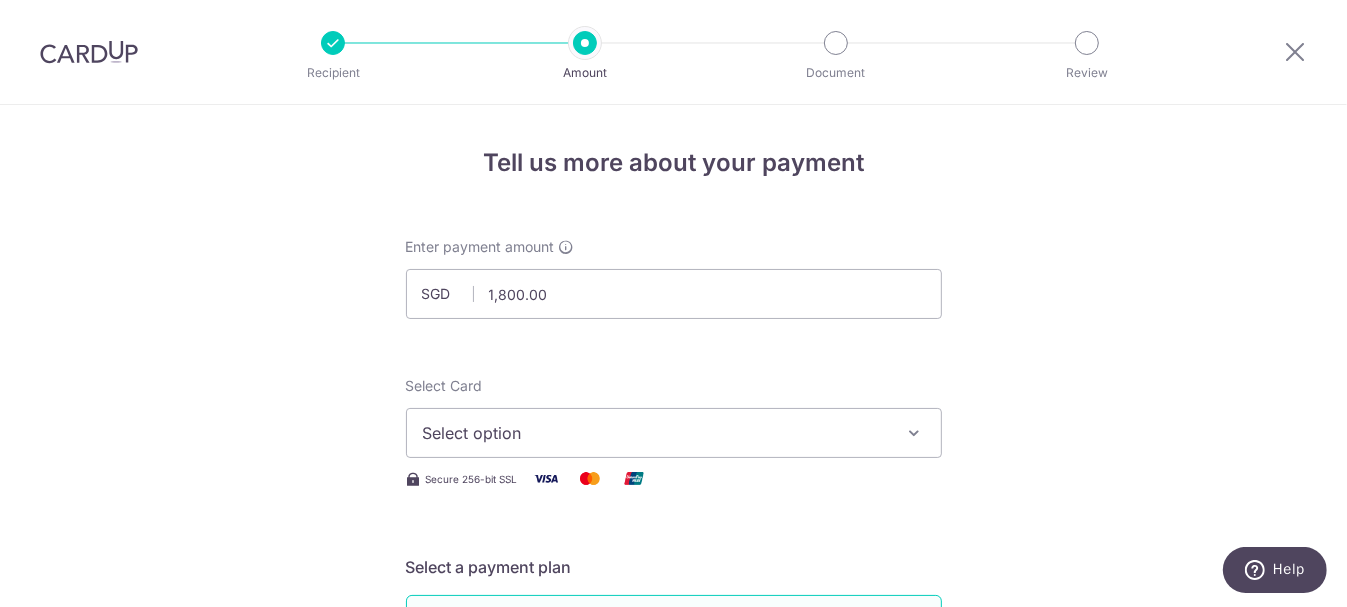 click at bounding box center (915, 433) 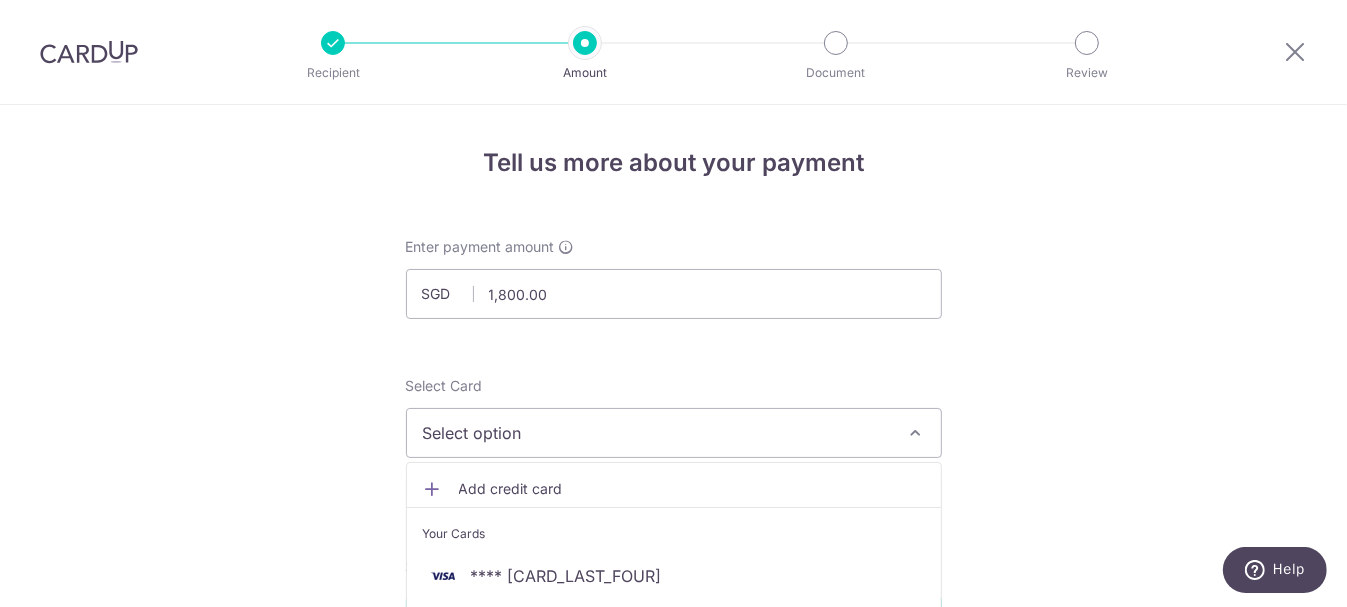 scroll, scrollTop: 200, scrollLeft: 0, axis: vertical 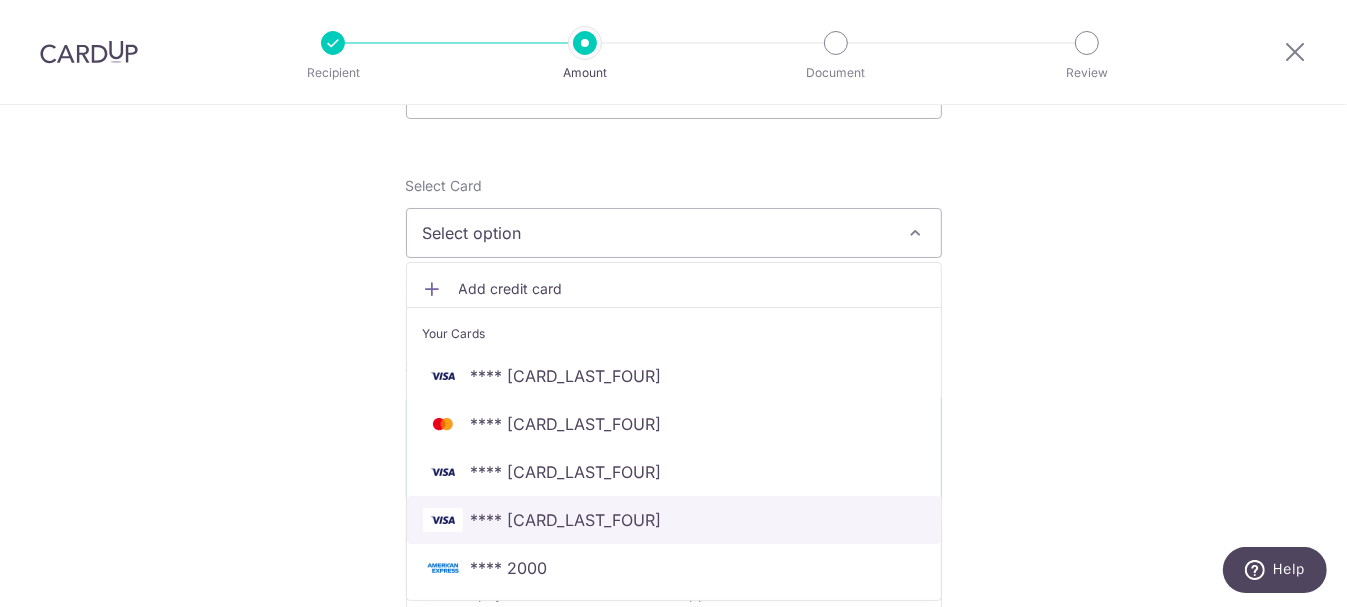click on "[CREDIT_CARD]" at bounding box center (566, 520) 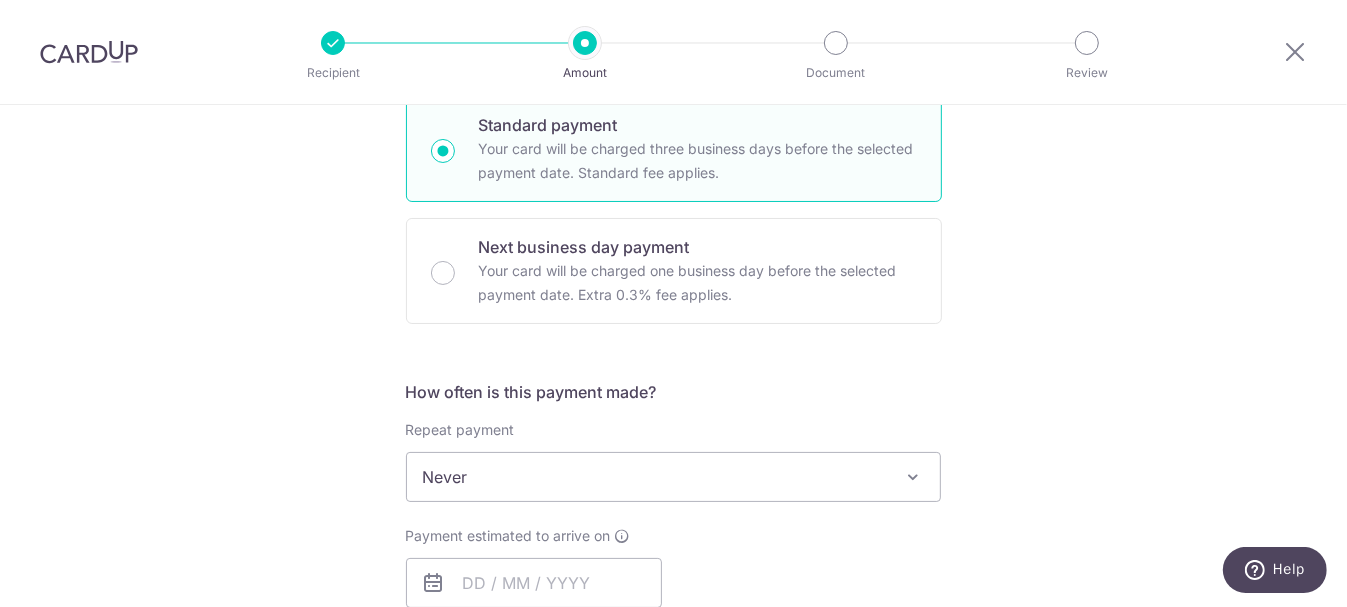 scroll, scrollTop: 600, scrollLeft: 0, axis: vertical 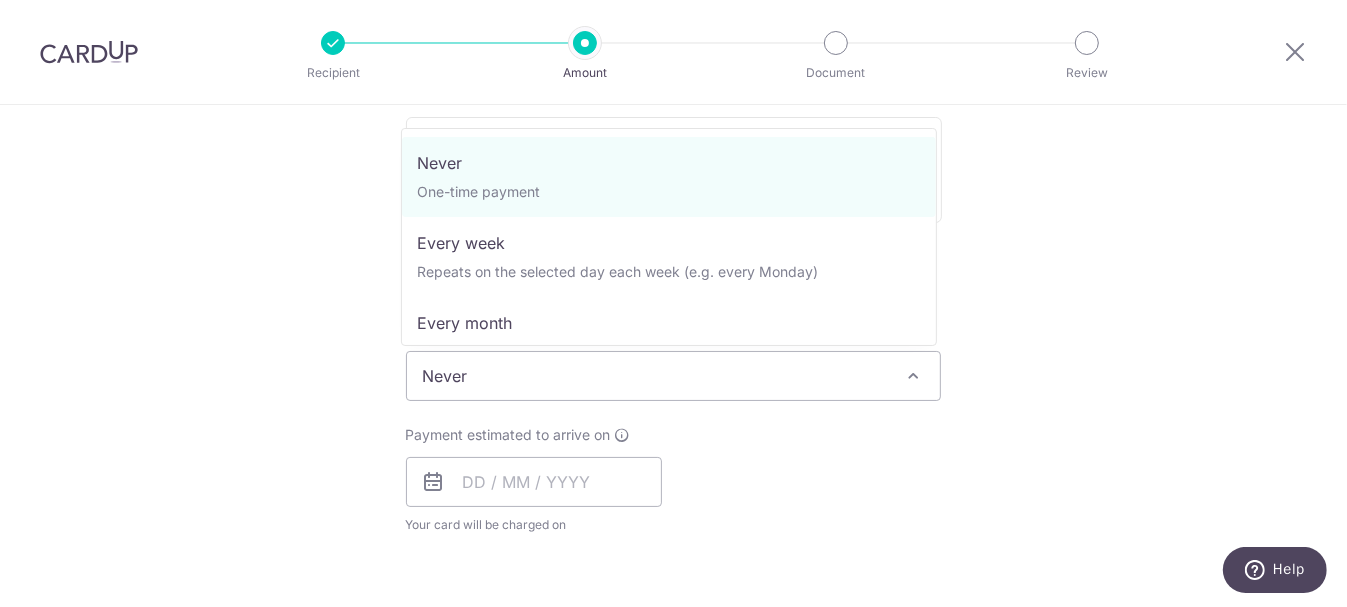 click at bounding box center (913, 376) 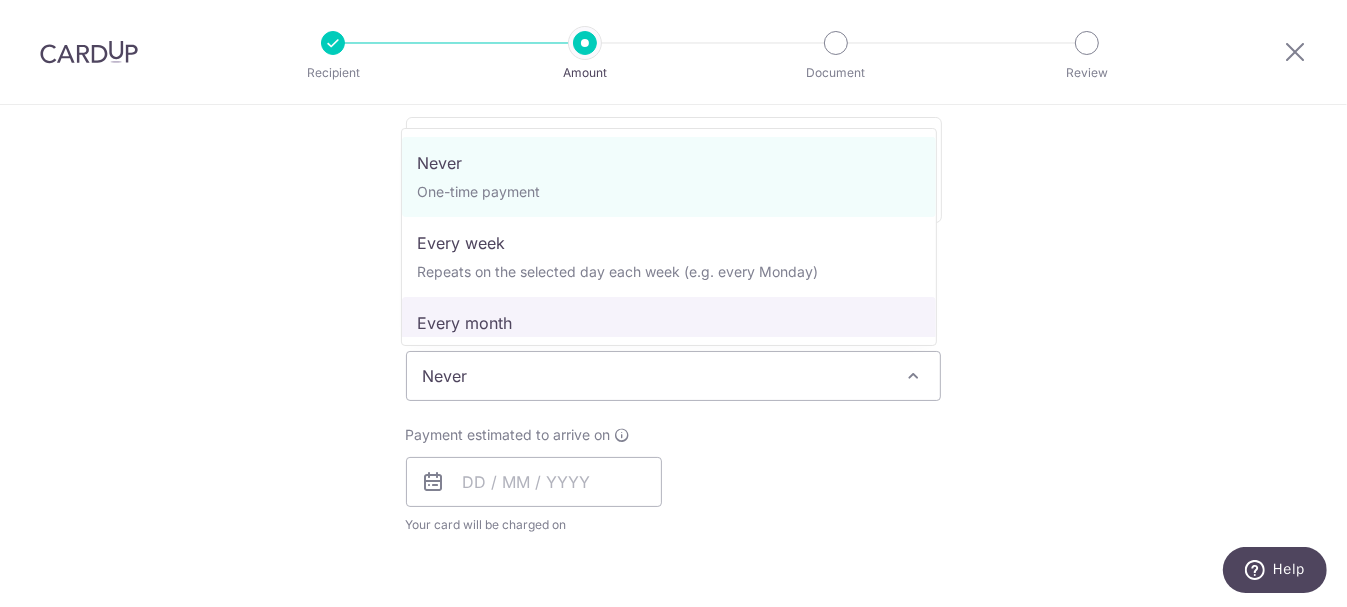 select on "3" 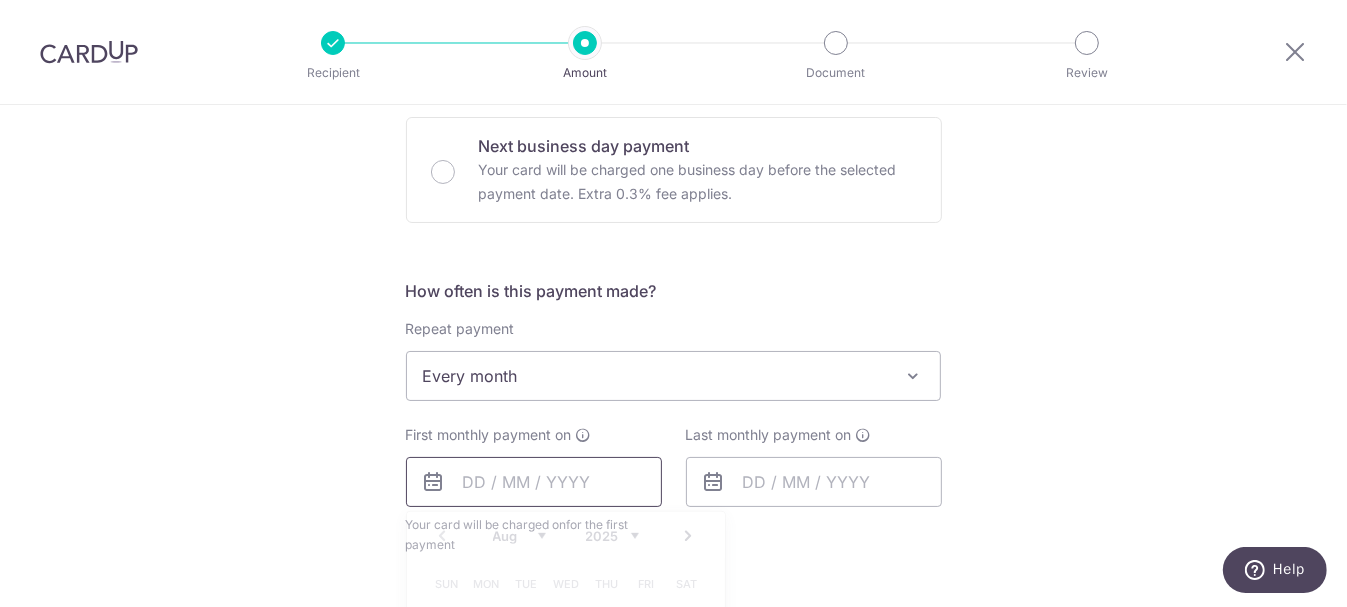 click at bounding box center [534, 482] 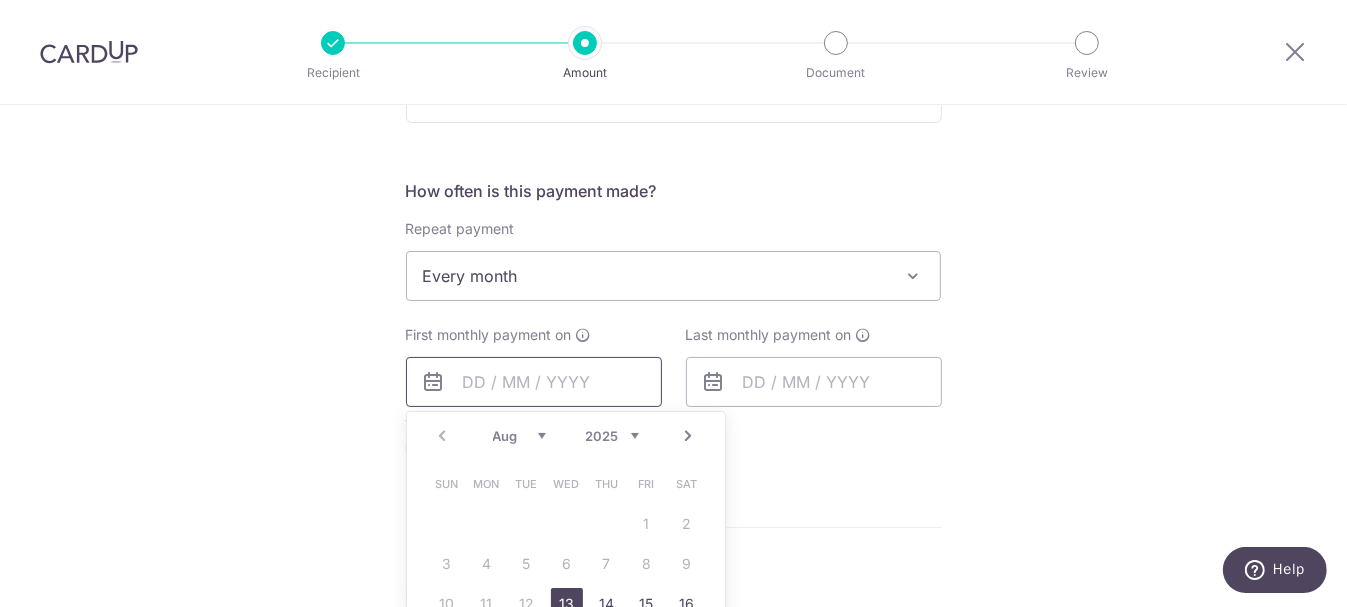 scroll, scrollTop: 800, scrollLeft: 0, axis: vertical 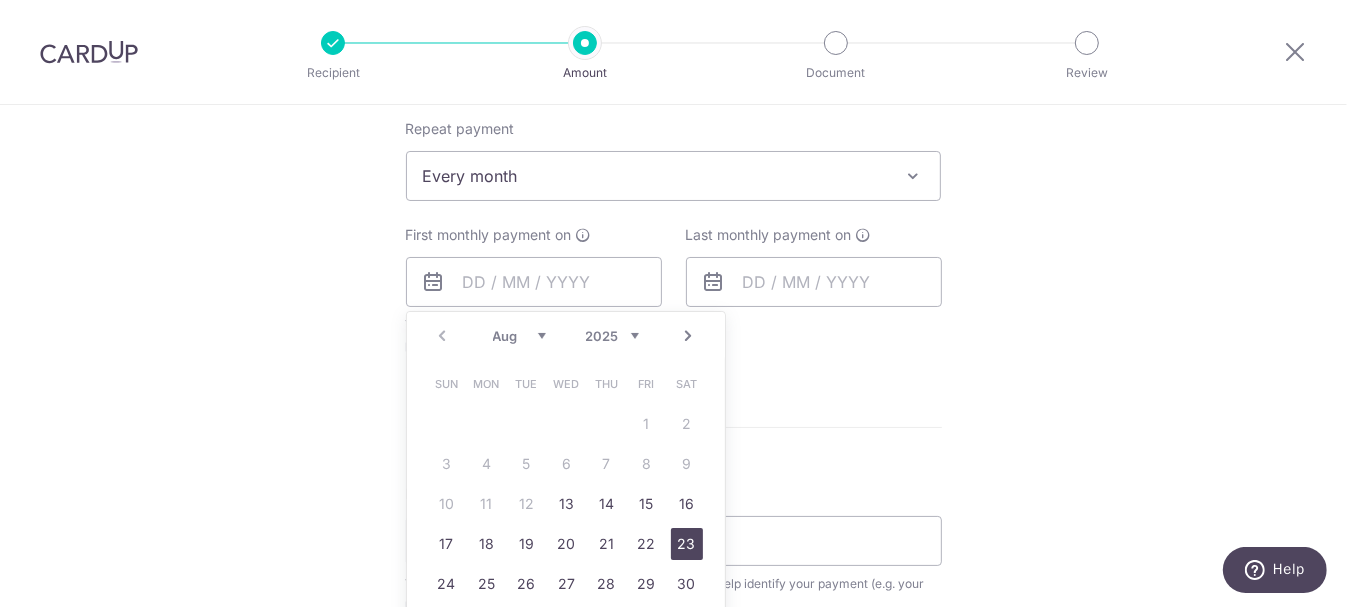 click on "23" at bounding box center (687, 544) 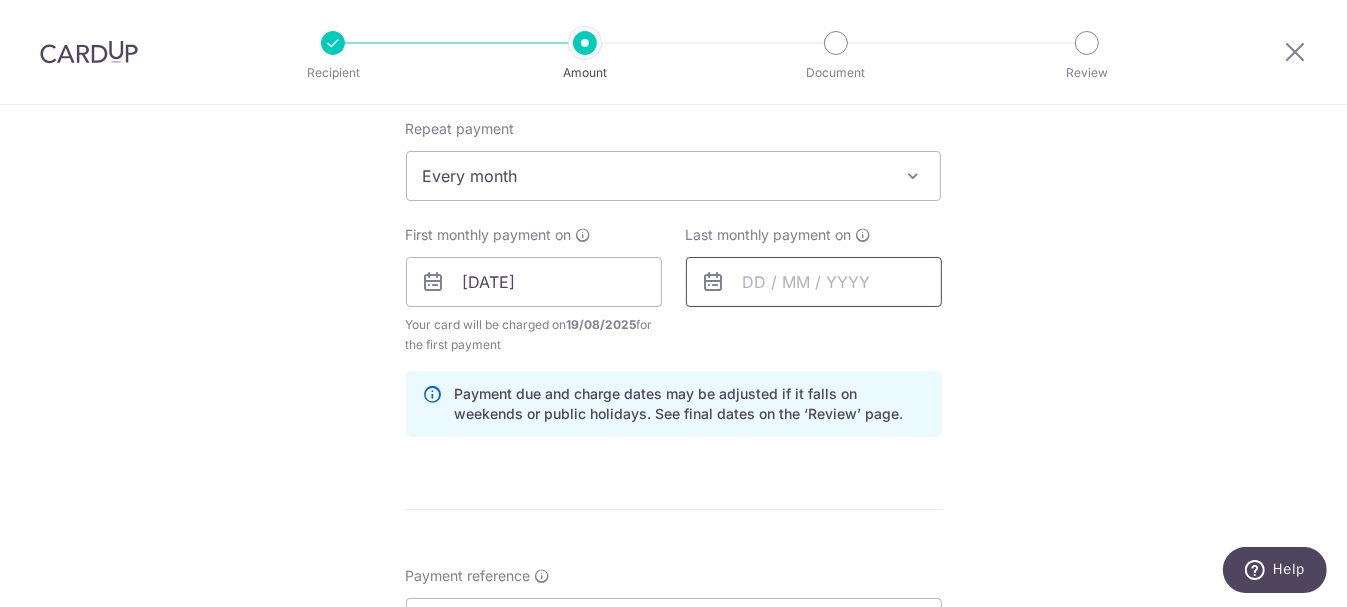 click at bounding box center (814, 282) 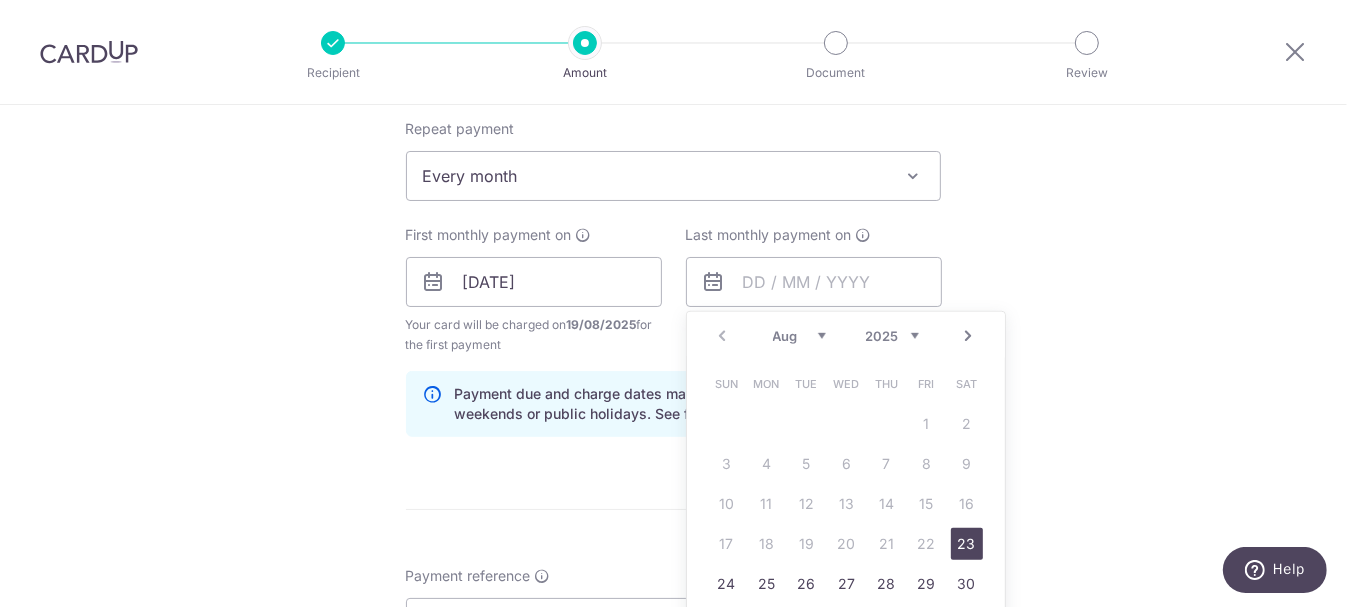 click on "2025 2026 2027 2028 2029 2030 2031 2032 2033 2034 2035" at bounding box center [892, 336] 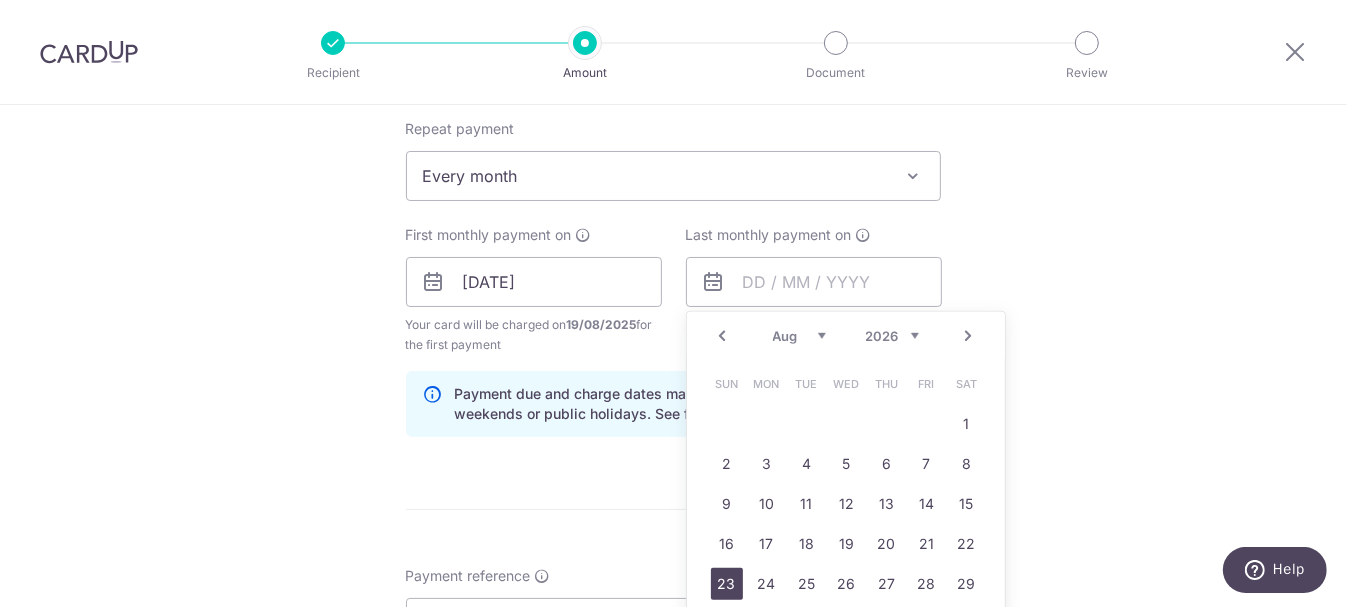 click on "23" at bounding box center [727, 584] 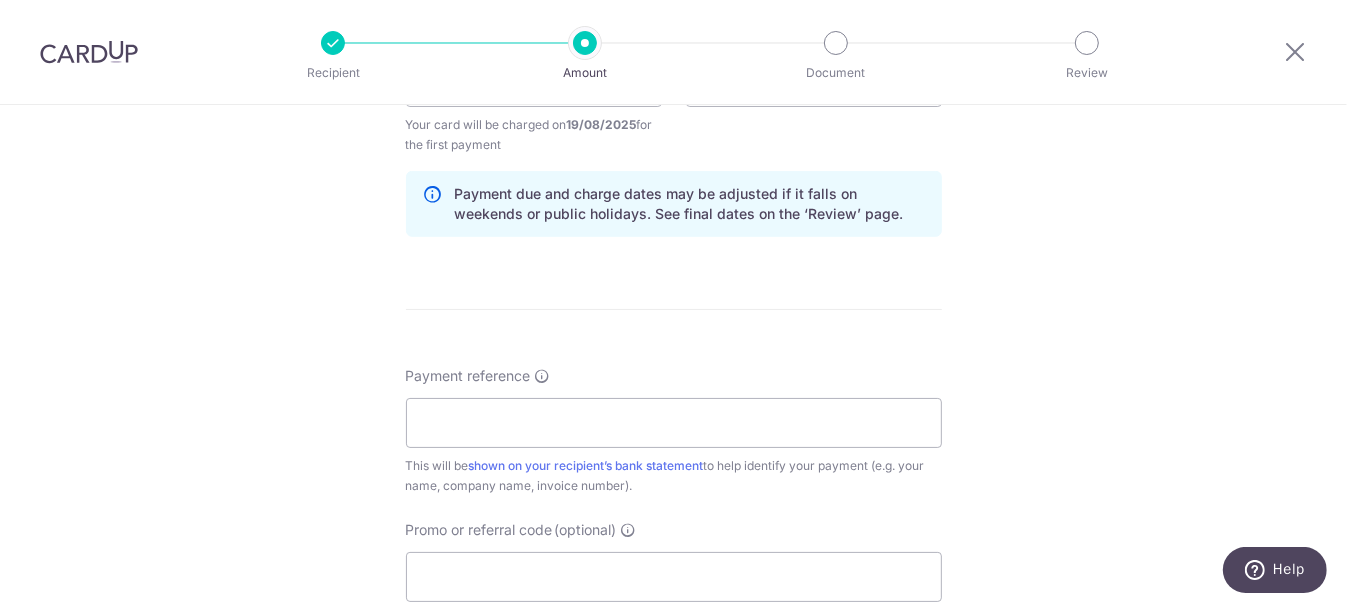scroll, scrollTop: 1100, scrollLeft: 0, axis: vertical 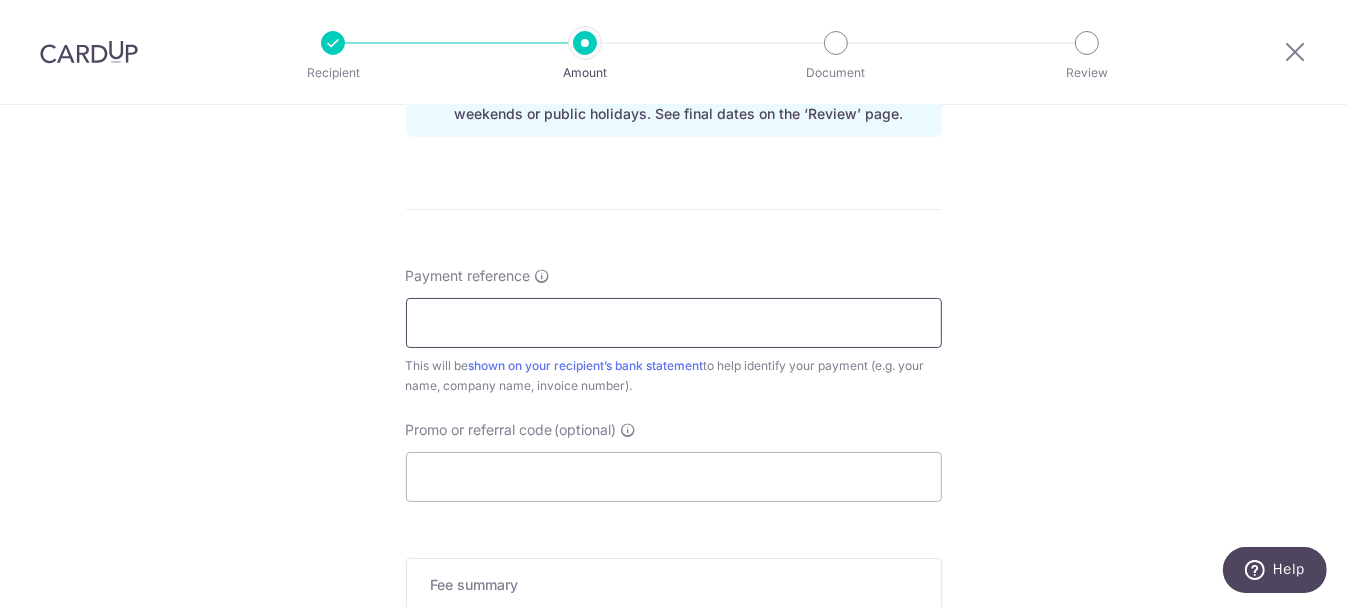 click on "Payment reference" at bounding box center (674, 323) 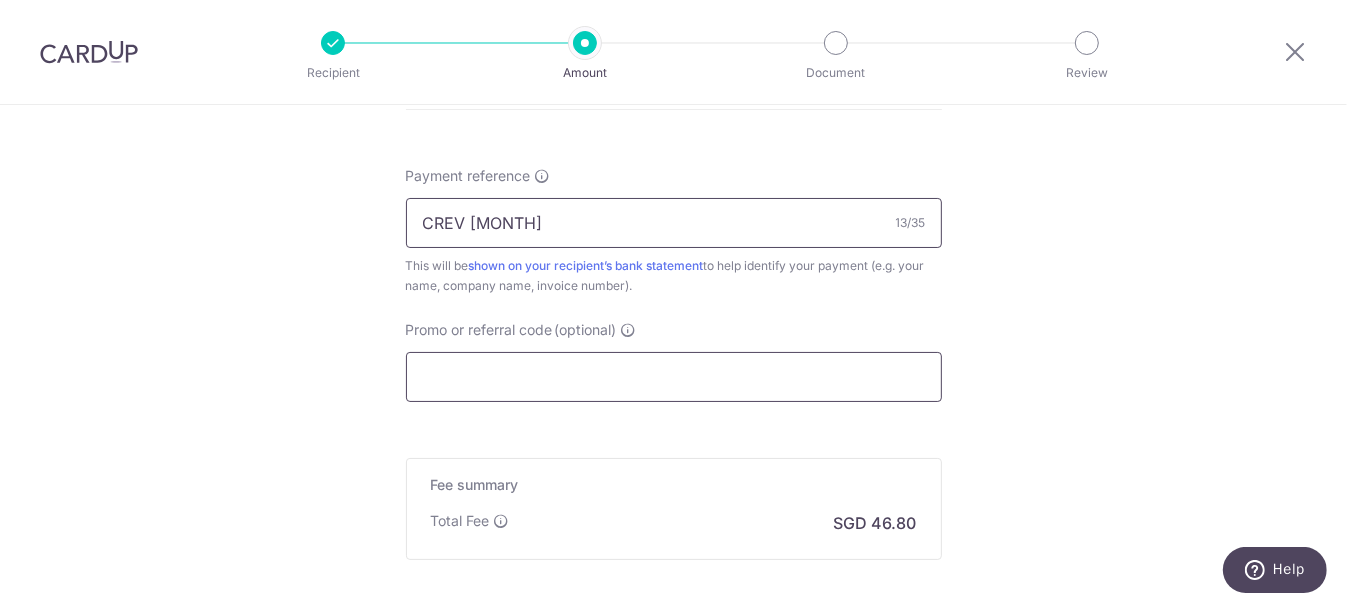scroll, scrollTop: 1400, scrollLeft: 0, axis: vertical 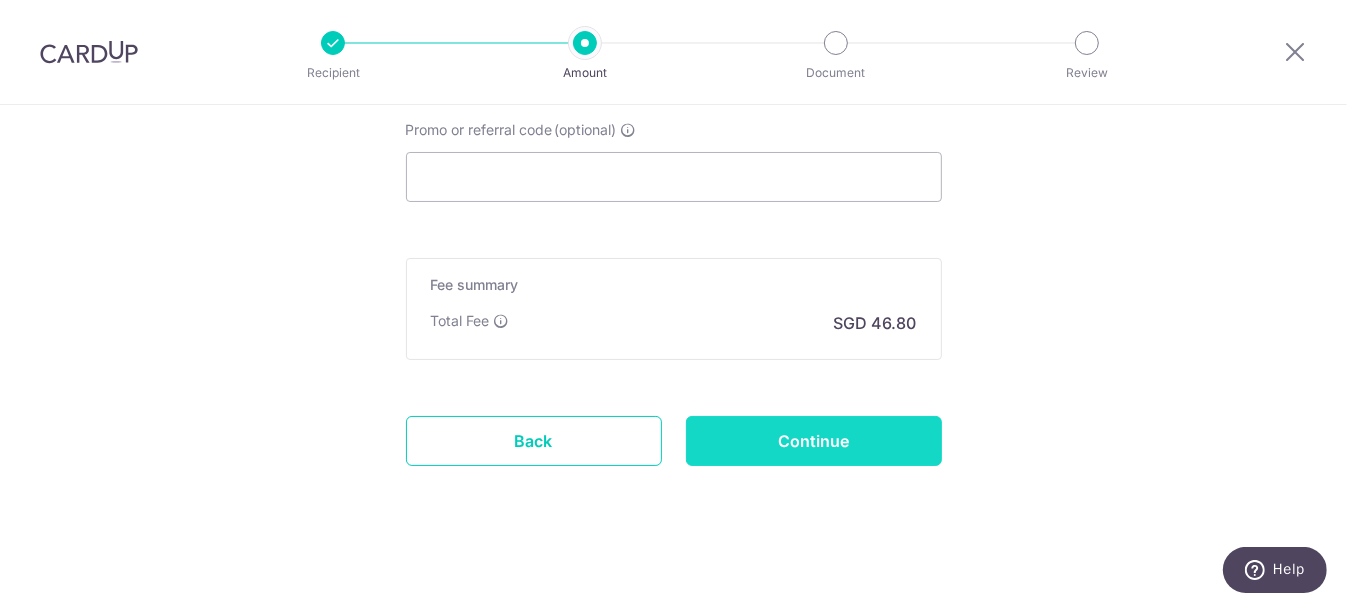 type on "CREV monthly" 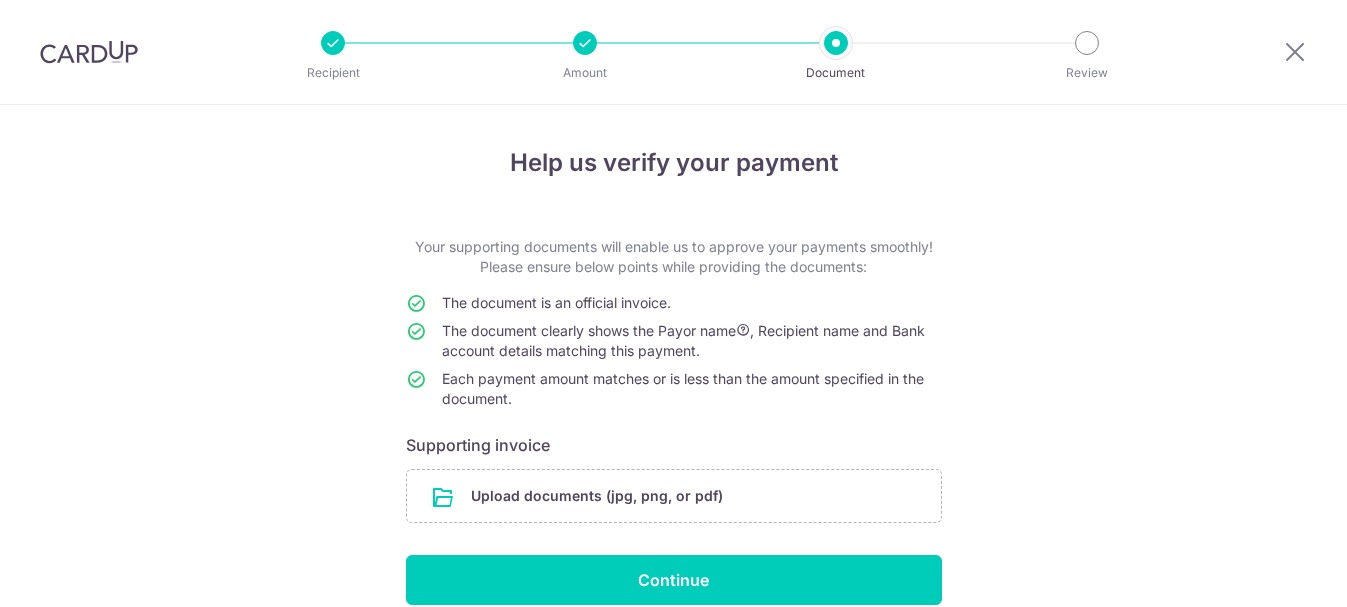 scroll, scrollTop: 0, scrollLeft: 0, axis: both 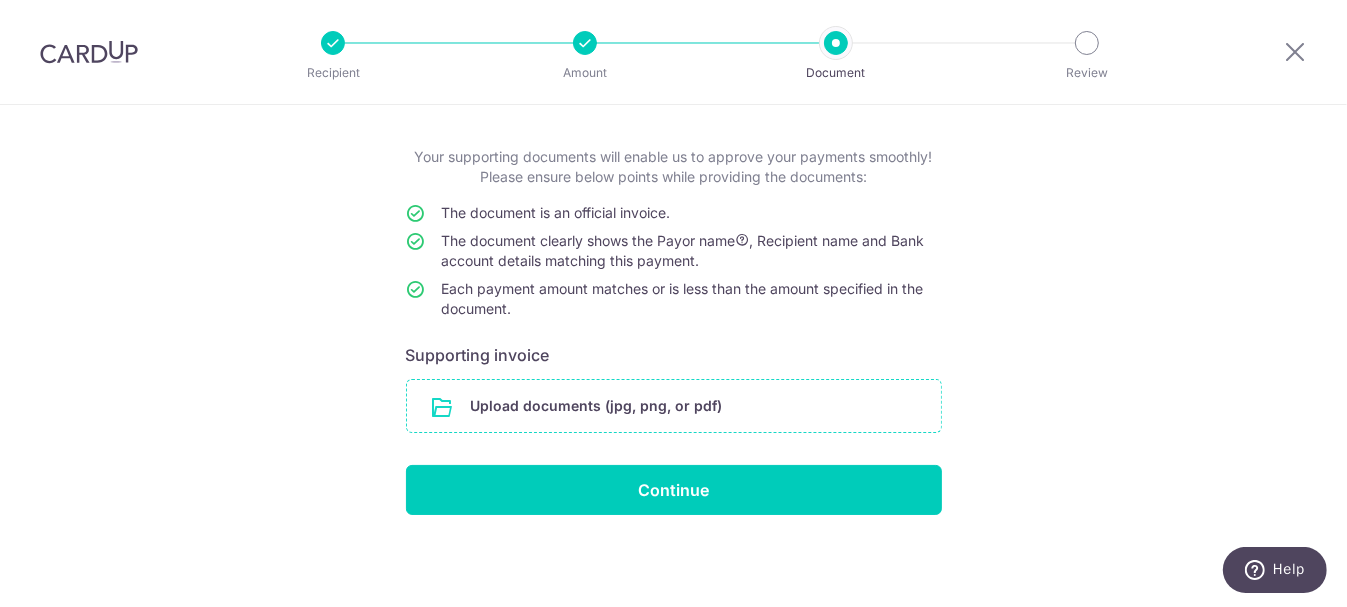 click at bounding box center [674, 406] 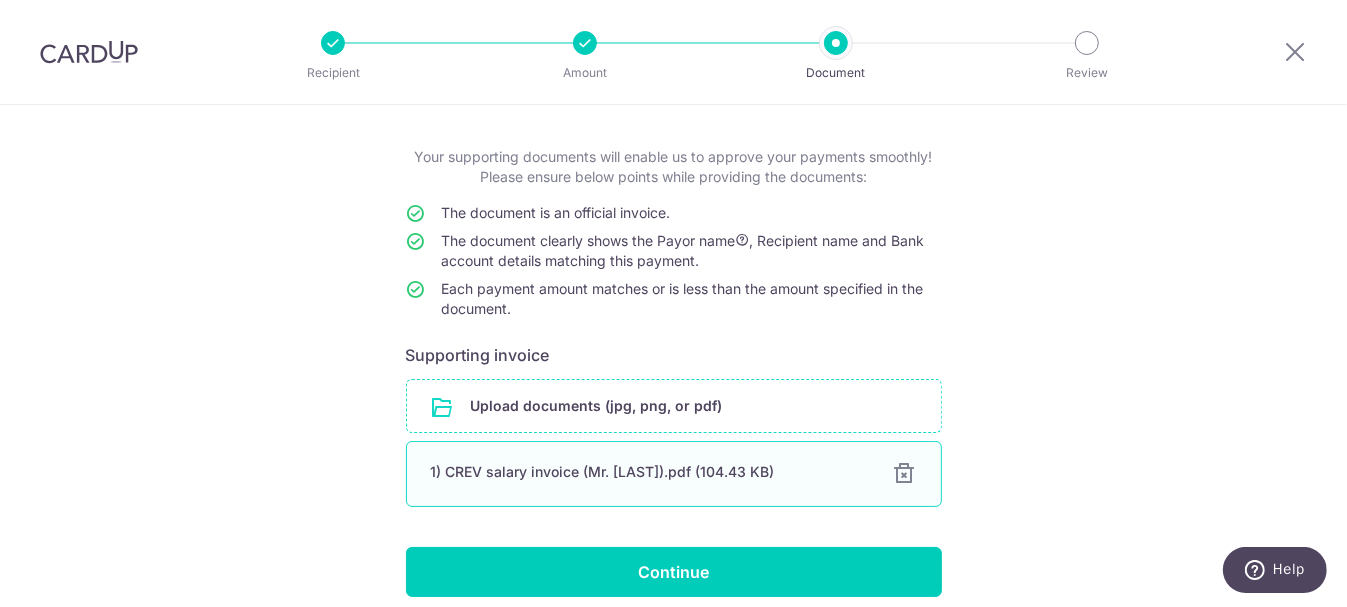 scroll, scrollTop: 172, scrollLeft: 0, axis: vertical 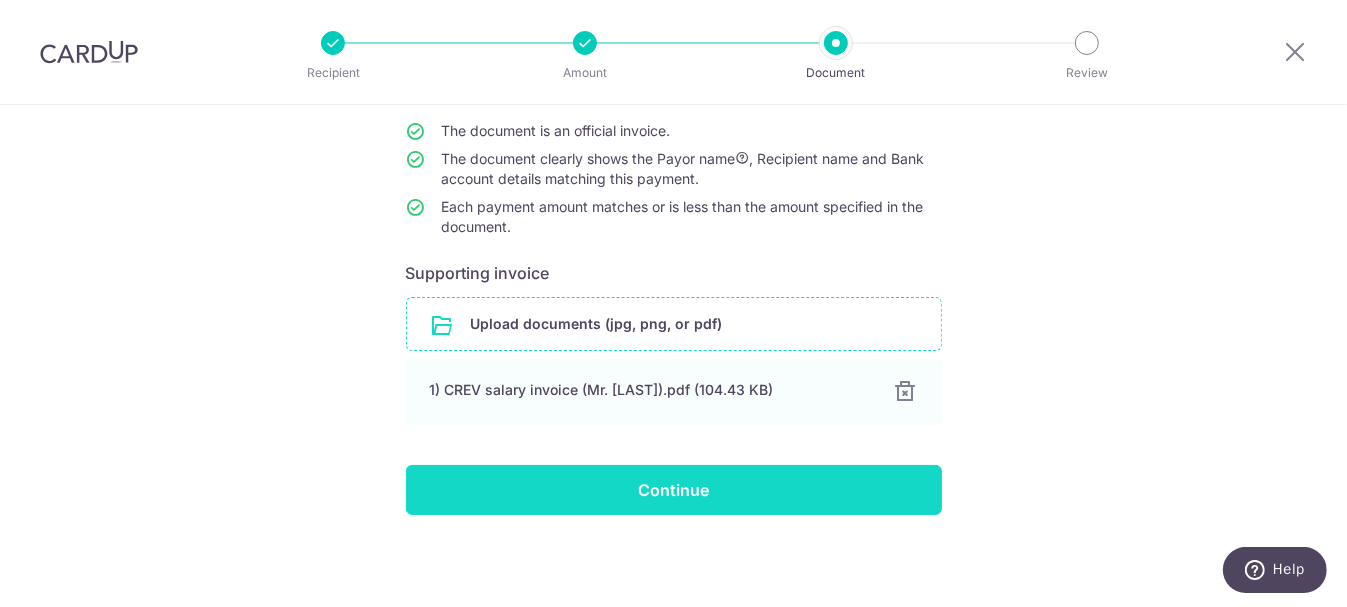 click on "Continue" at bounding box center (674, 490) 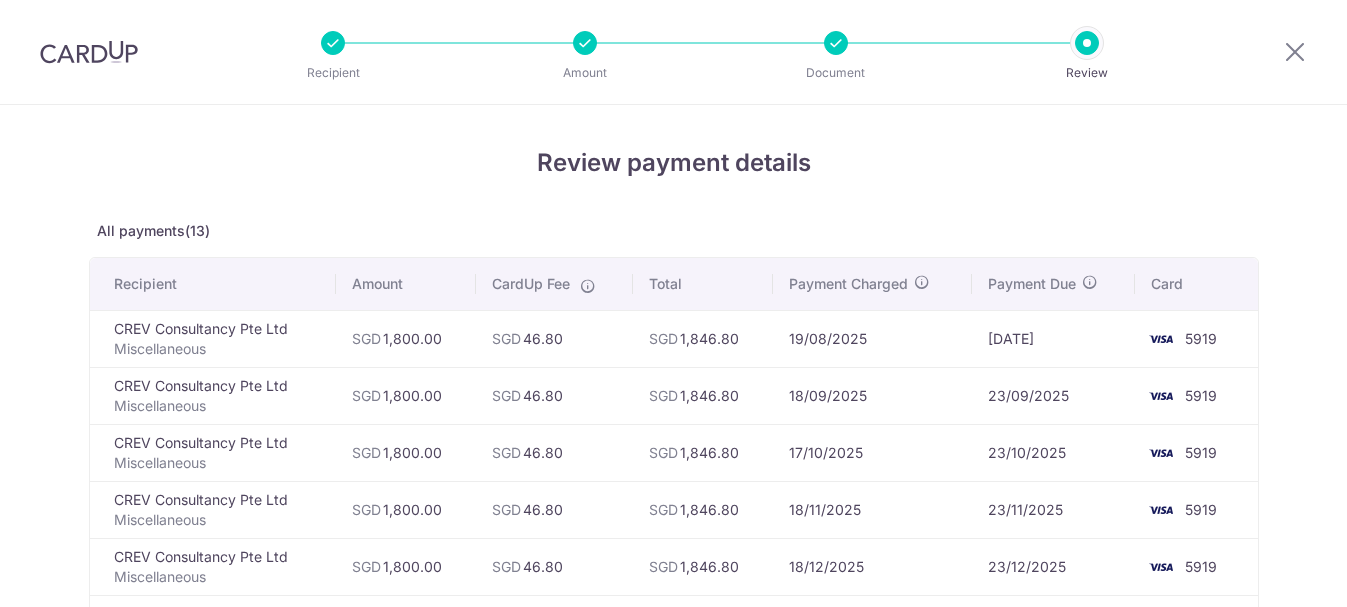 scroll, scrollTop: 0, scrollLeft: 0, axis: both 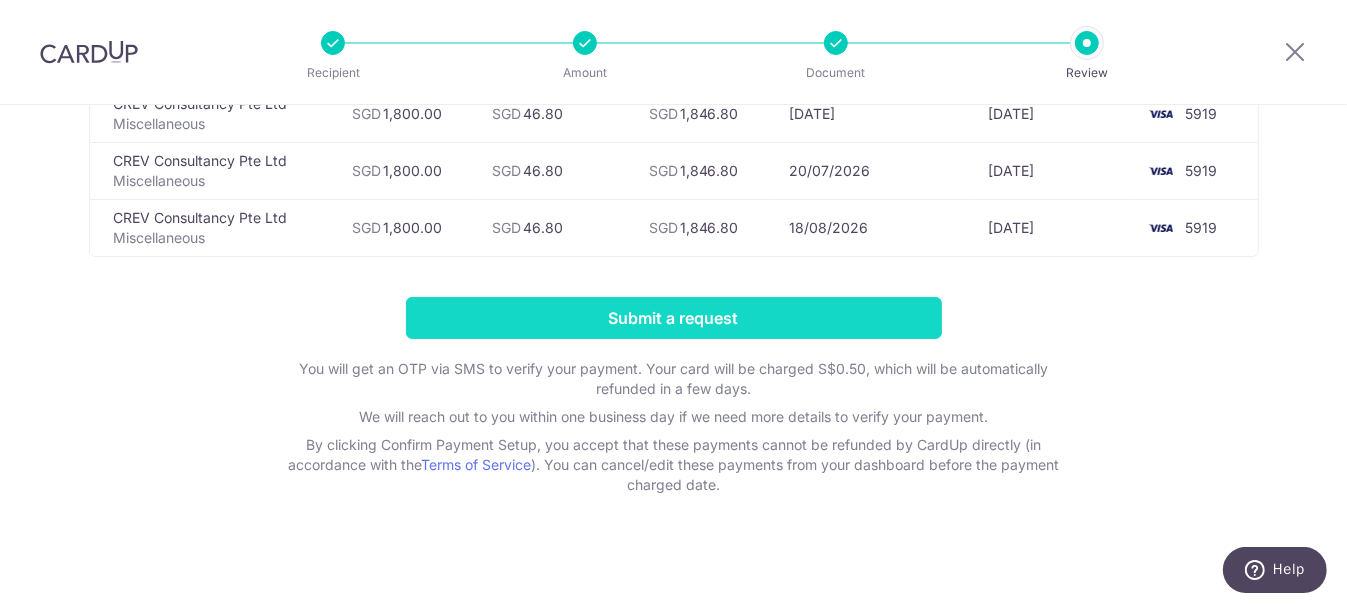 click on "Submit a request" at bounding box center [674, 318] 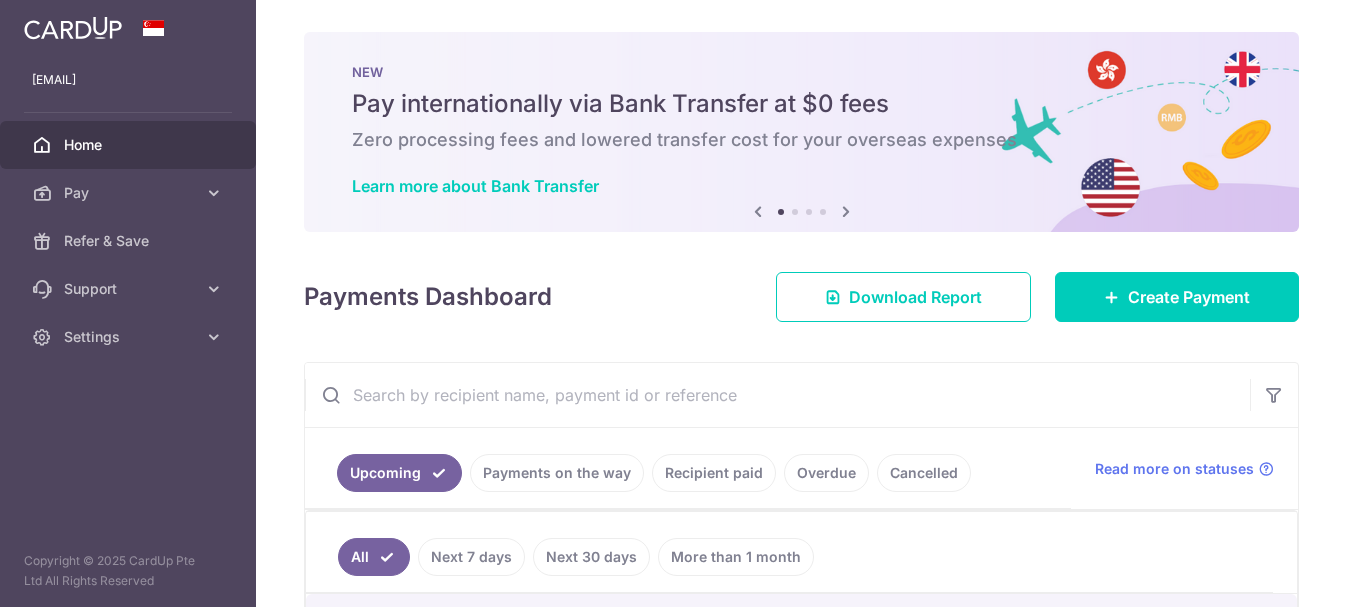 scroll, scrollTop: 0, scrollLeft: 0, axis: both 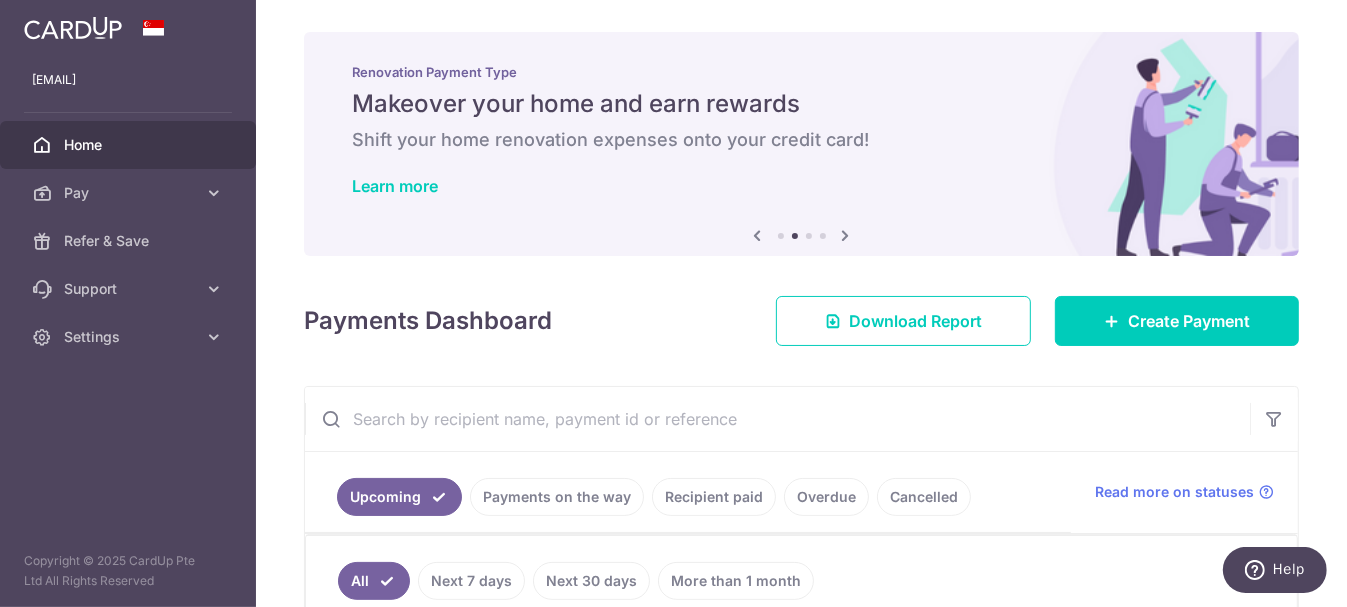 click on "Recipient paid" at bounding box center [714, 497] 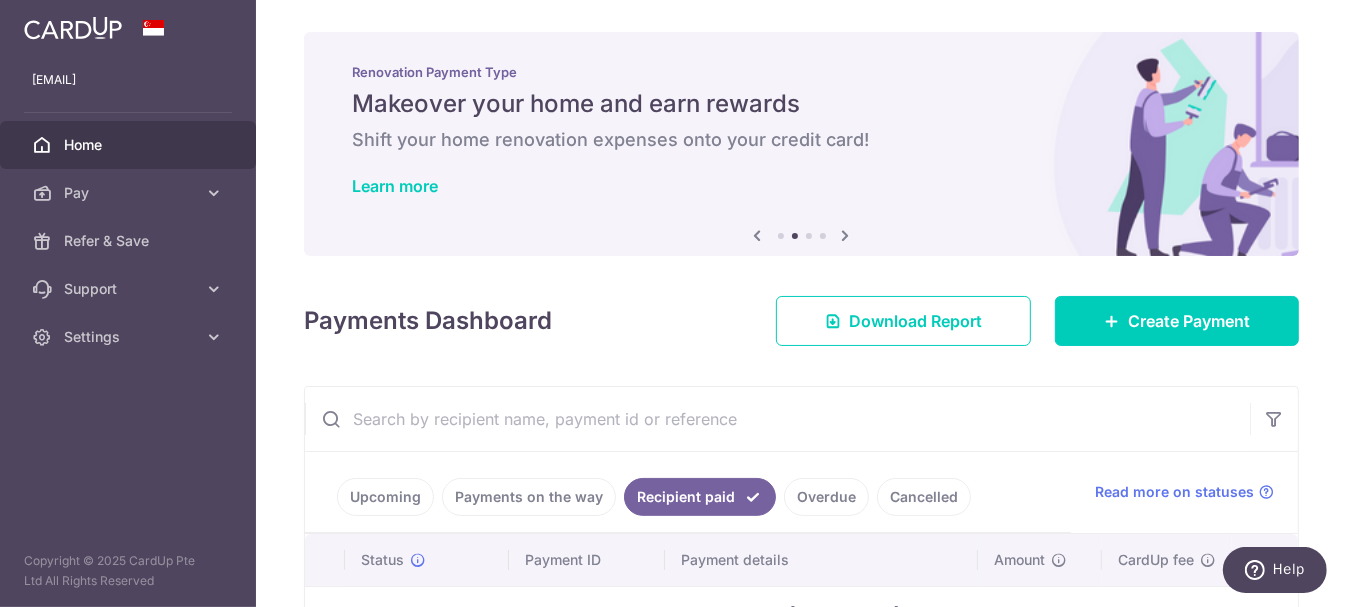 scroll, scrollTop: 400, scrollLeft: 0, axis: vertical 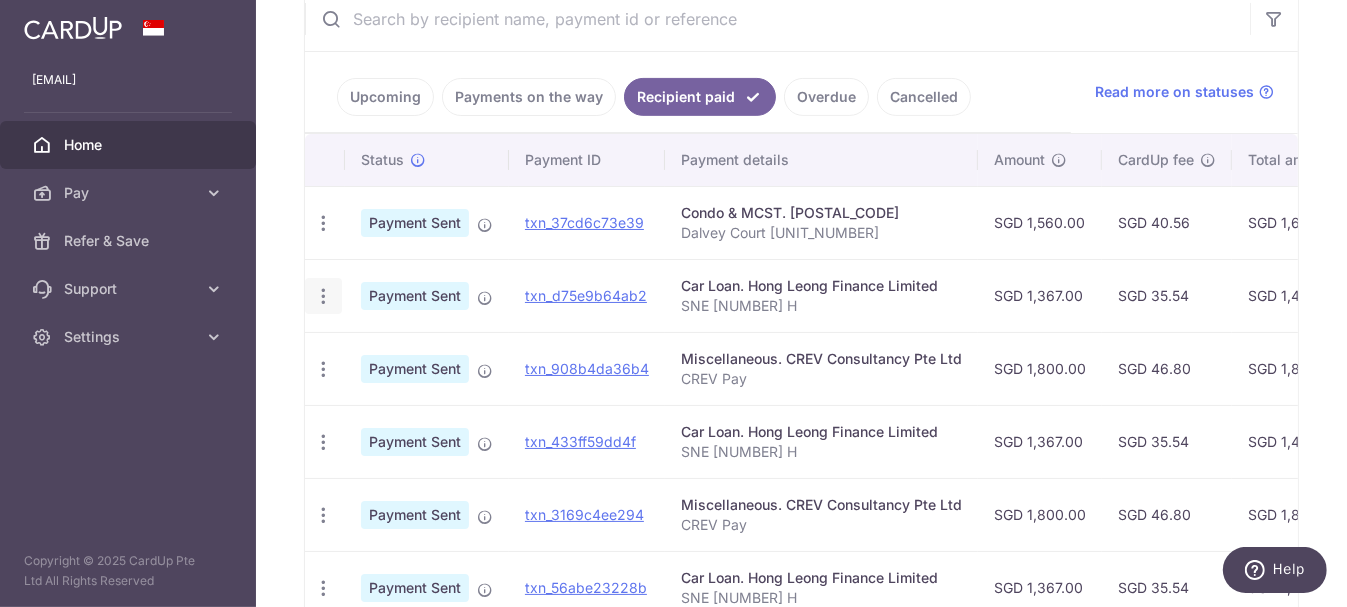 click at bounding box center [323, 223] 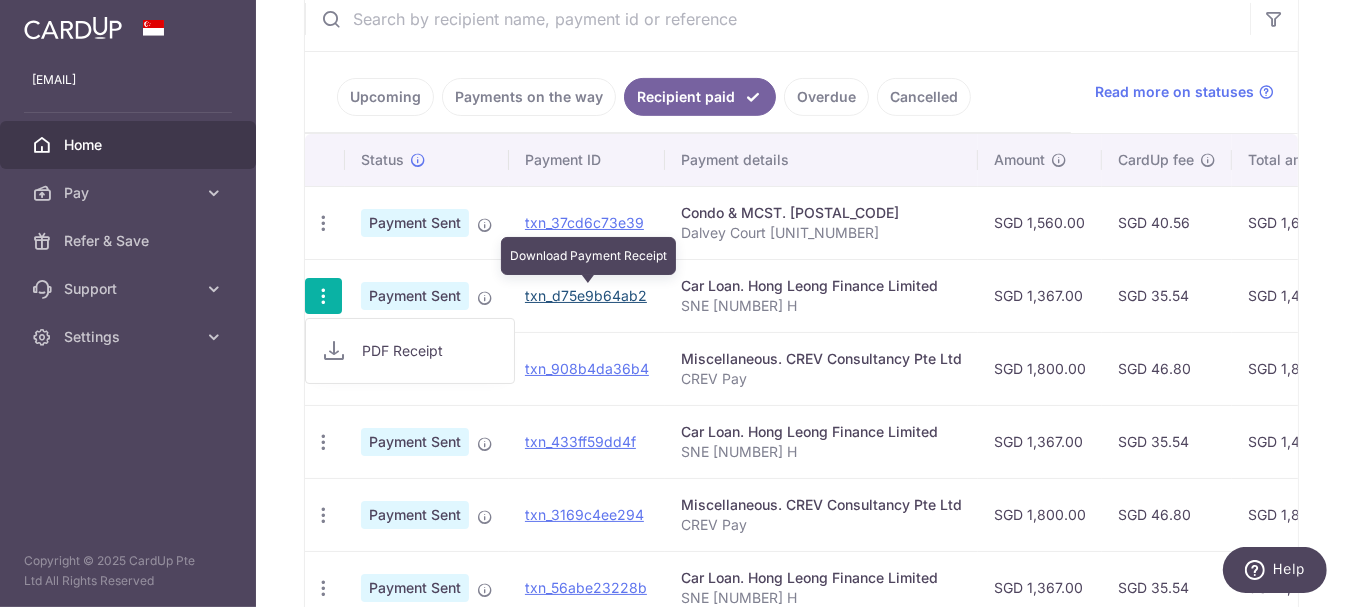click on "txn_d75e9b64ab2" at bounding box center [586, 295] 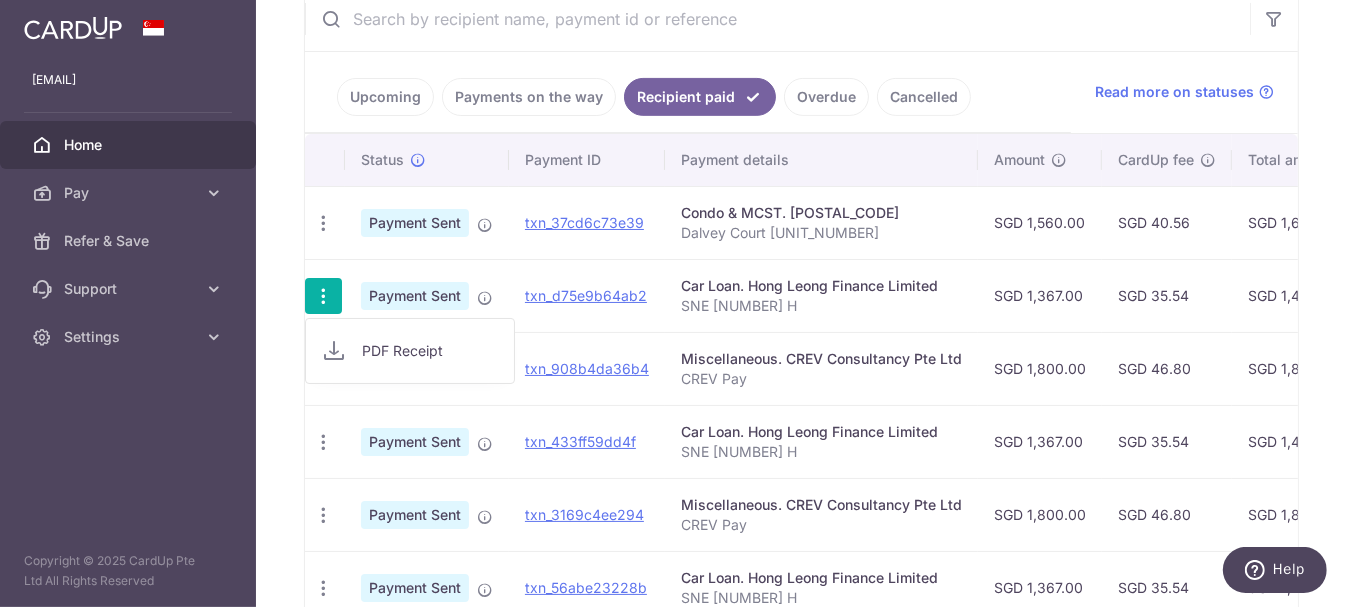 click at bounding box center [323, 296] 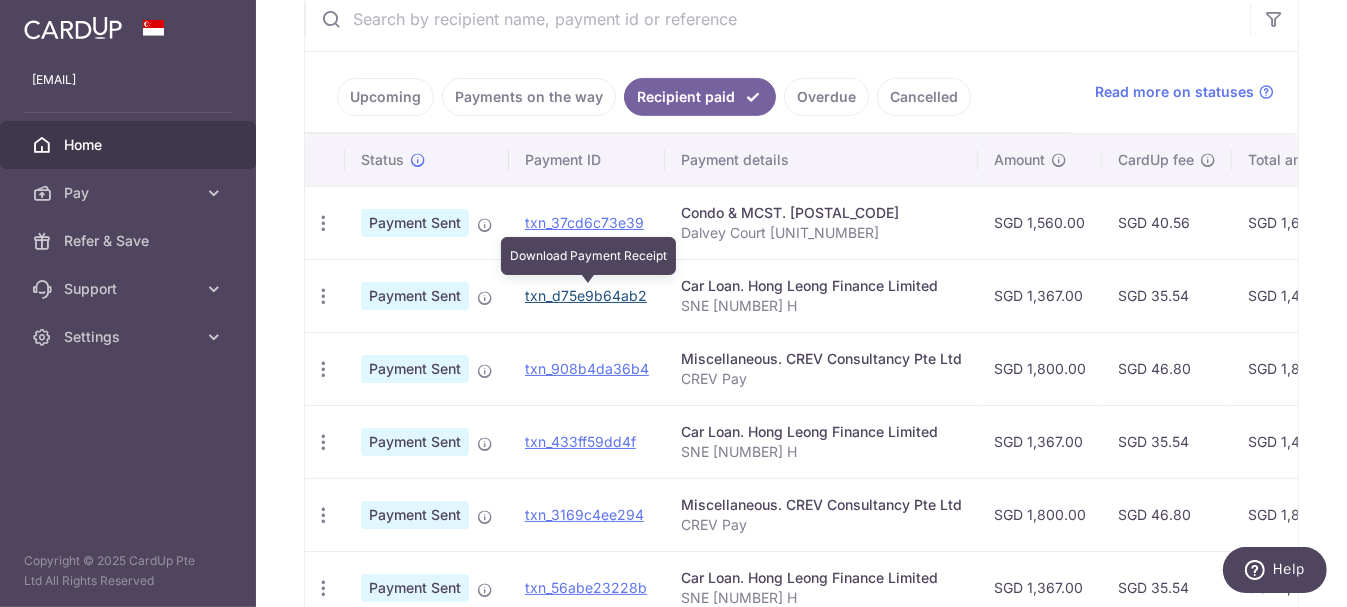 click on "txn_d75e9b64ab2" at bounding box center (586, 295) 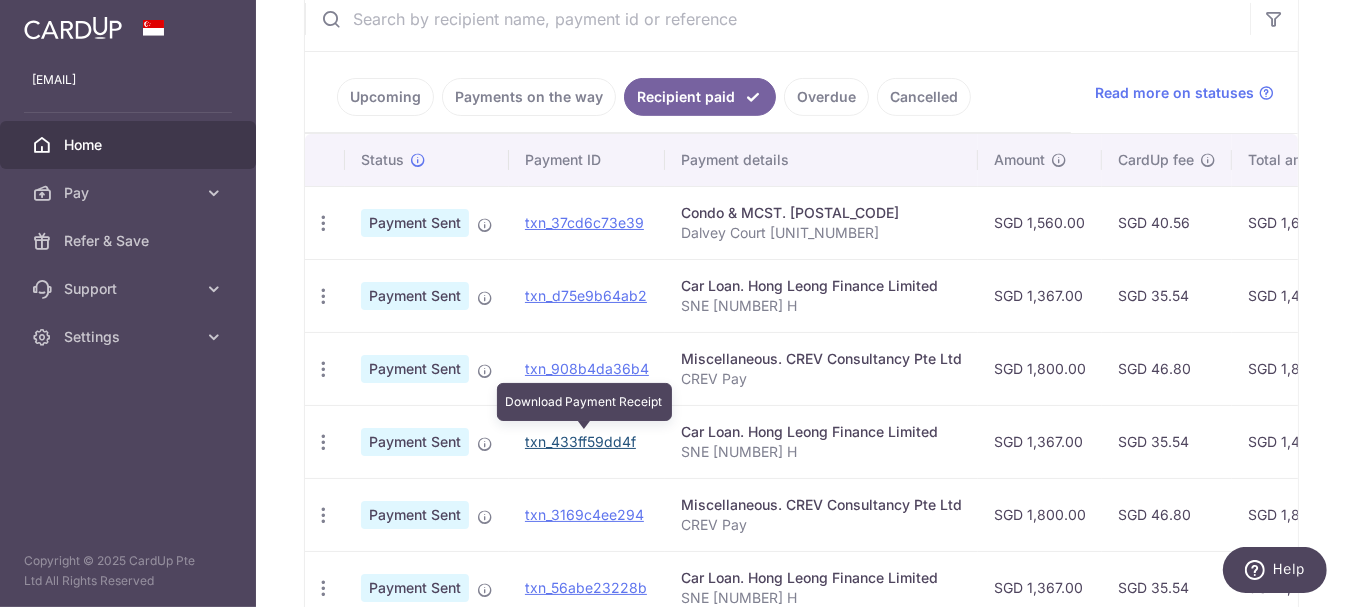 click on "txn_433ff59dd4f" at bounding box center [580, 441] 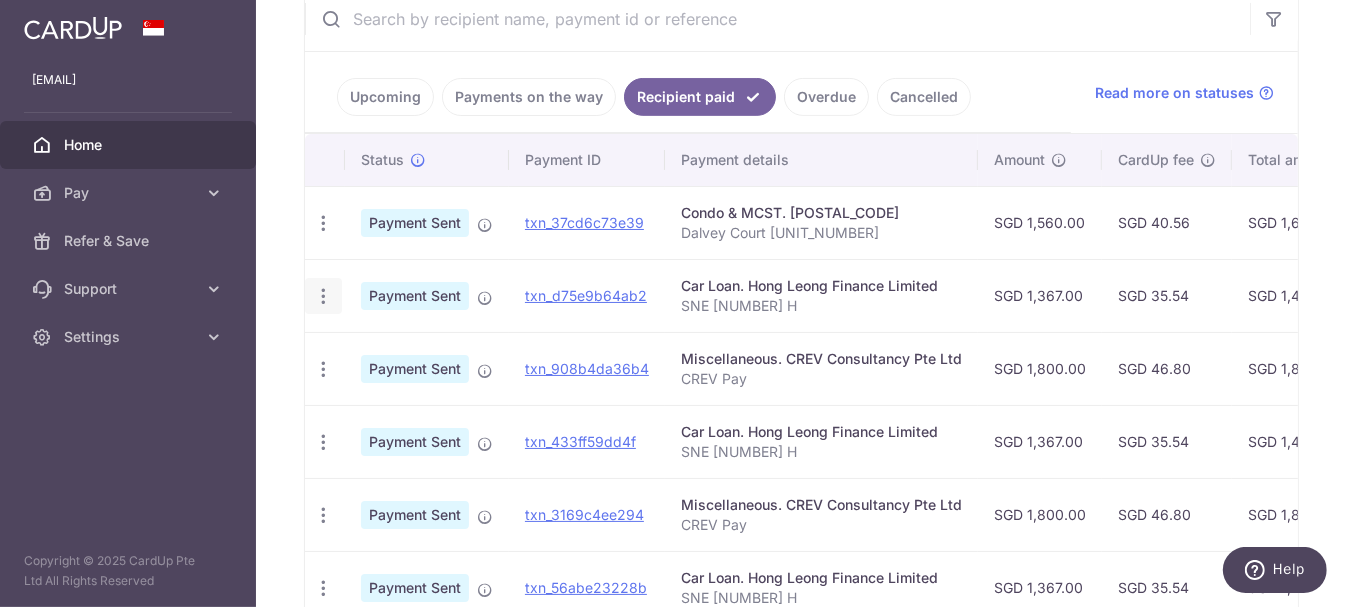 click at bounding box center (323, 223) 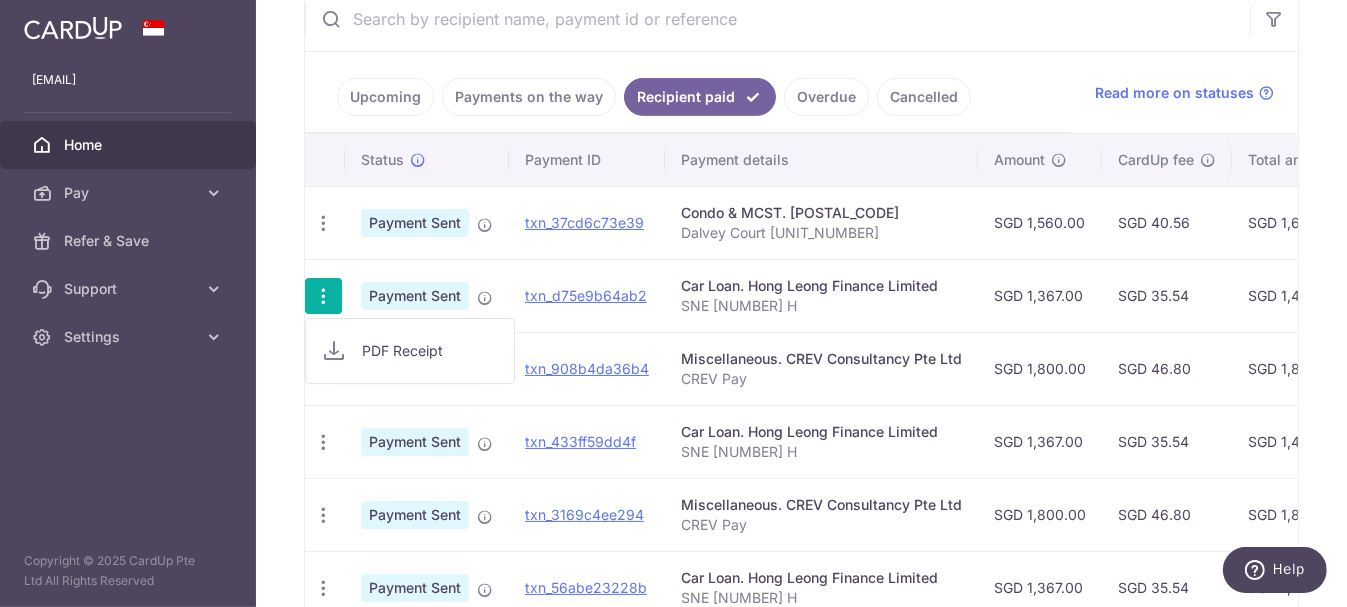 click on "Car Loan. Hong Leong Finance Limited
SNE 1711 H" at bounding box center (821, 295) 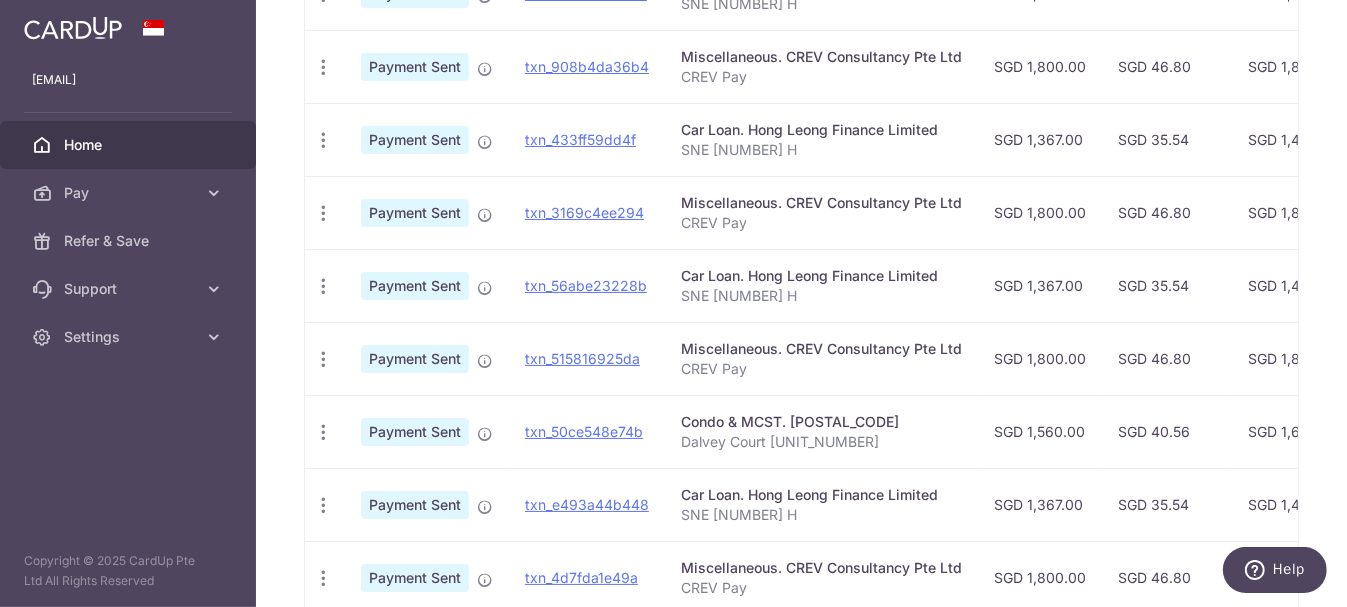 scroll, scrollTop: 706, scrollLeft: 0, axis: vertical 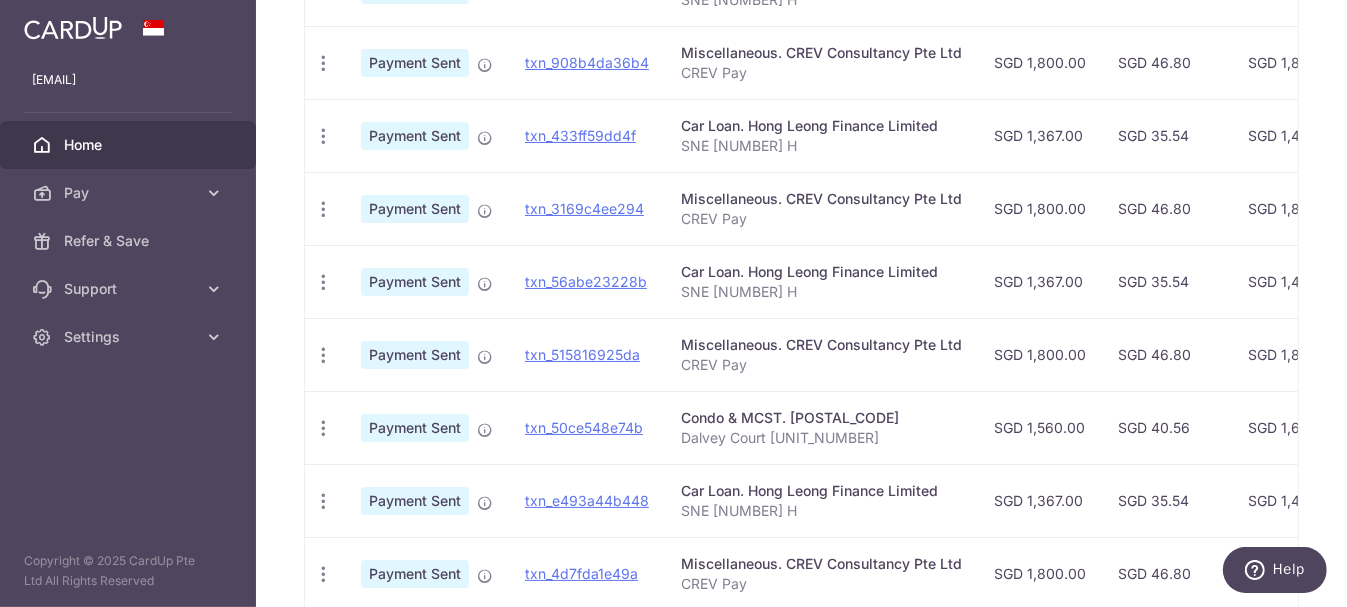 drag, startPoint x: 1211, startPoint y: 388, endPoint x: 704, endPoint y: 416, distance: 507.77258 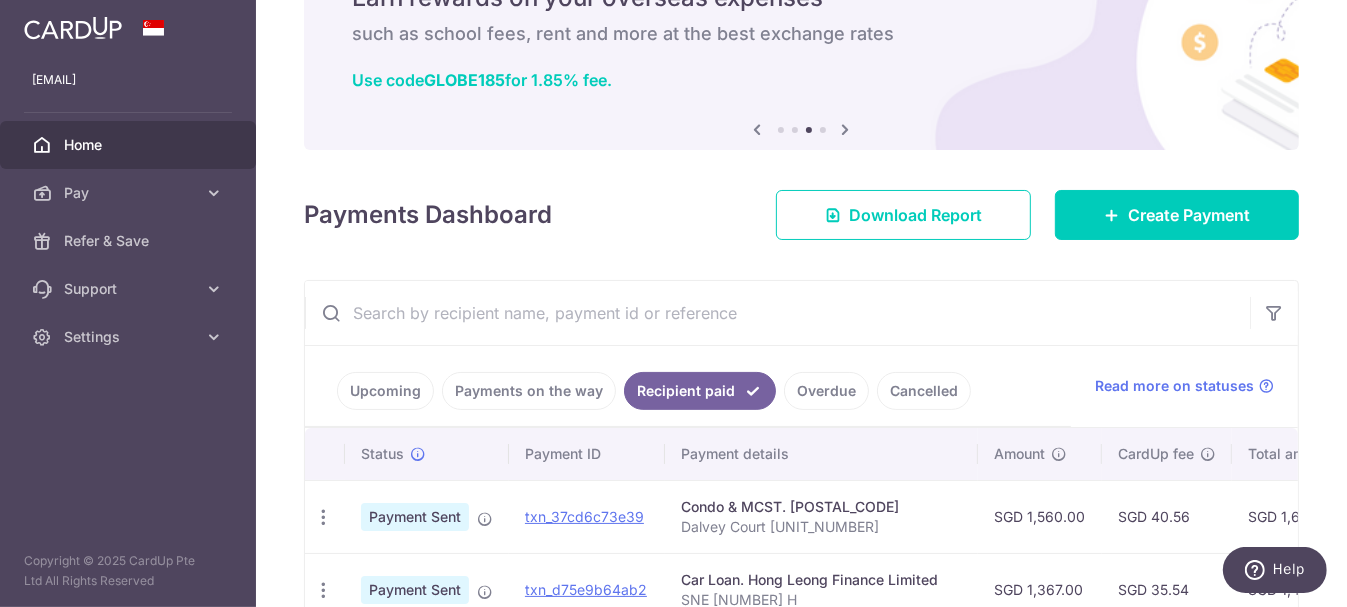click on "Payments on the way" at bounding box center [529, 391] 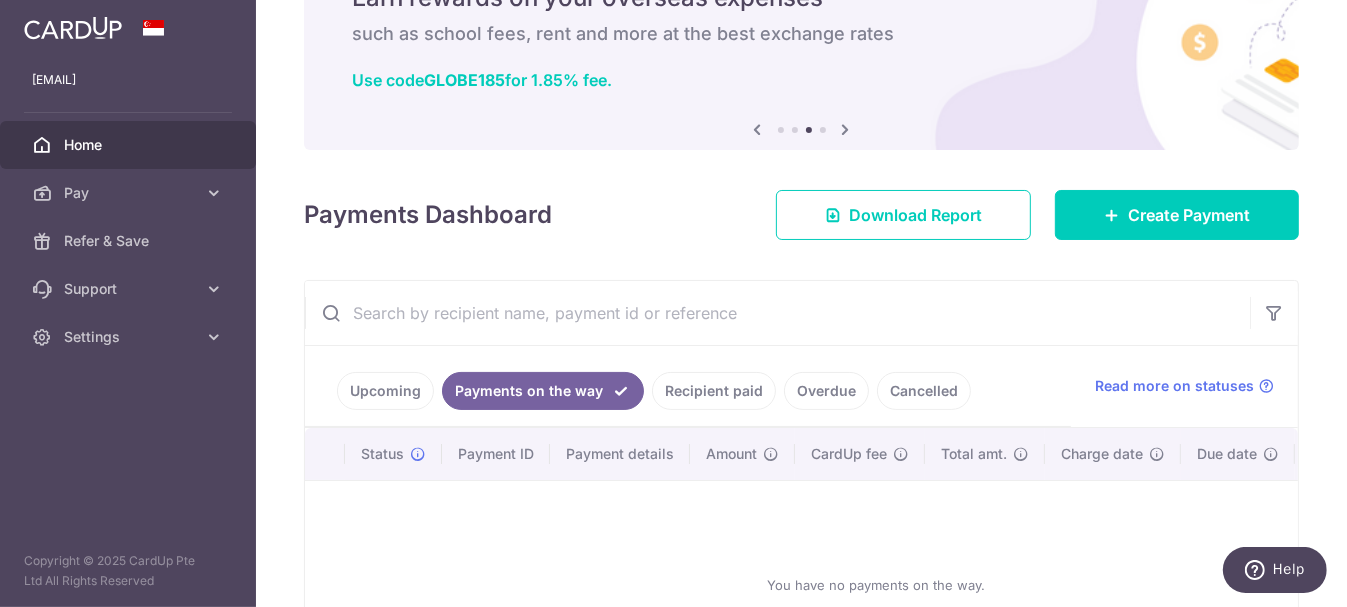 click on "Upcoming" at bounding box center (385, 391) 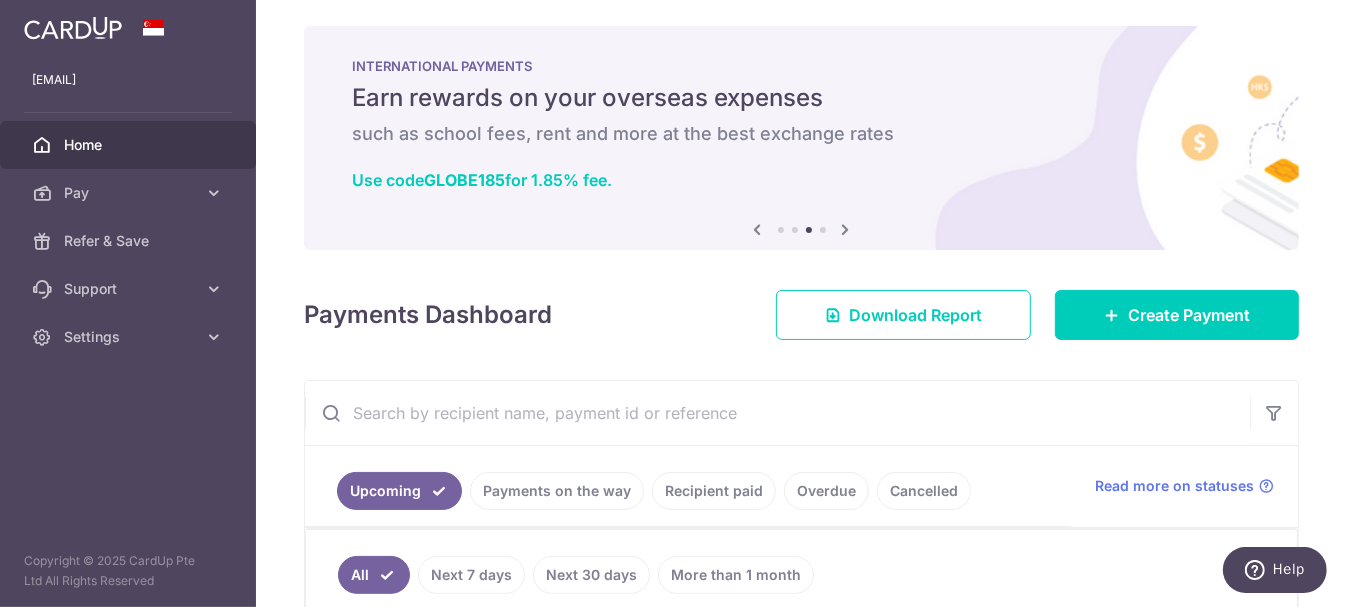 scroll, scrollTop: 0, scrollLeft: 0, axis: both 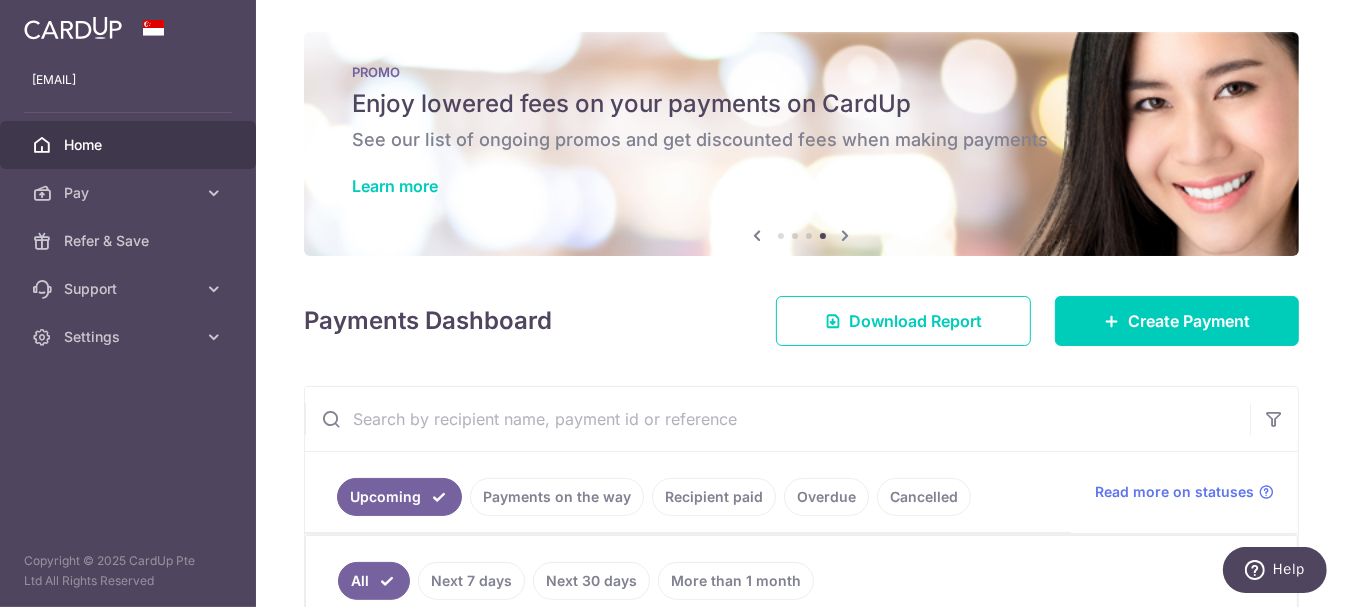 click on "Recipient paid" at bounding box center (714, 497) 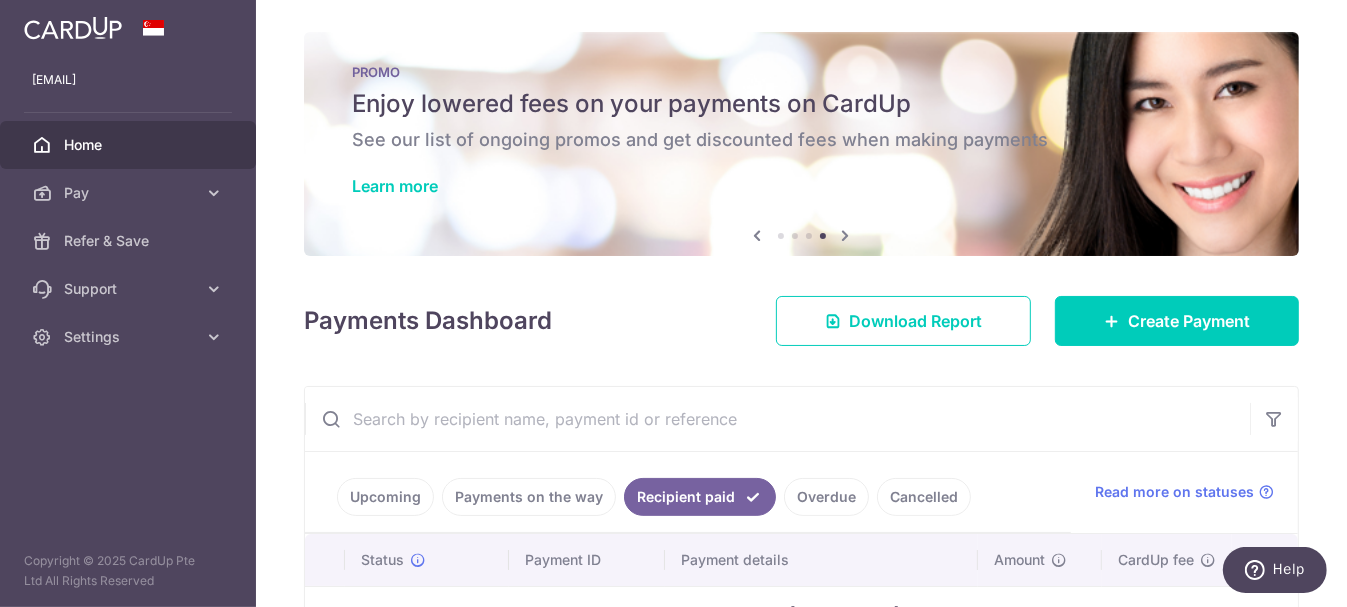 scroll, scrollTop: 300, scrollLeft: 0, axis: vertical 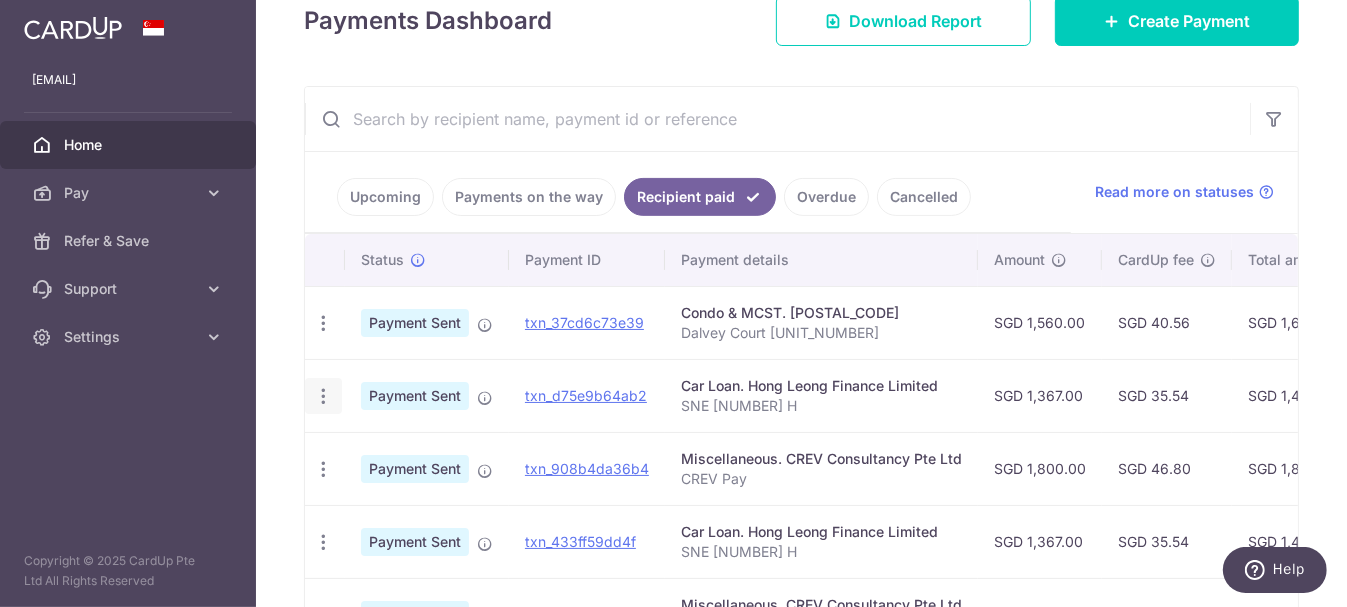 click at bounding box center (323, 323) 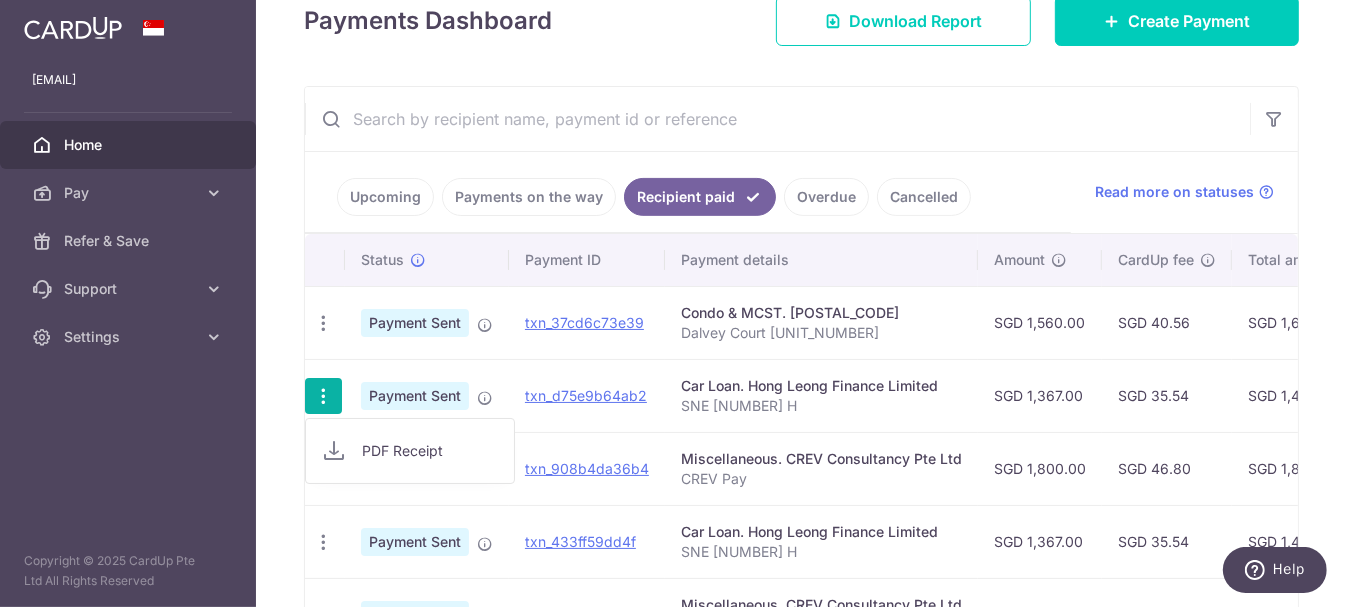 click at bounding box center [323, 396] 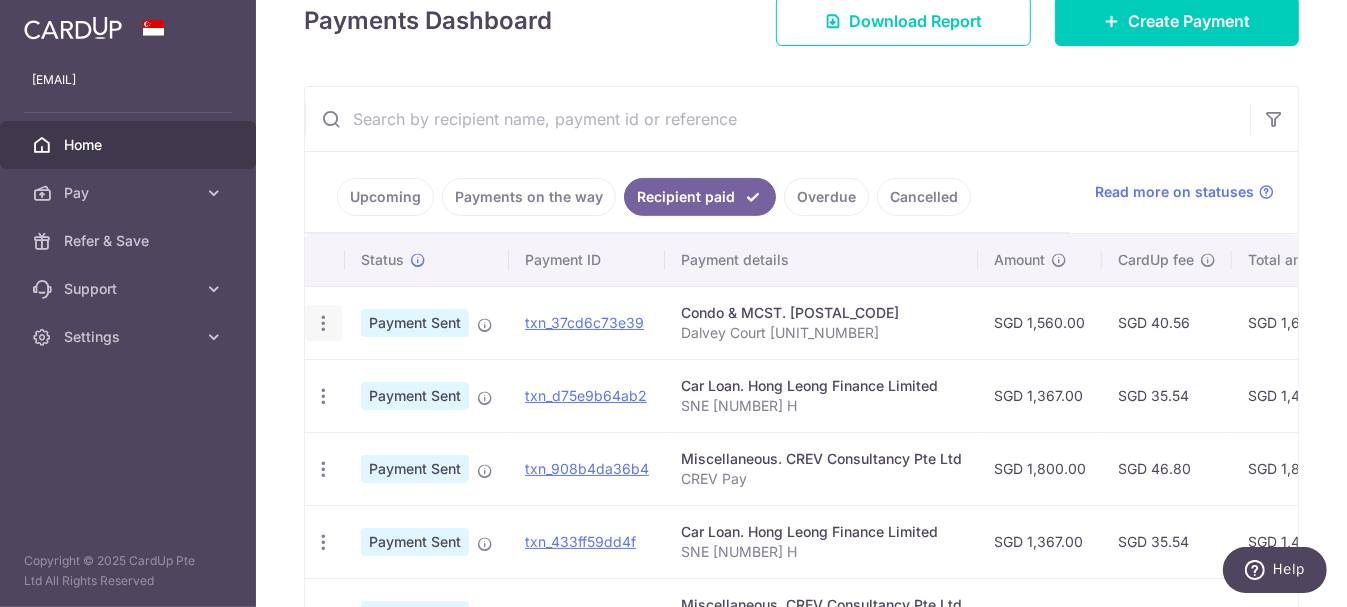 click at bounding box center [323, 323] 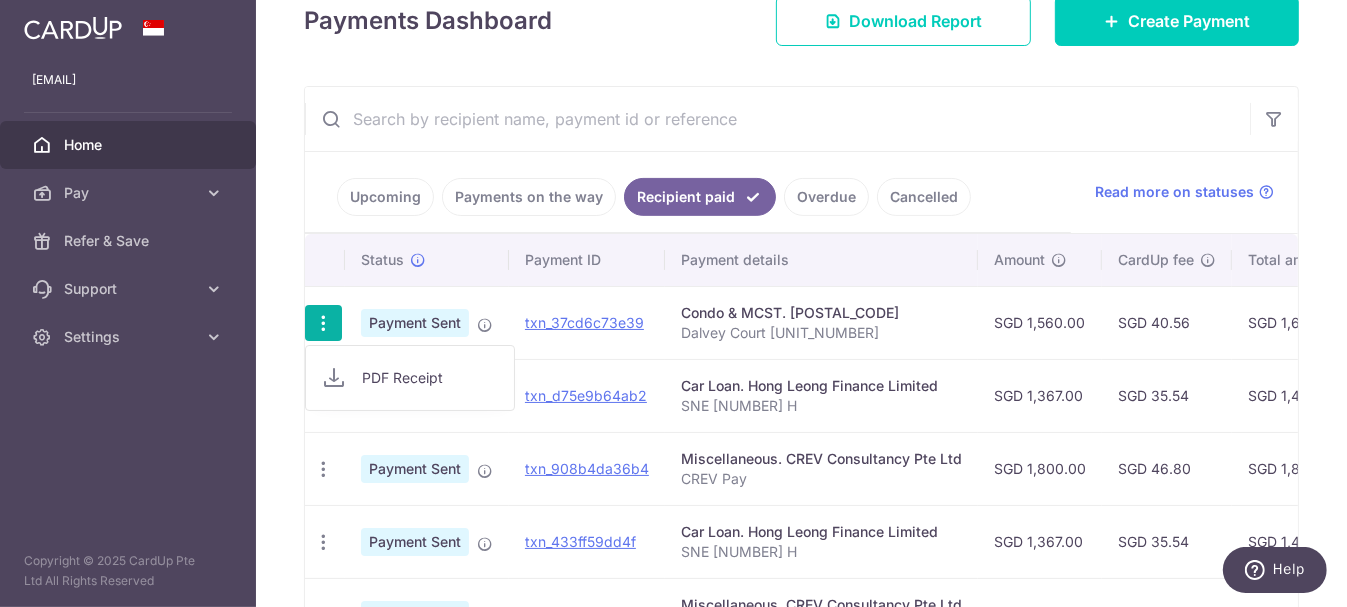 click at bounding box center [323, 323] 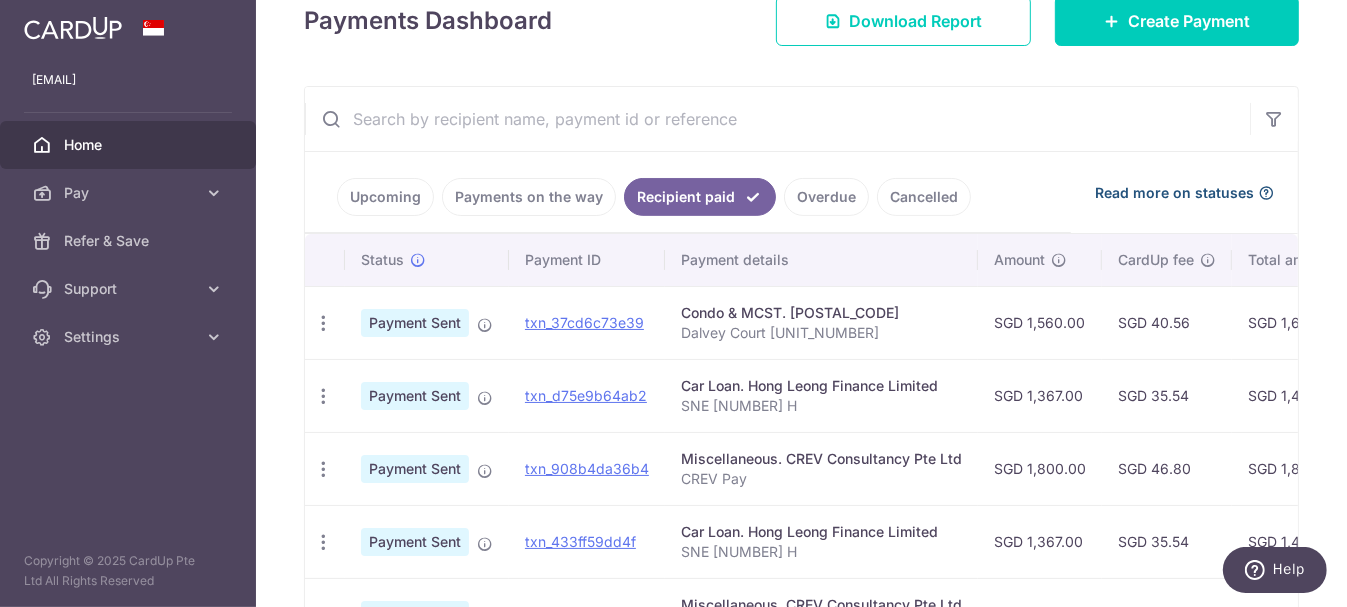 click on "Read more on statuses" at bounding box center (1174, 193) 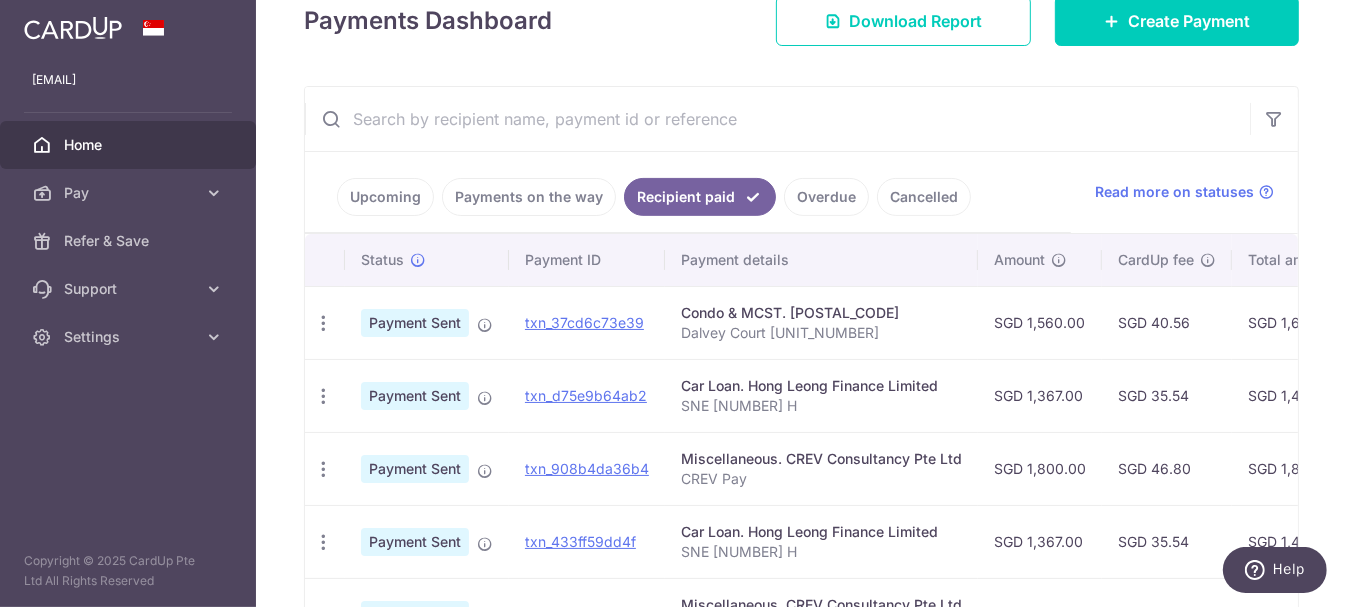 drag, startPoint x: 965, startPoint y: 560, endPoint x: 911, endPoint y: 569, distance: 54.74486 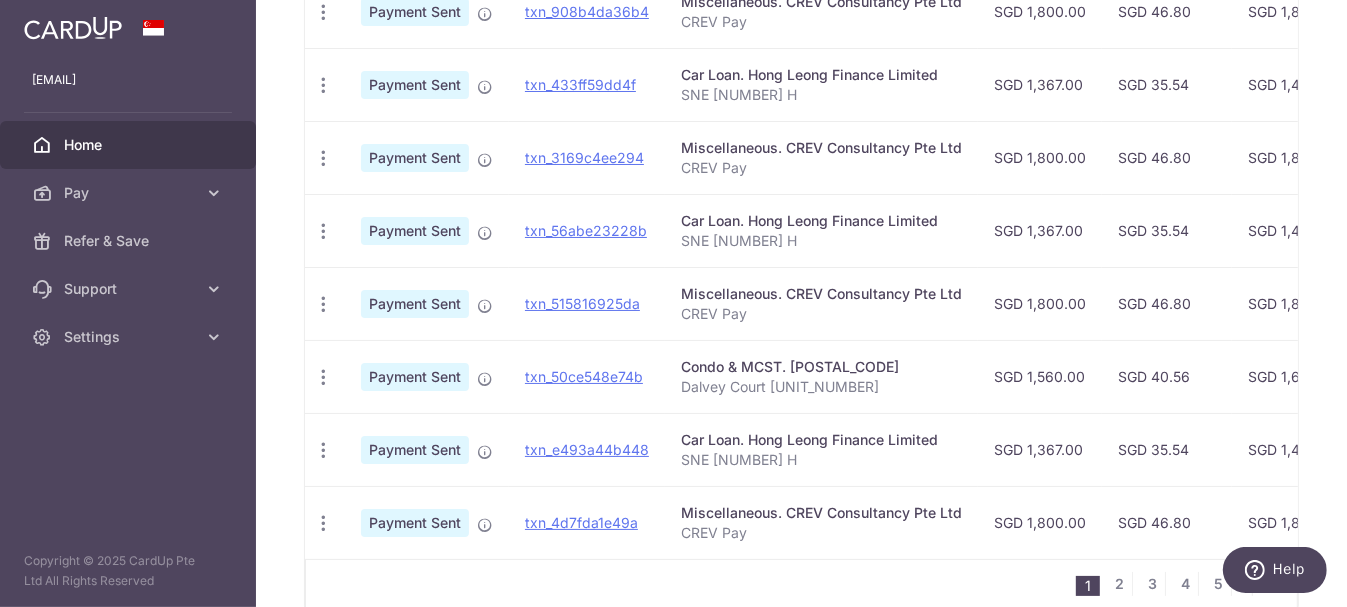 scroll, scrollTop: 657, scrollLeft: 0, axis: vertical 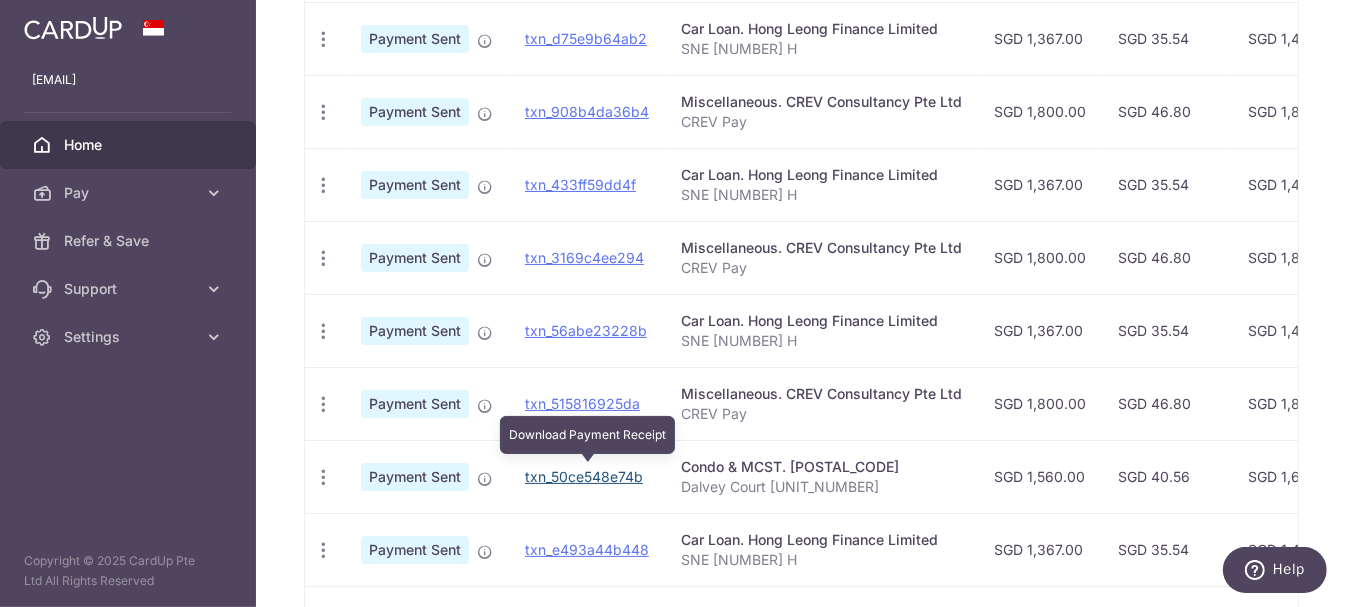 click on "txn_50ce548e74b" at bounding box center (584, 476) 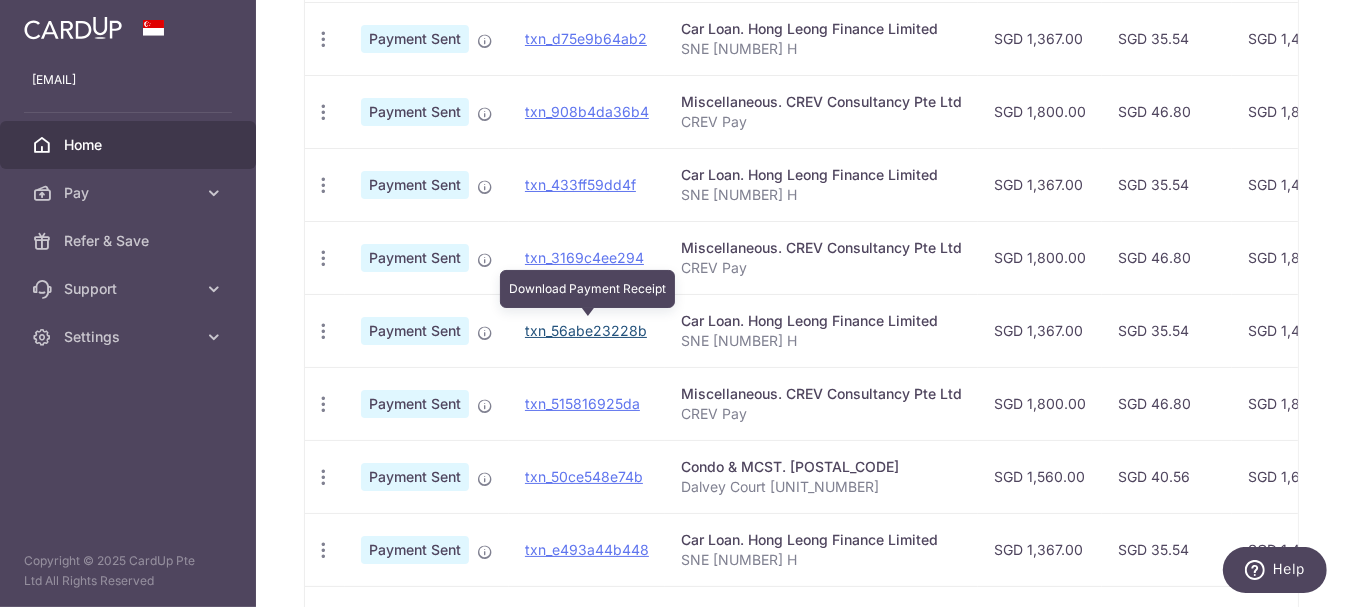 click on "txn_56abe23228b" at bounding box center (586, 330) 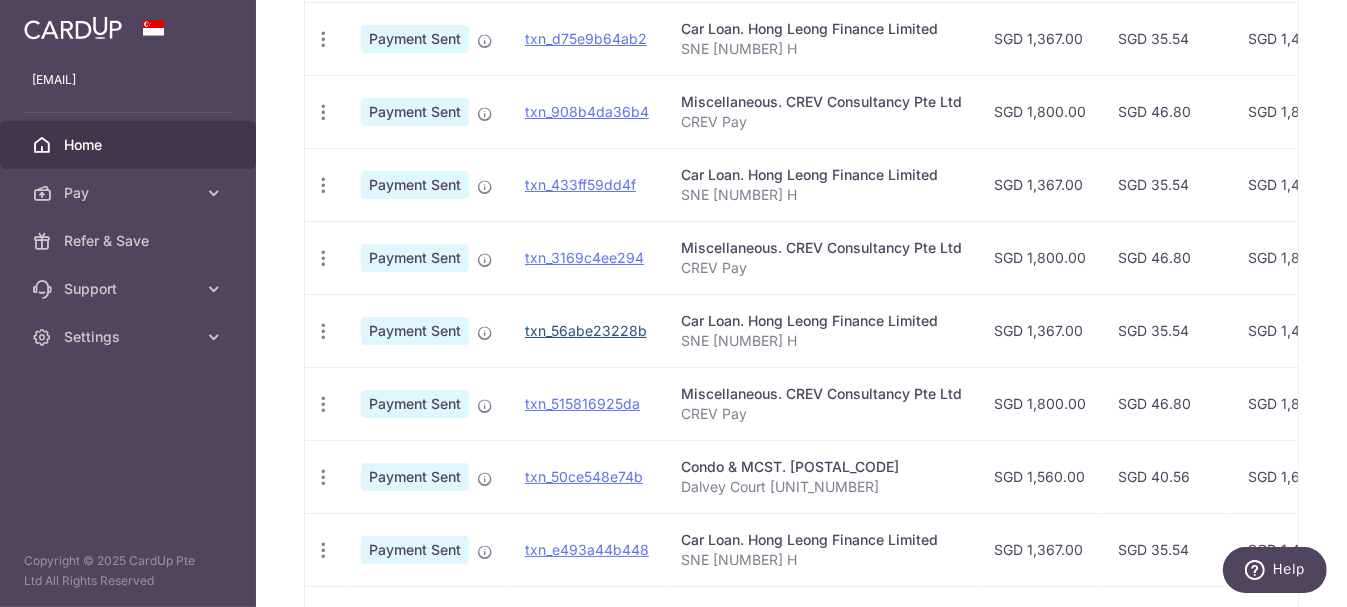 scroll, scrollTop: 0, scrollLeft: 0, axis: both 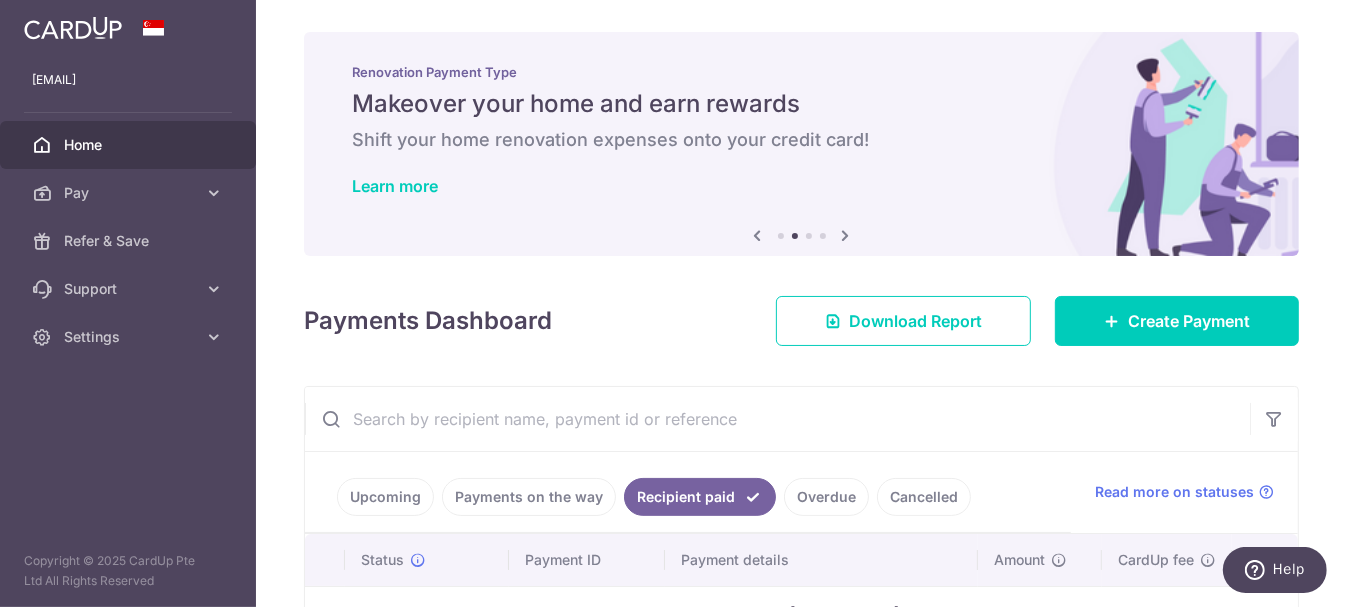click on "×
Pause Schedule
Pause all future payments in this series
Pause just this one payment
By clicking below, you confirm you are pausing this payment to   on  . Payments can be unpaused at anytime prior to payment taken date.
Confirm
Cancel Schedule
Cancel all future payments in this series
Cancel just this one payment
Confirm
Approve Payment
Recipient Bank Details" at bounding box center [801, 303] 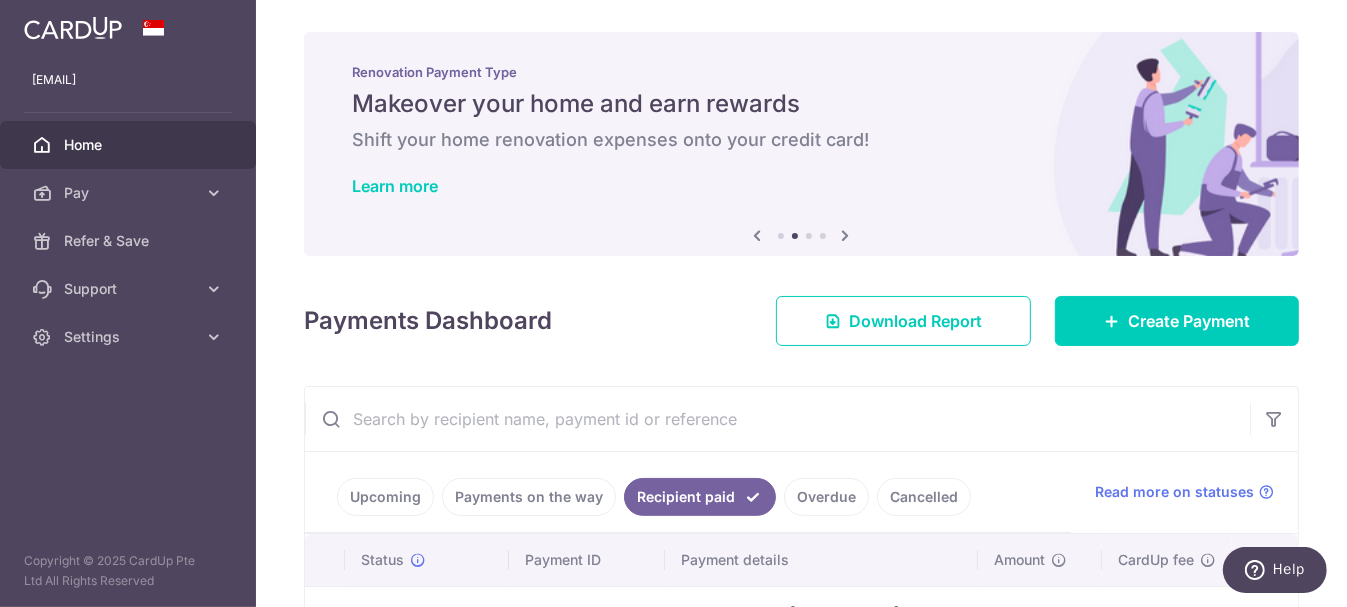 scroll, scrollTop: 200, scrollLeft: 0, axis: vertical 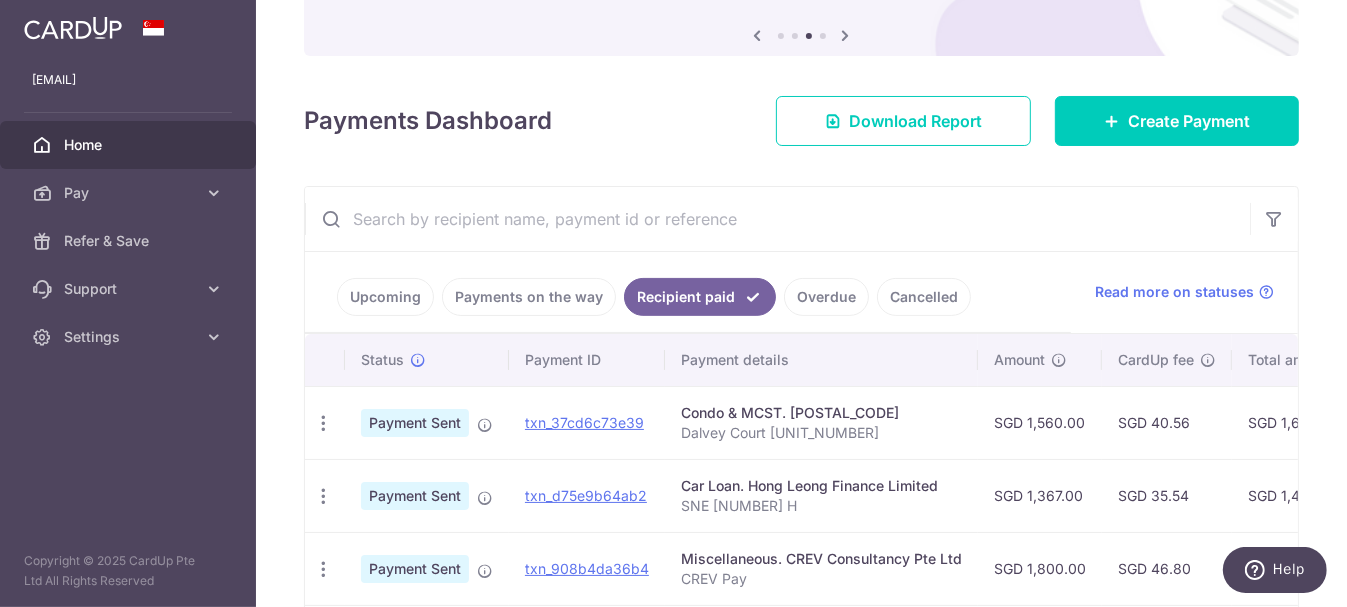 click on "Total amt." at bounding box center (1294, 360) 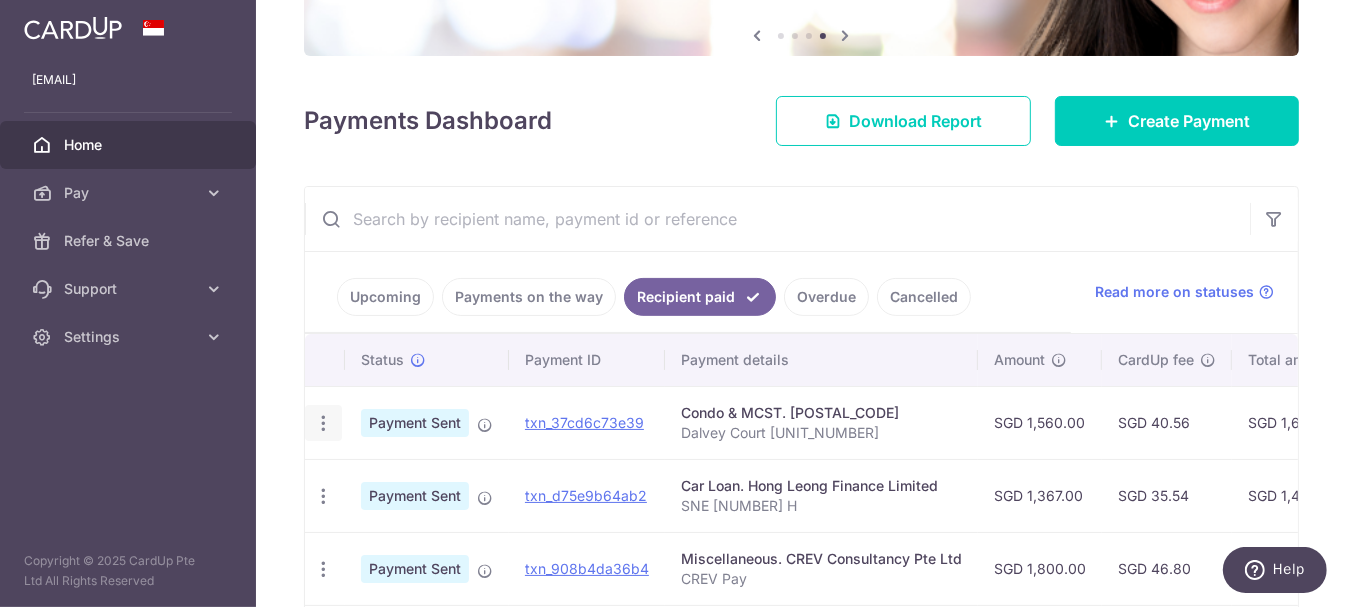 click at bounding box center (323, 423) 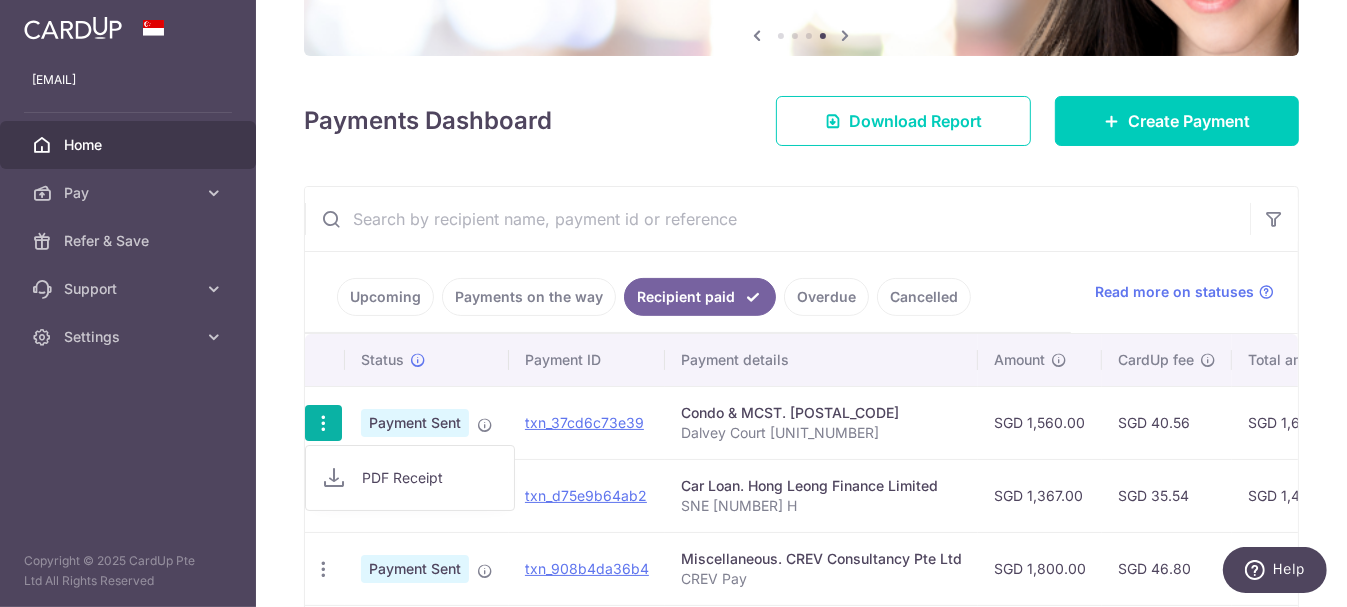 click at bounding box center (323, 423) 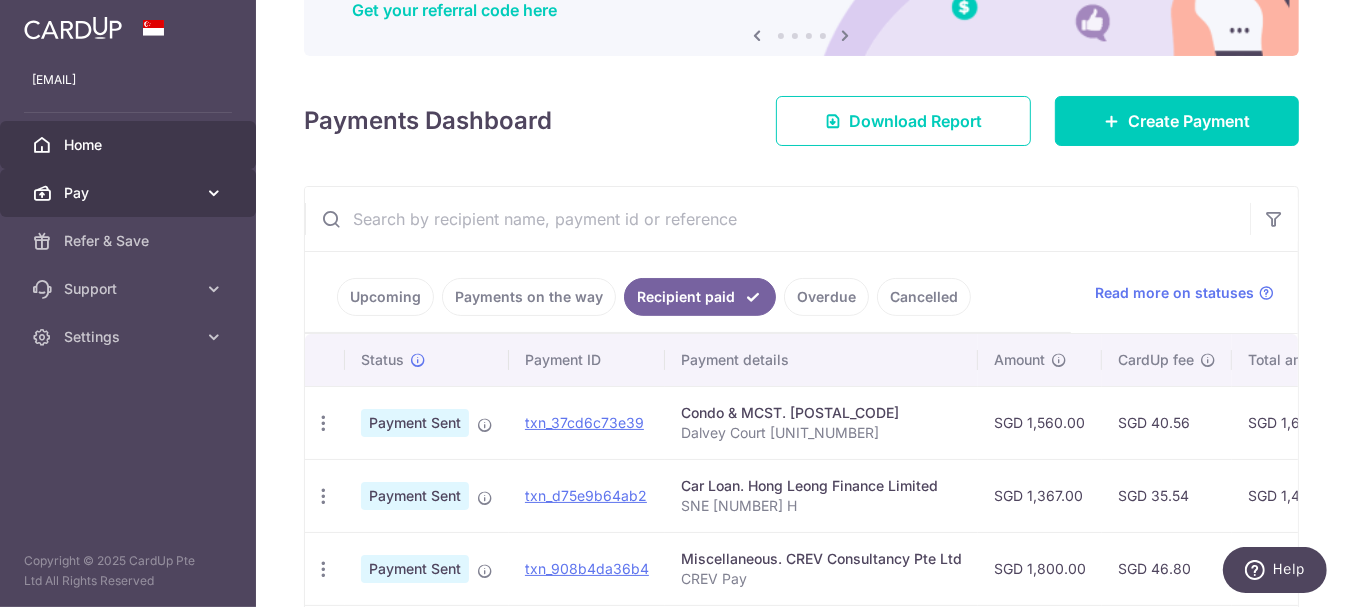 click on "Pay" at bounding box center (130, 193) 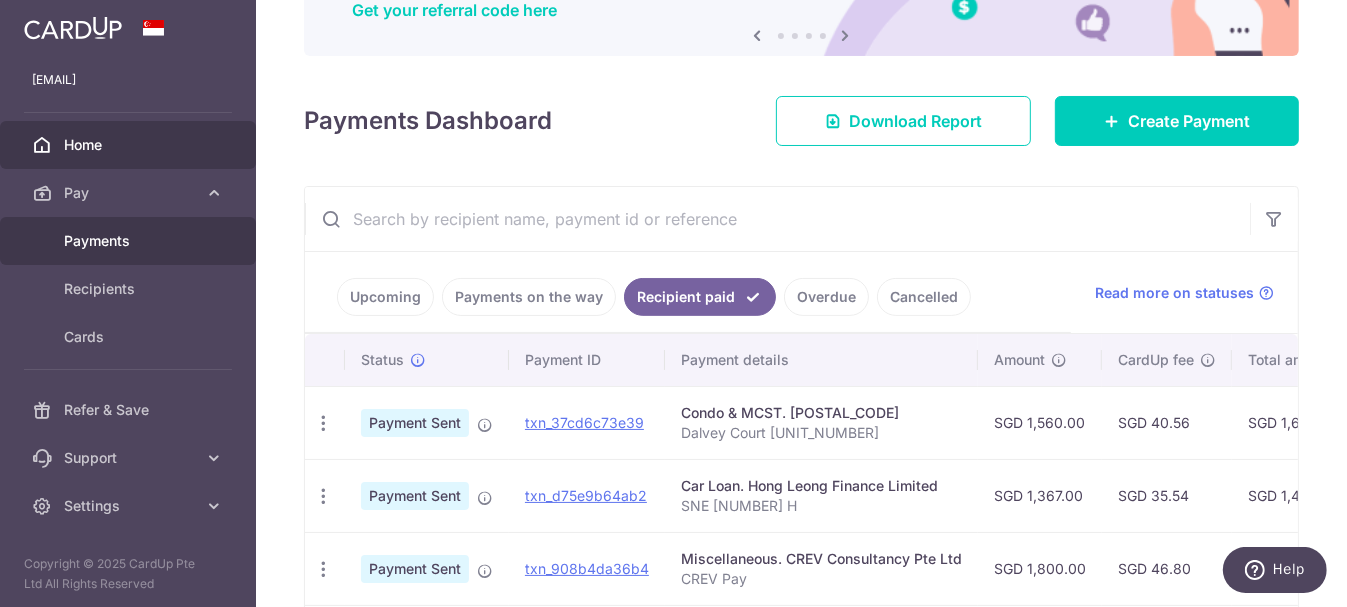 click on "Payments" at bounding box center (130, 241) 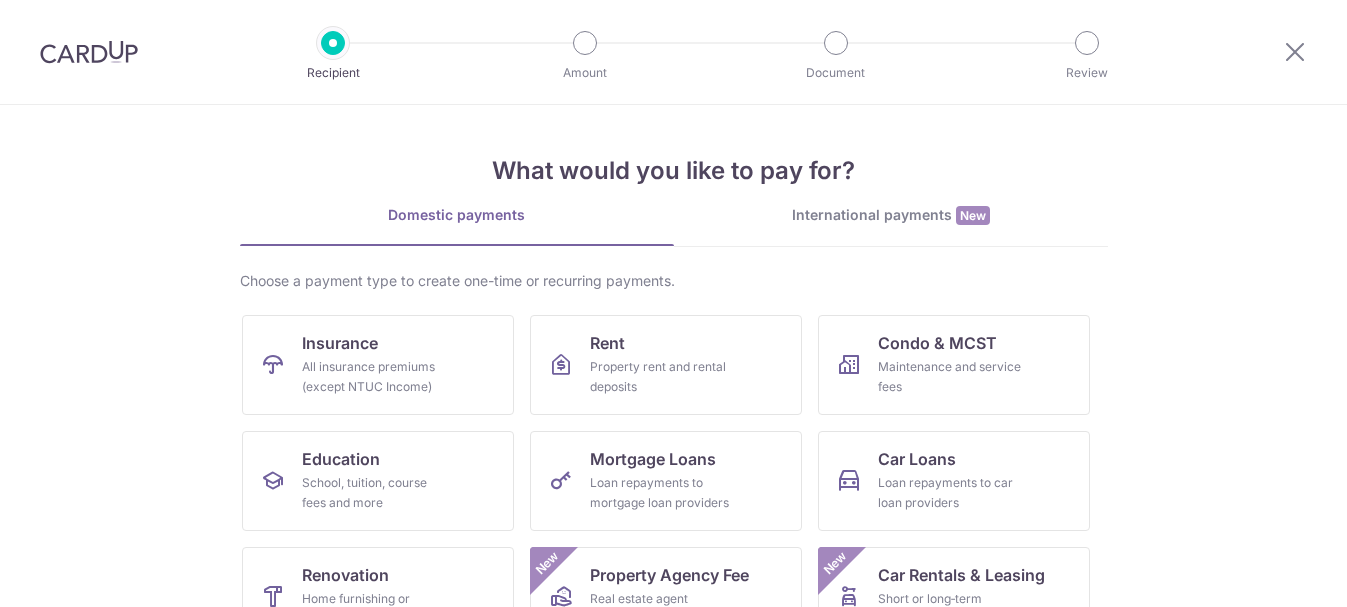 scroll, scrollTop: 0, scrollLeft: 0, axis: both 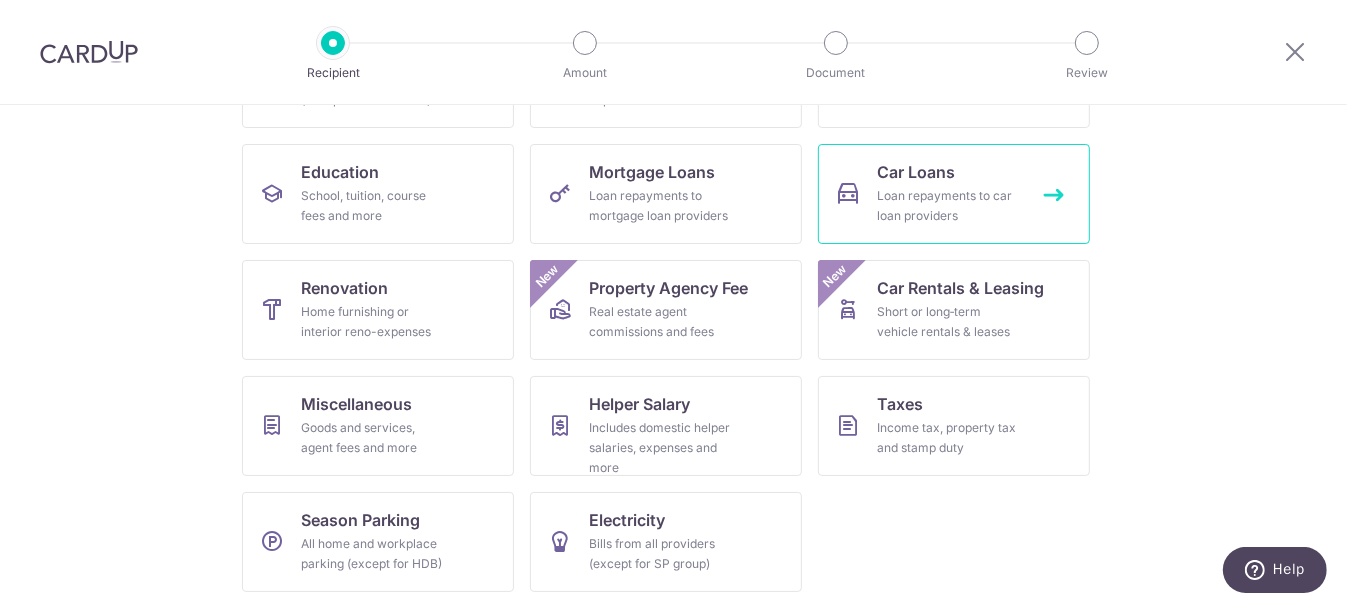click on "Car Loans" at bounding box center (917, 172) 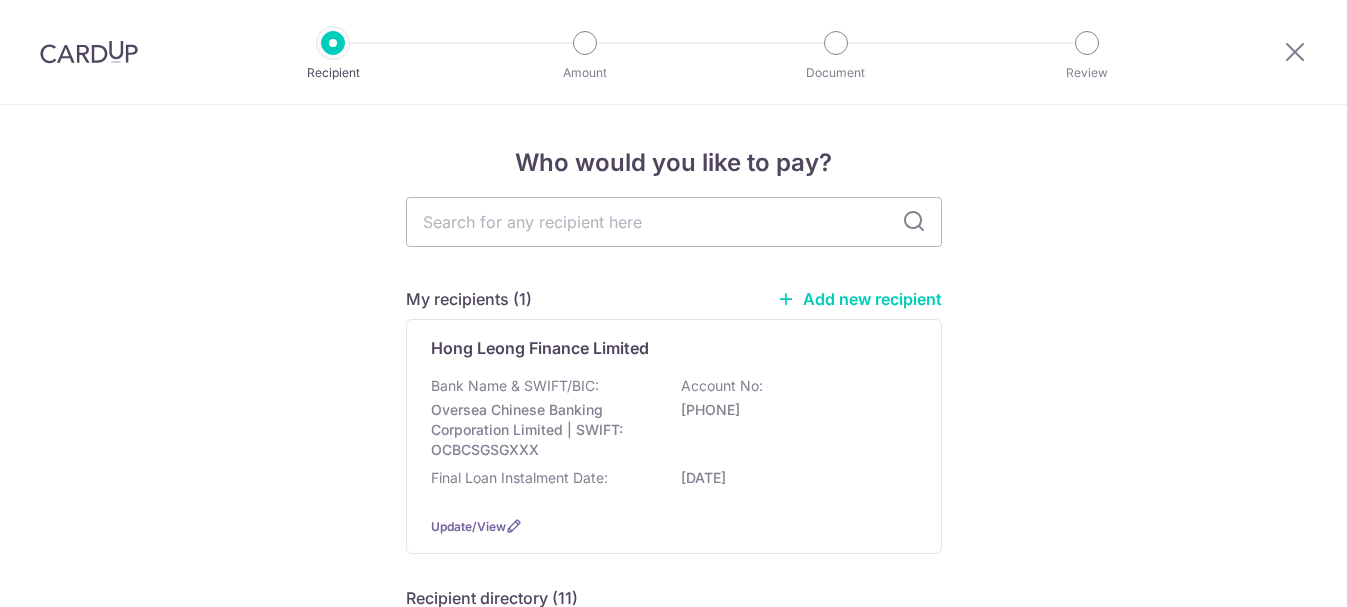 scroll, scrollTop: 0, scrollLeft: 0, axis: both 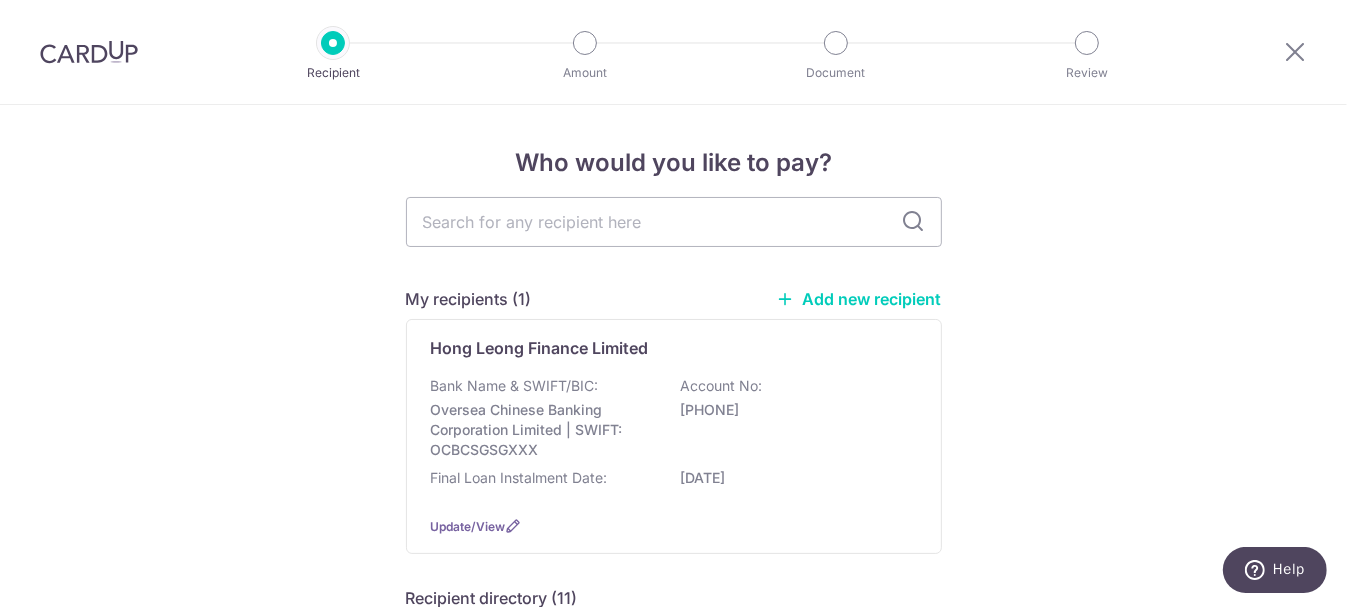 click at bounding box center (914, 222) 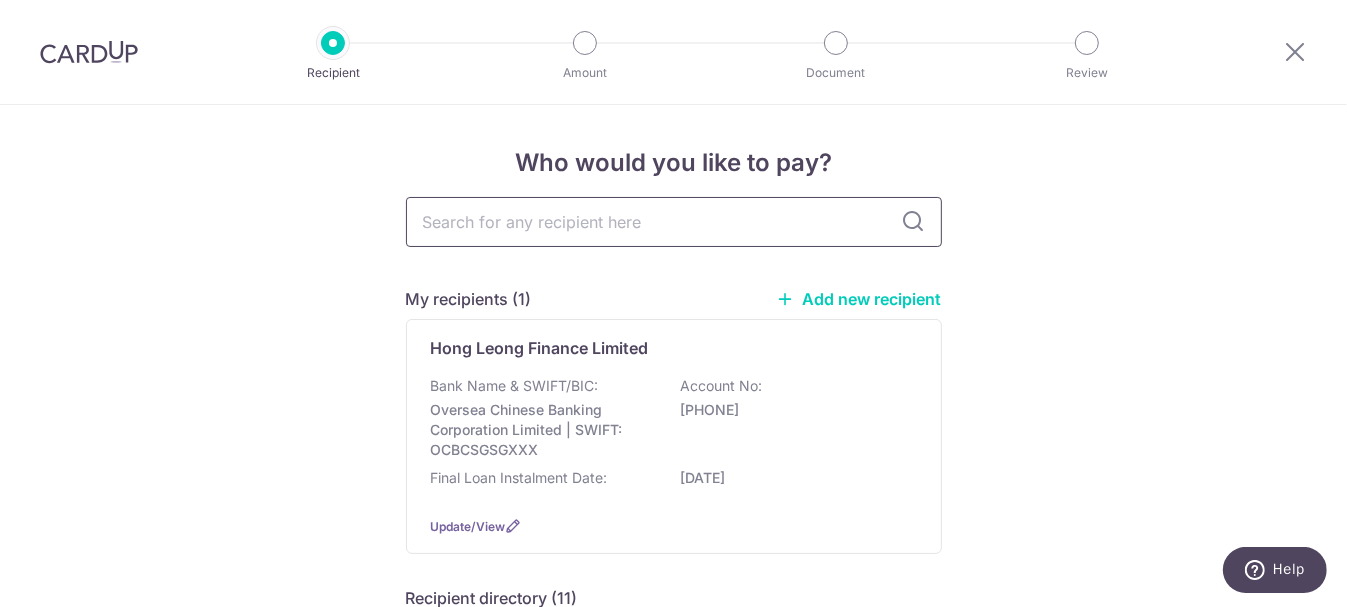 click at bounding box center (674, 222) 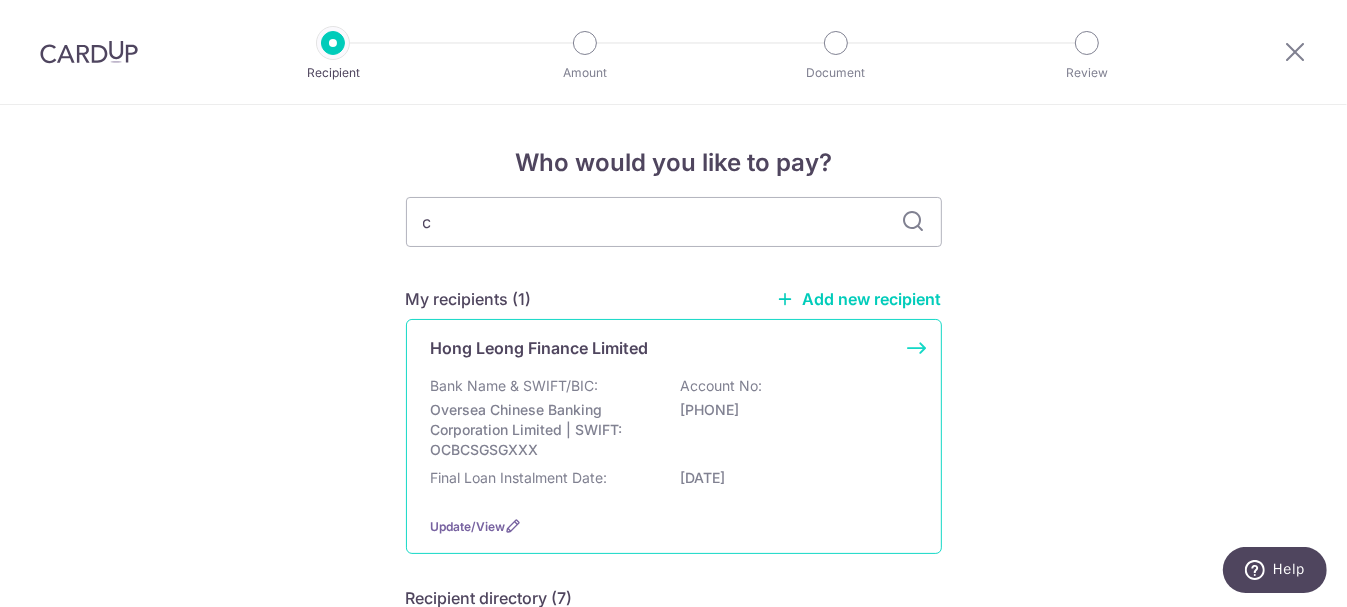 click on "Hong Leong Finance Limited" at bounding box center (540, 348) 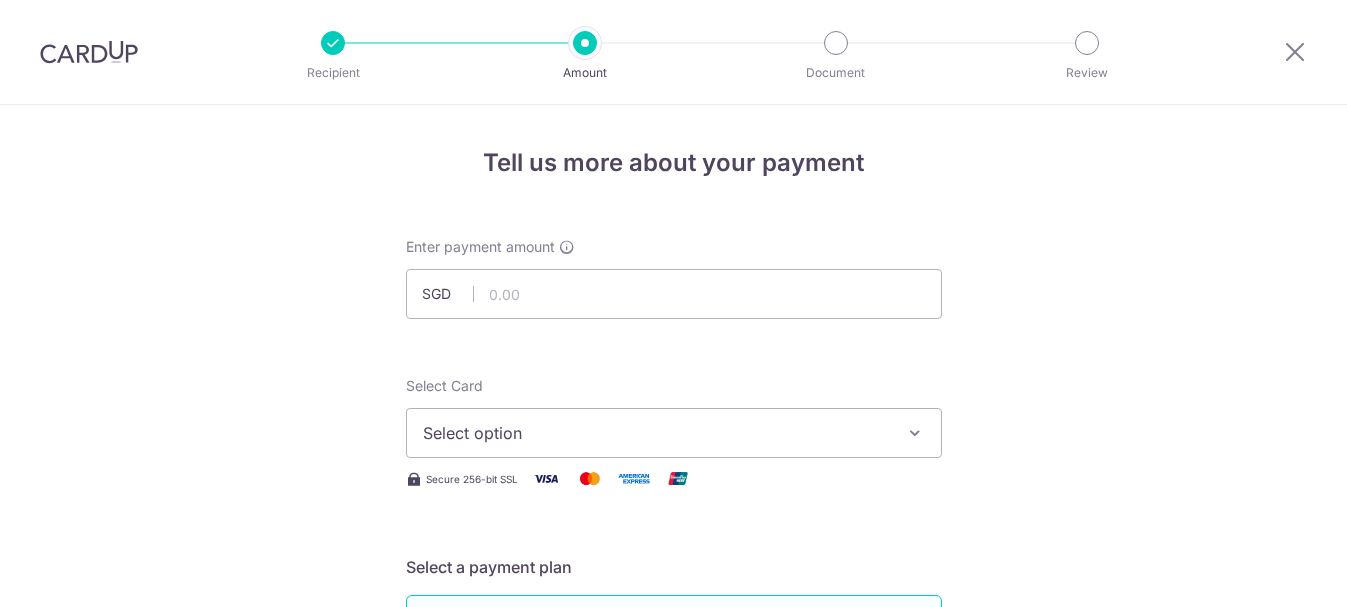 scroll, scrollTop: 0, scrollLeft: 0, axis: both 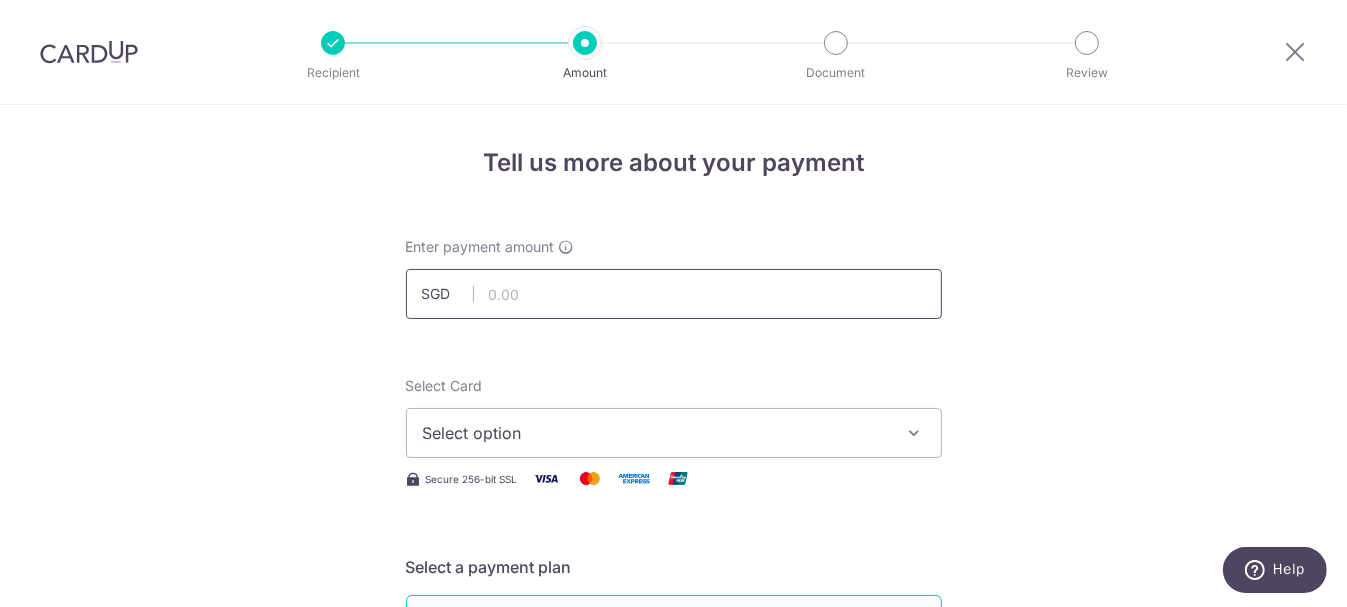 click at bounding box center [674, 294] 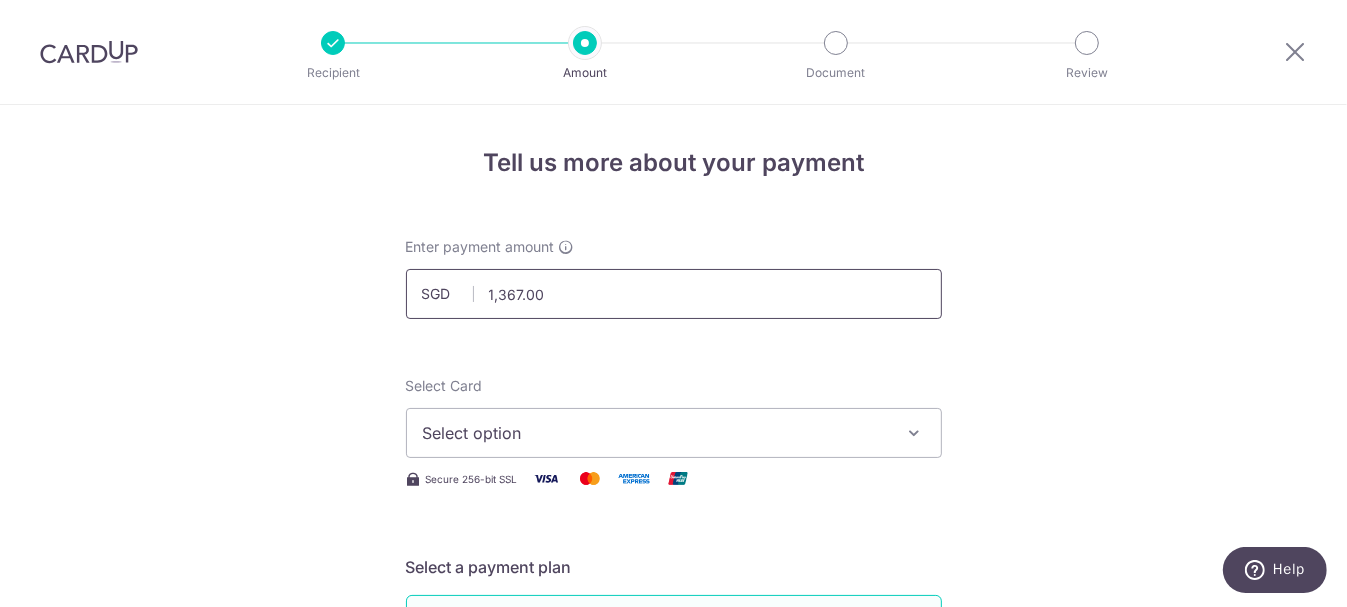 scroll, scrollTop: 499, scrollLeft: 0, axis: vertical 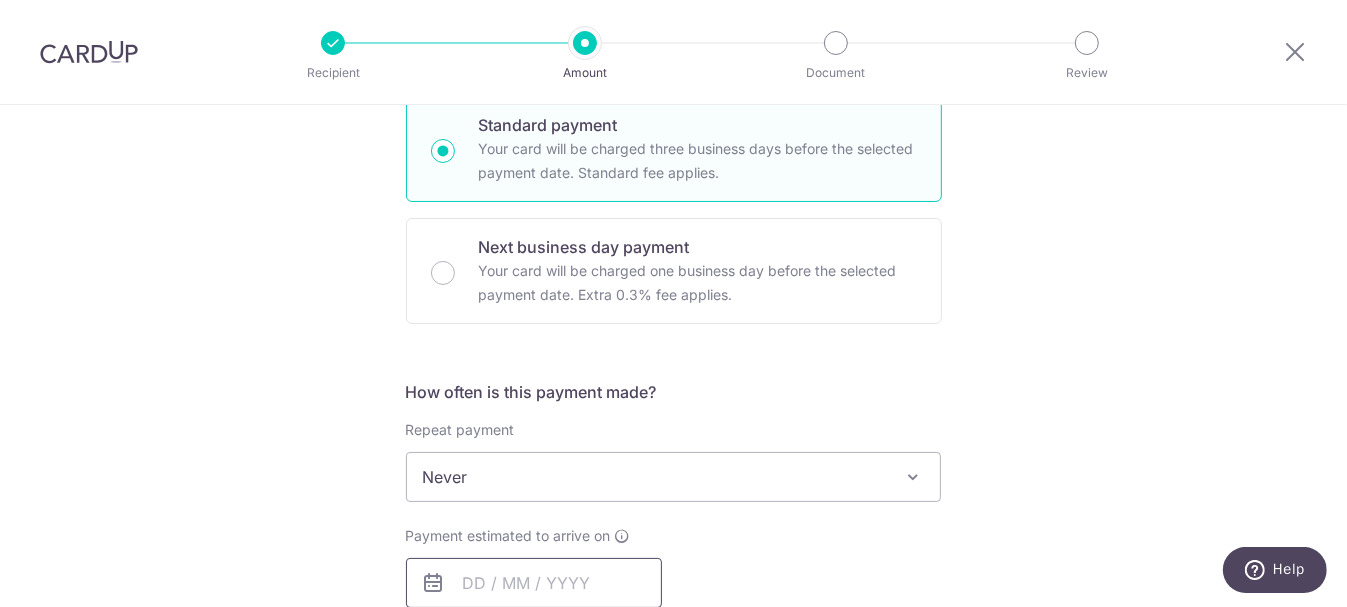 type on "1,367.00" 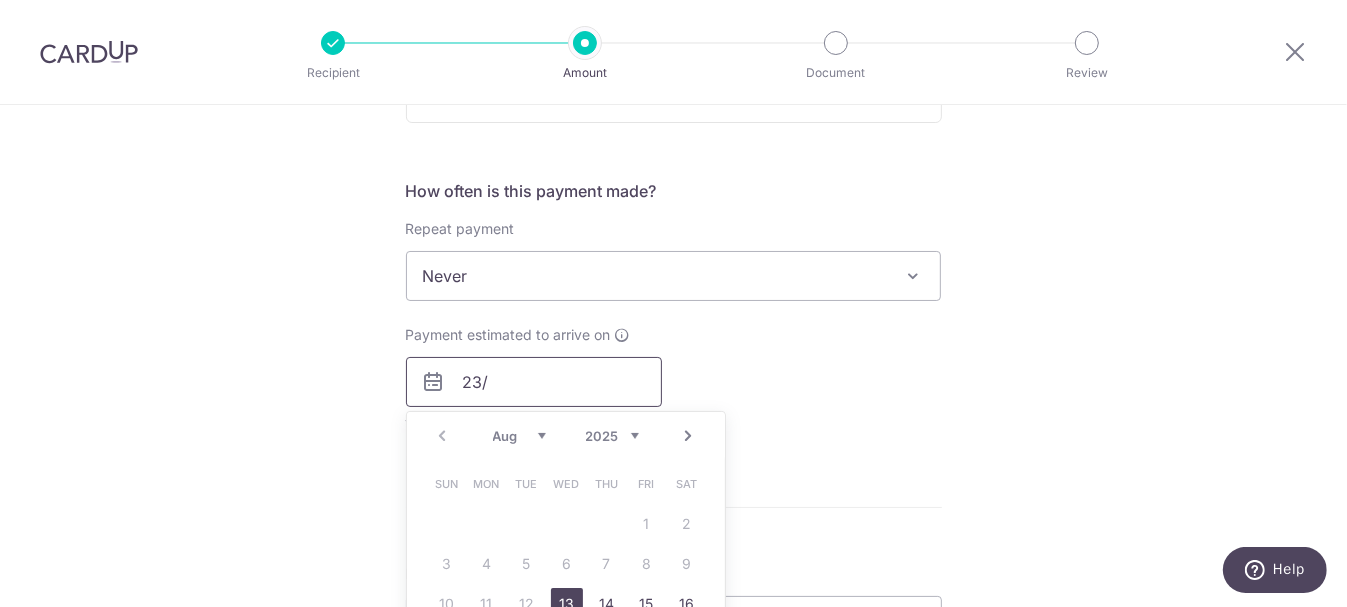scroll, scrollTop: 800, scrollLeft: 0, axis: vertical 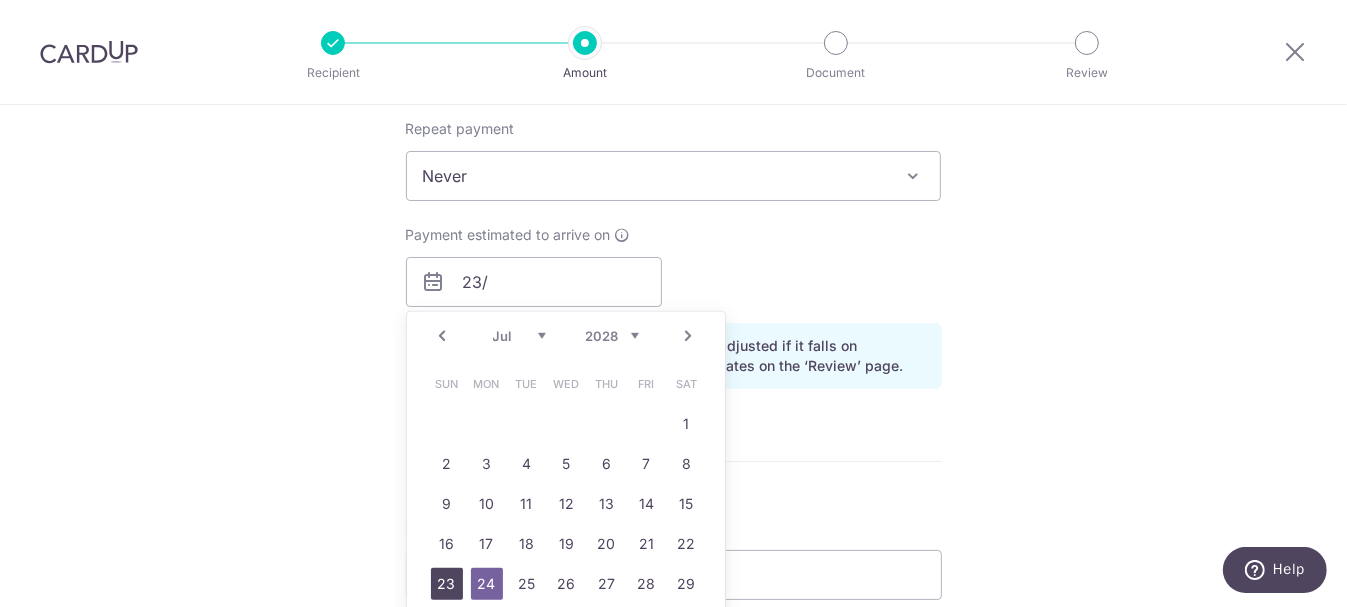 click on "23" at bounding box center (447, 584) 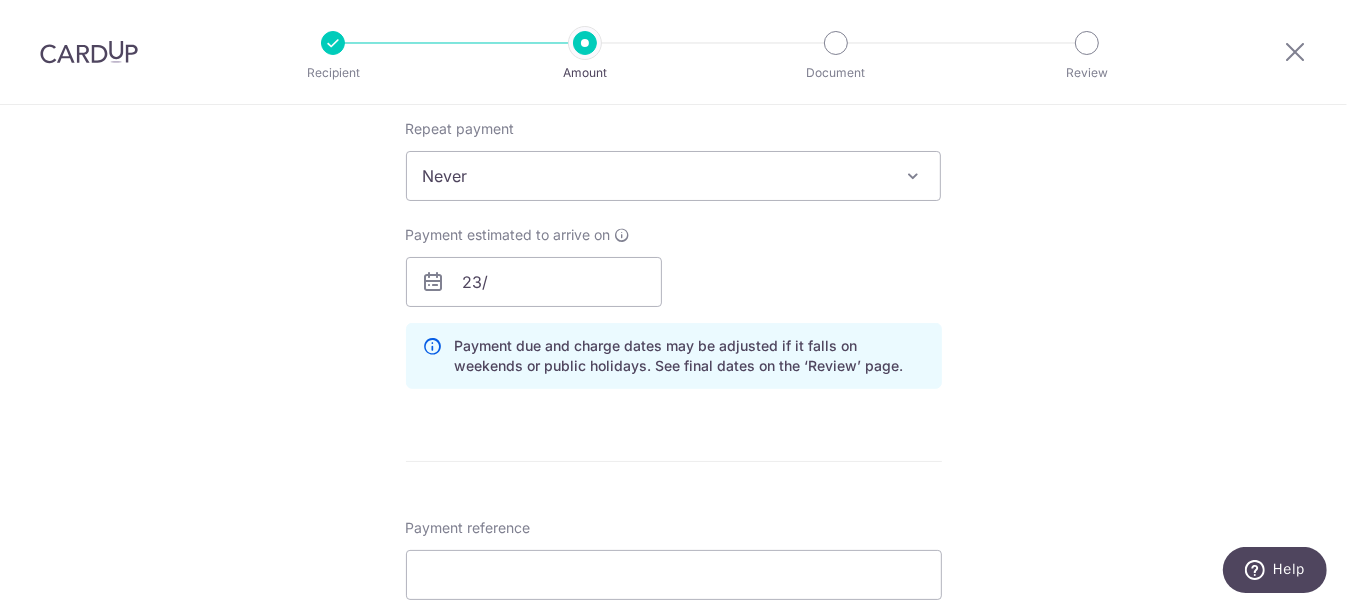 click at bounding box center [434, 282] 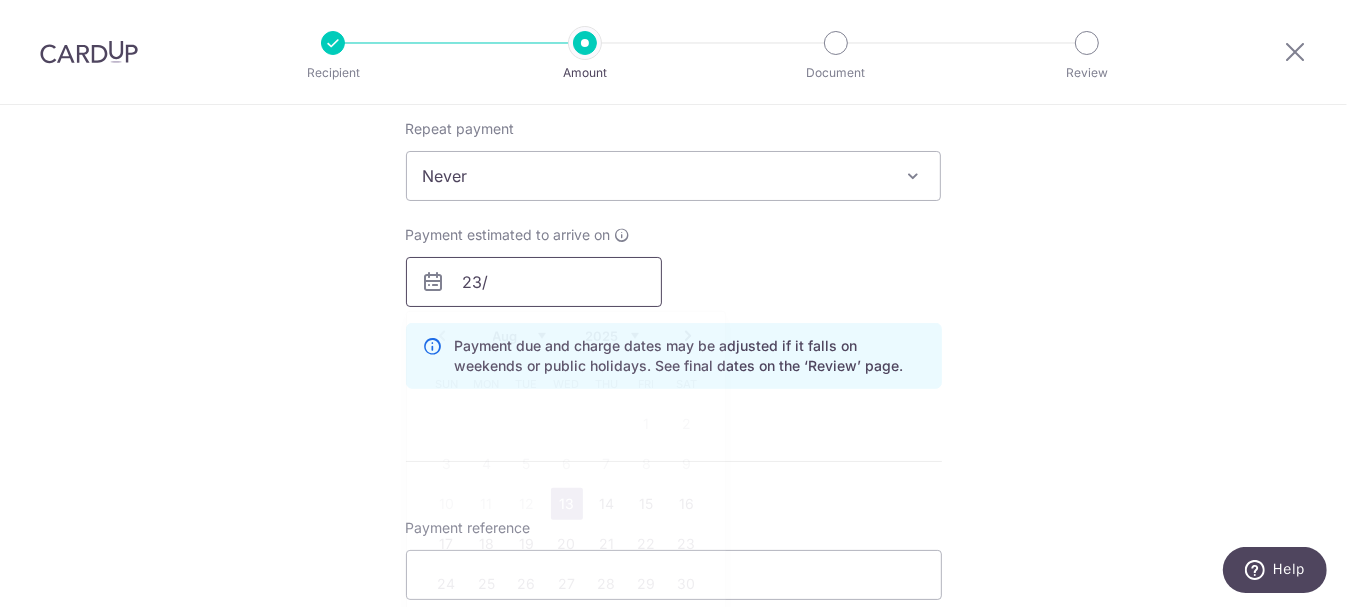 click on "23/" at bounding box center [534, 282] 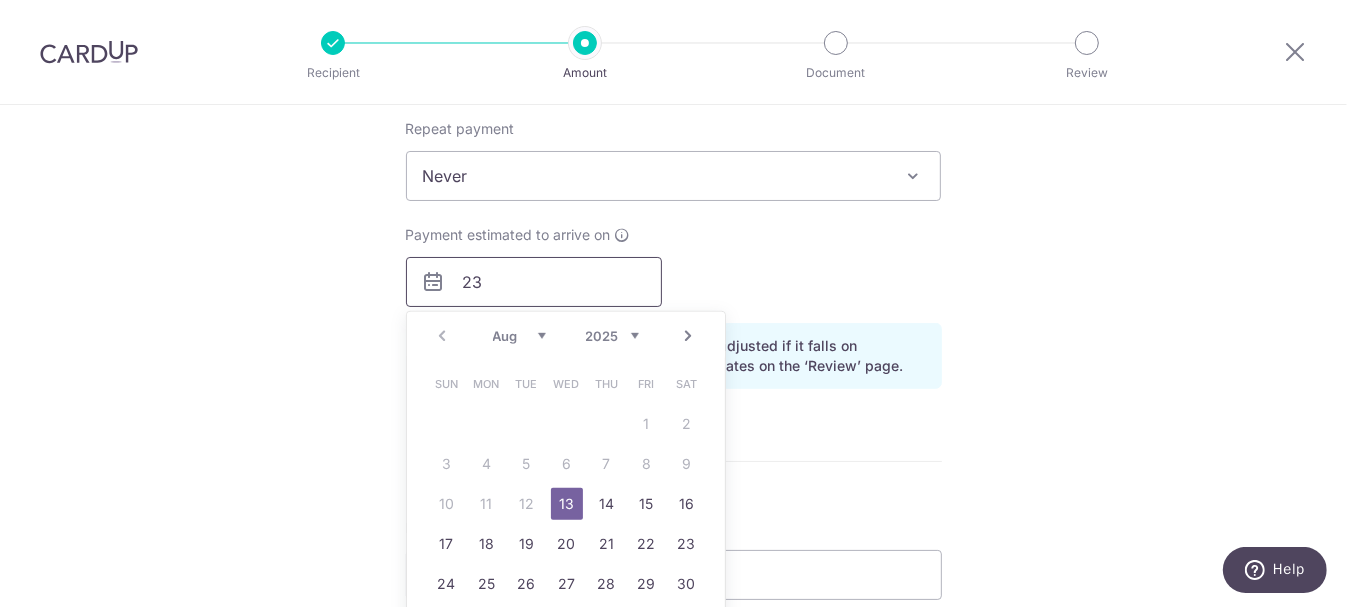 type on "2" 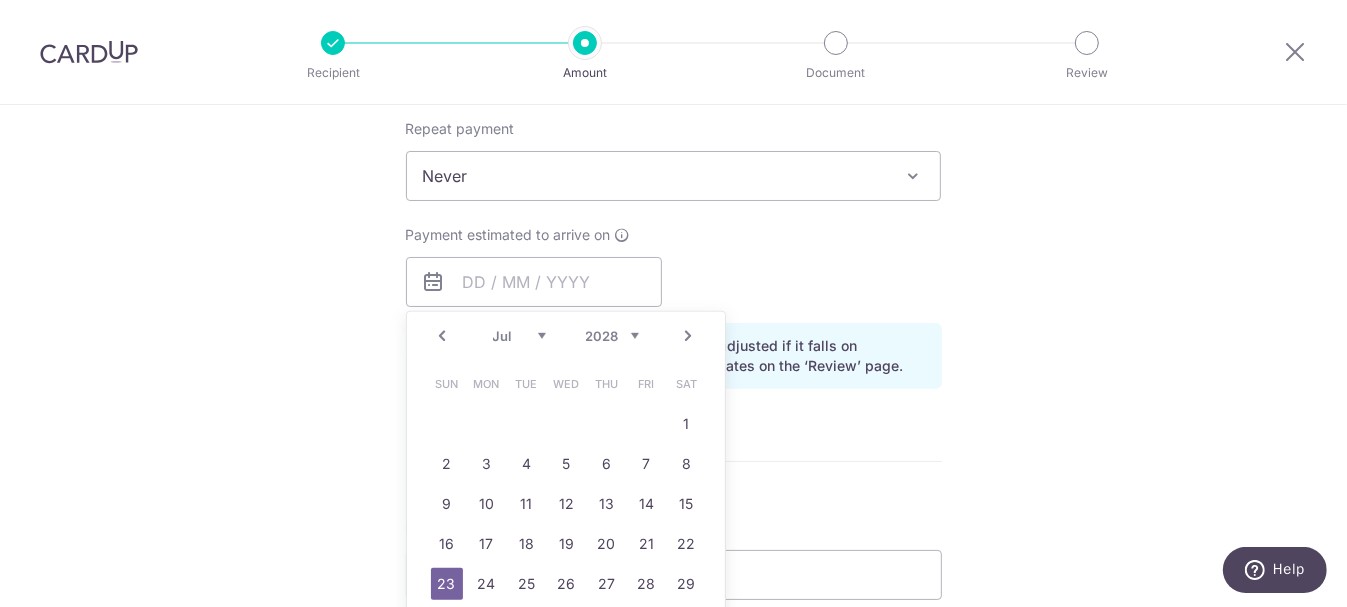 click on "Next" at bounding box center [689, 336] 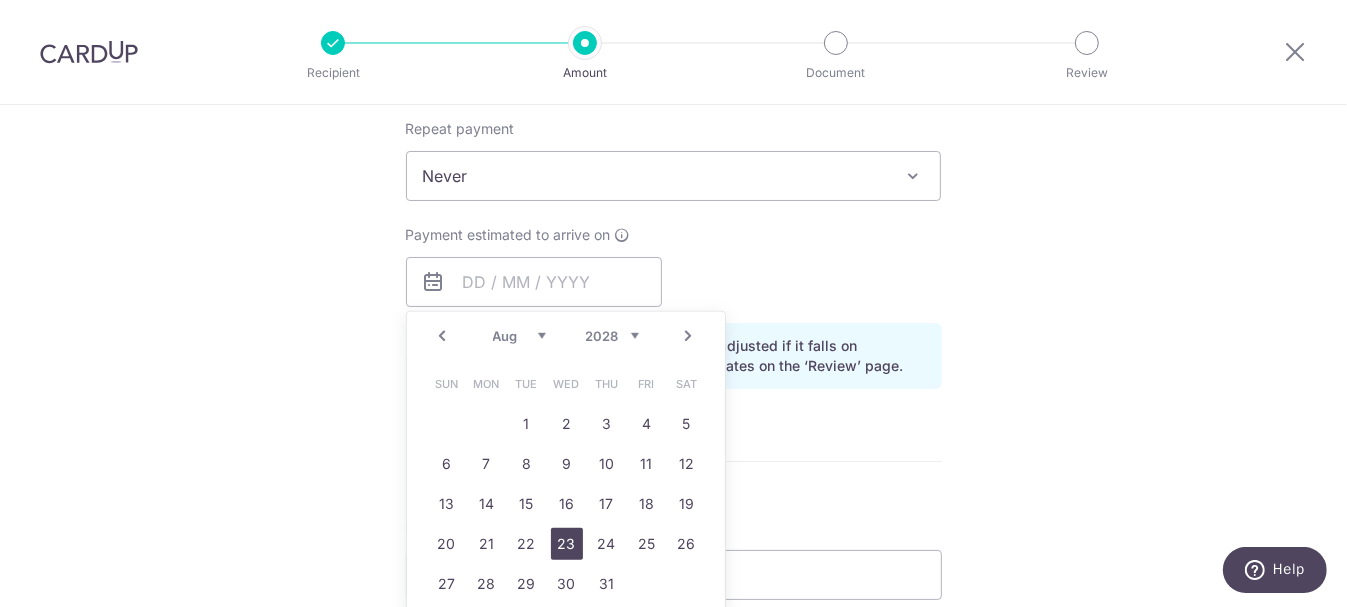 click on "23" at bounding box center [567, 544] 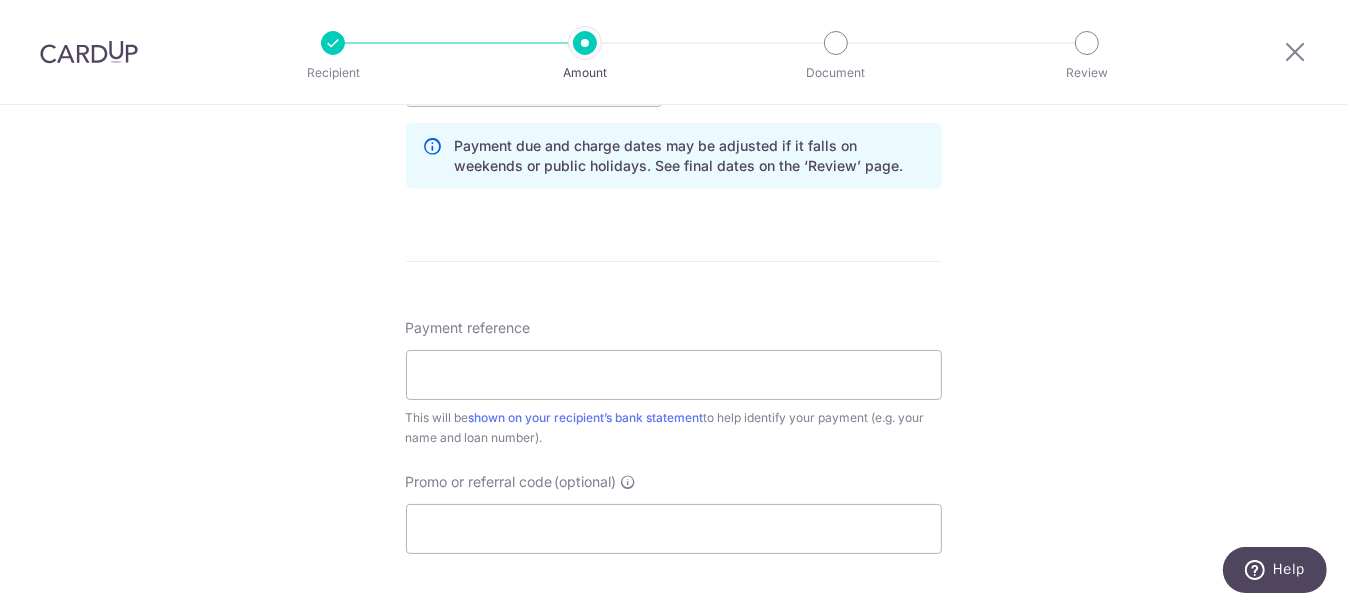 scroll, scrollTop: 800, scrollLeft: 0, axis: vertical 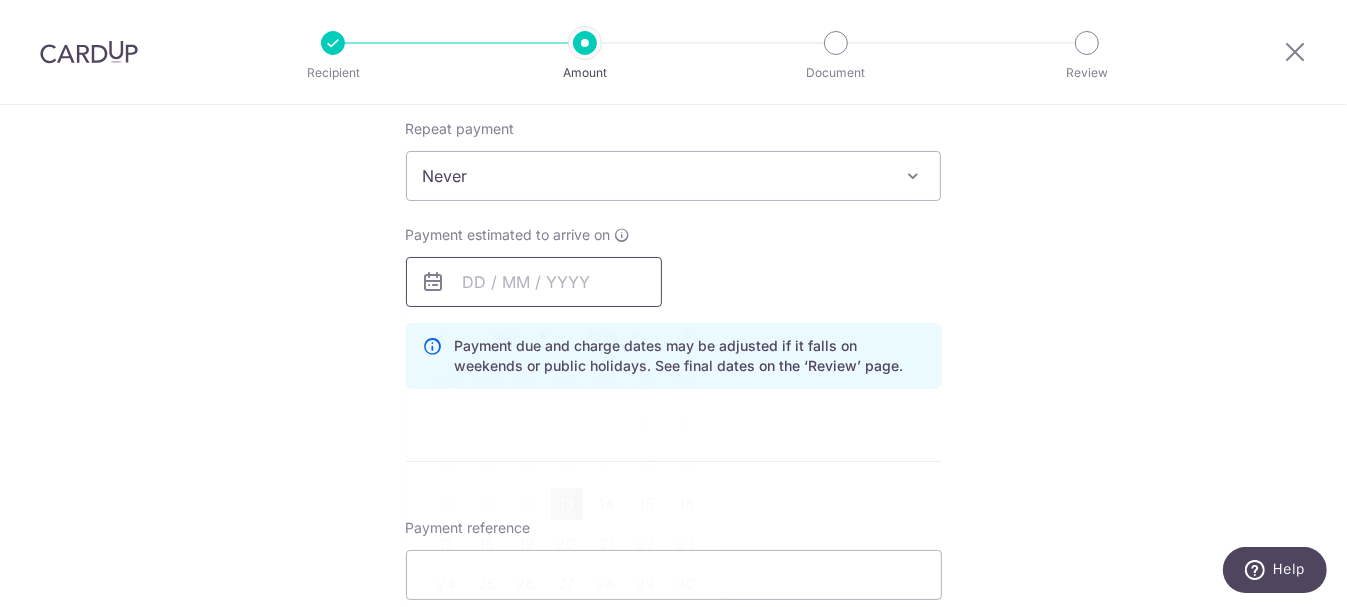 click at bounding box center (534, 282) 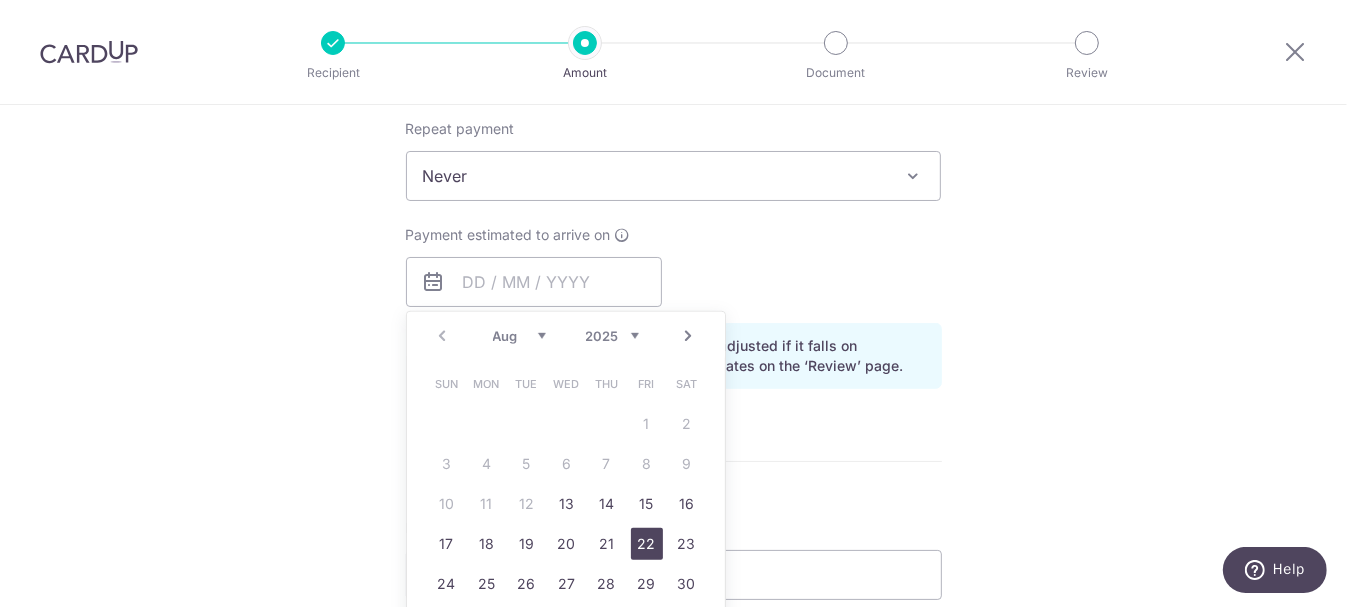 click on "22" at bounding box center (647, 544) 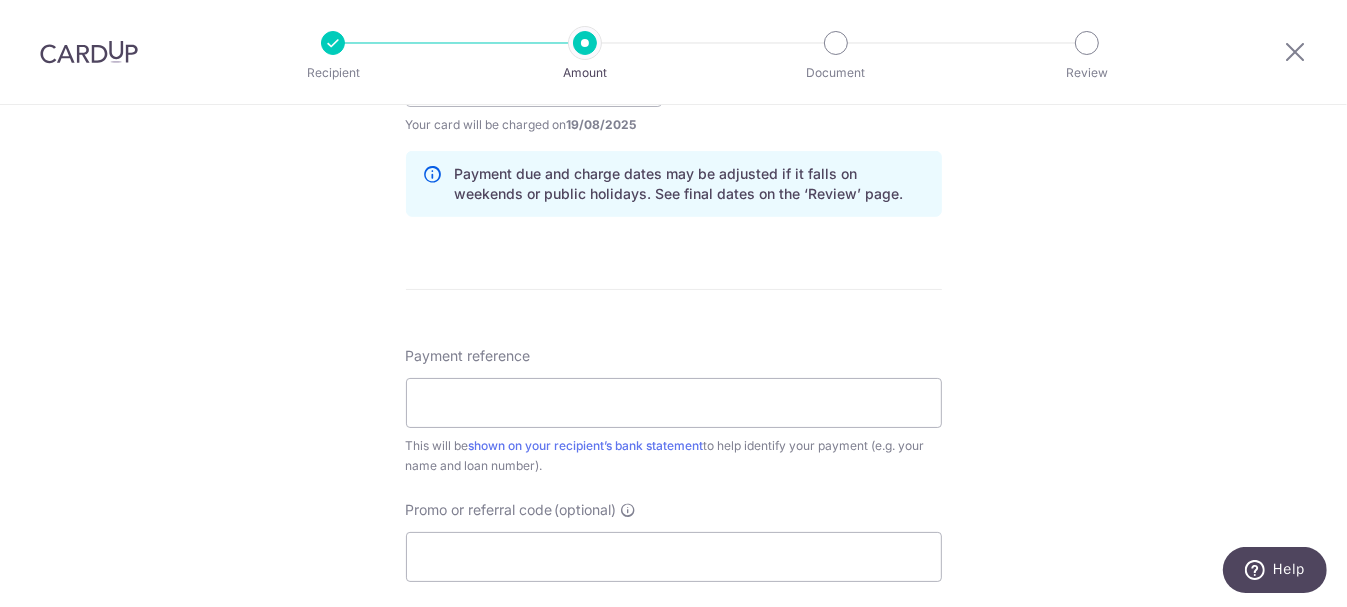 scroll, scrollTop: 1200, scrollLeft: 0, axis: vertical 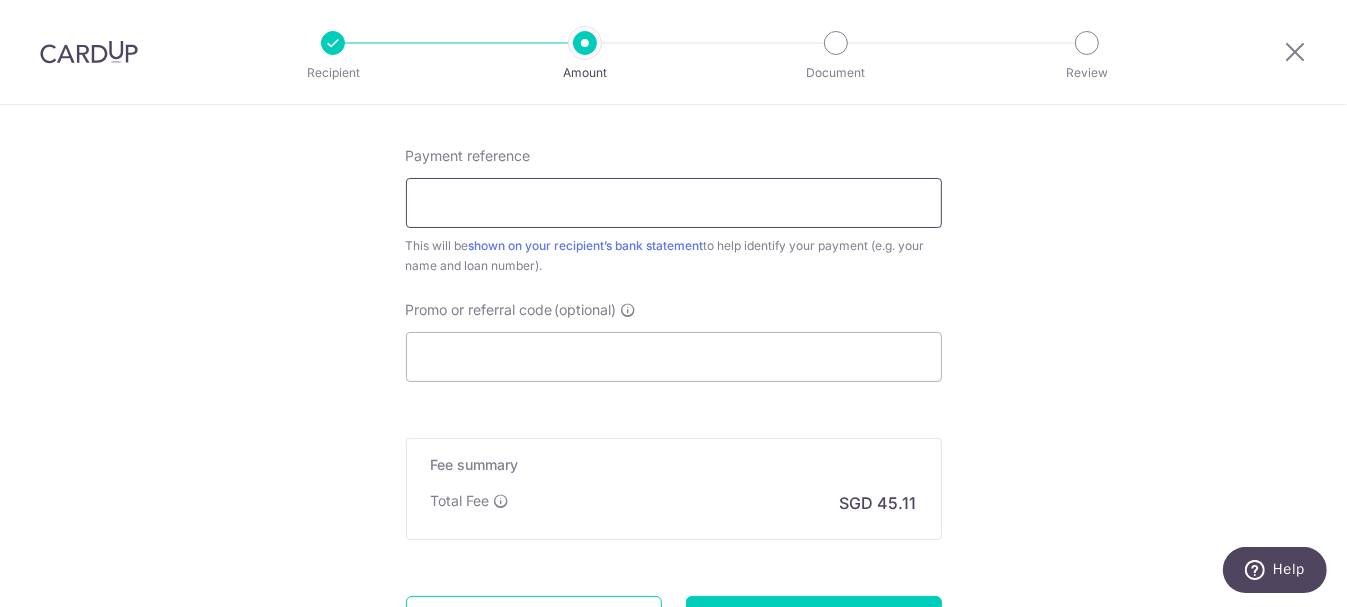 click on "Payment reference" at bounding box center (674, 203) 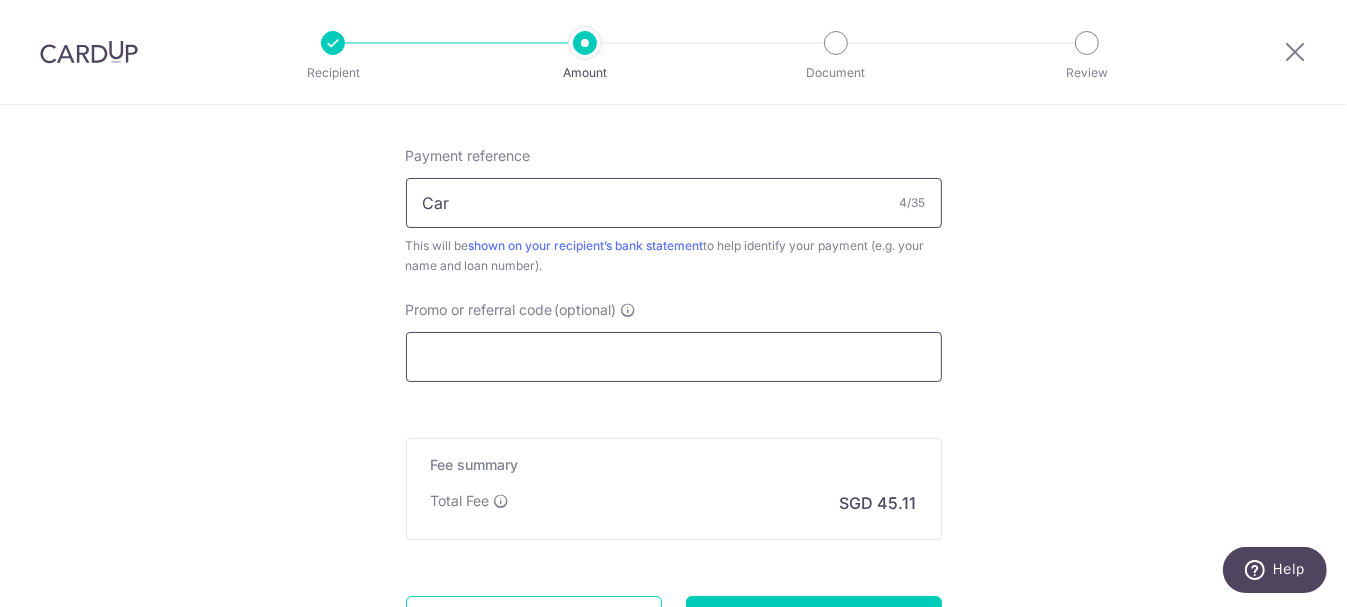 scroll, scrollTop: 1384, scrollLeft: 0, axis: vertical 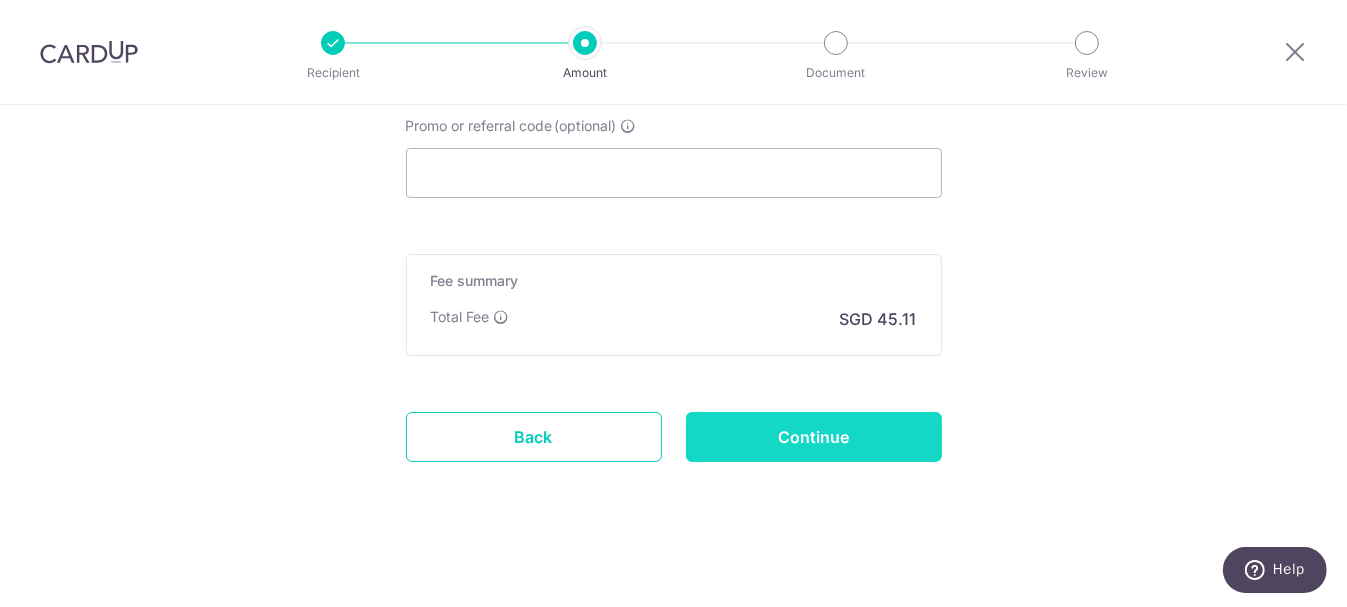 type on "Car" 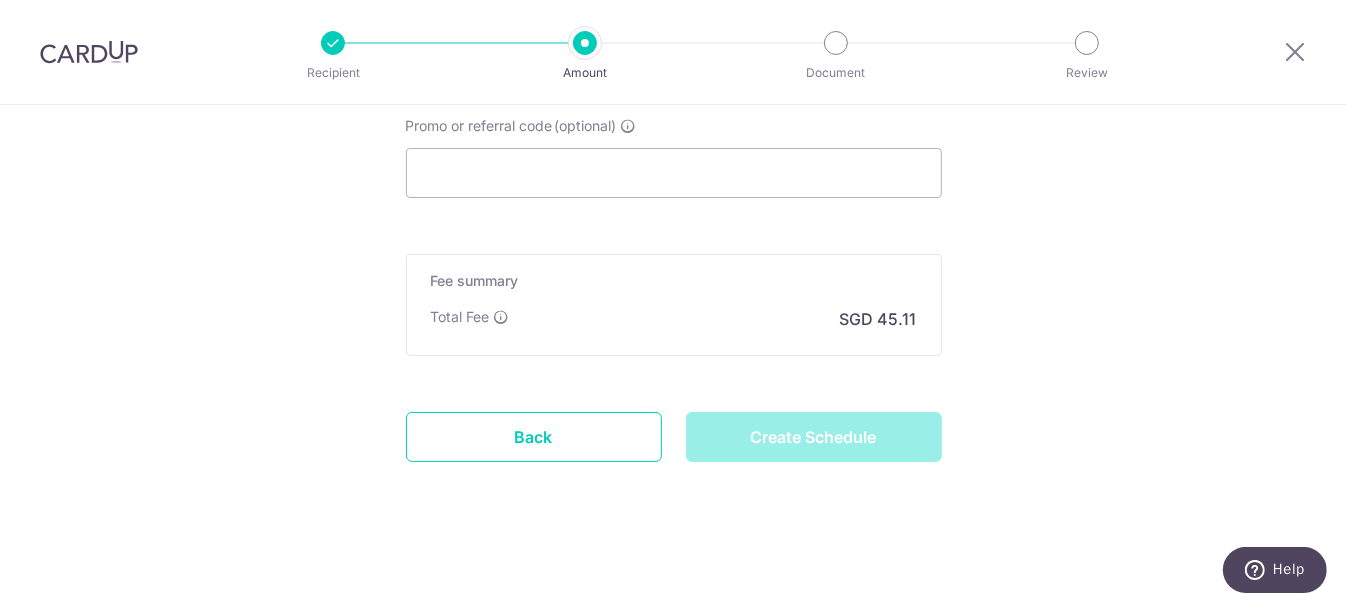 type on "Create Schedule" 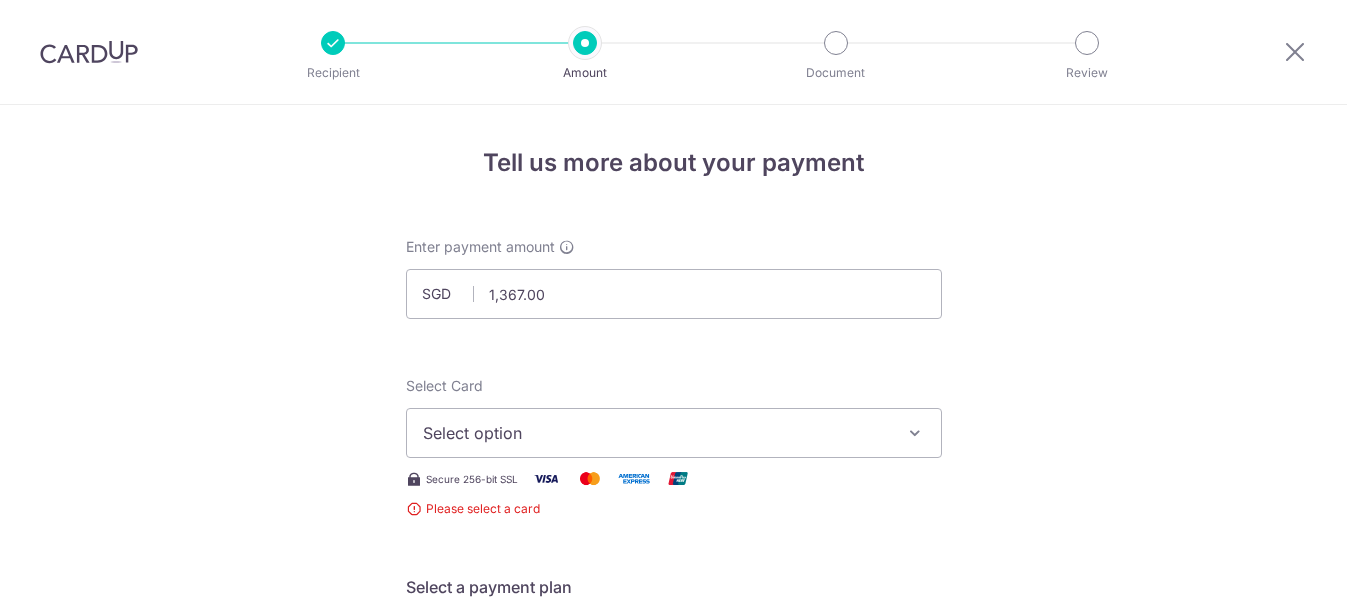 scroll, scrollTop: 0, scrollLeft: 0, axis: both 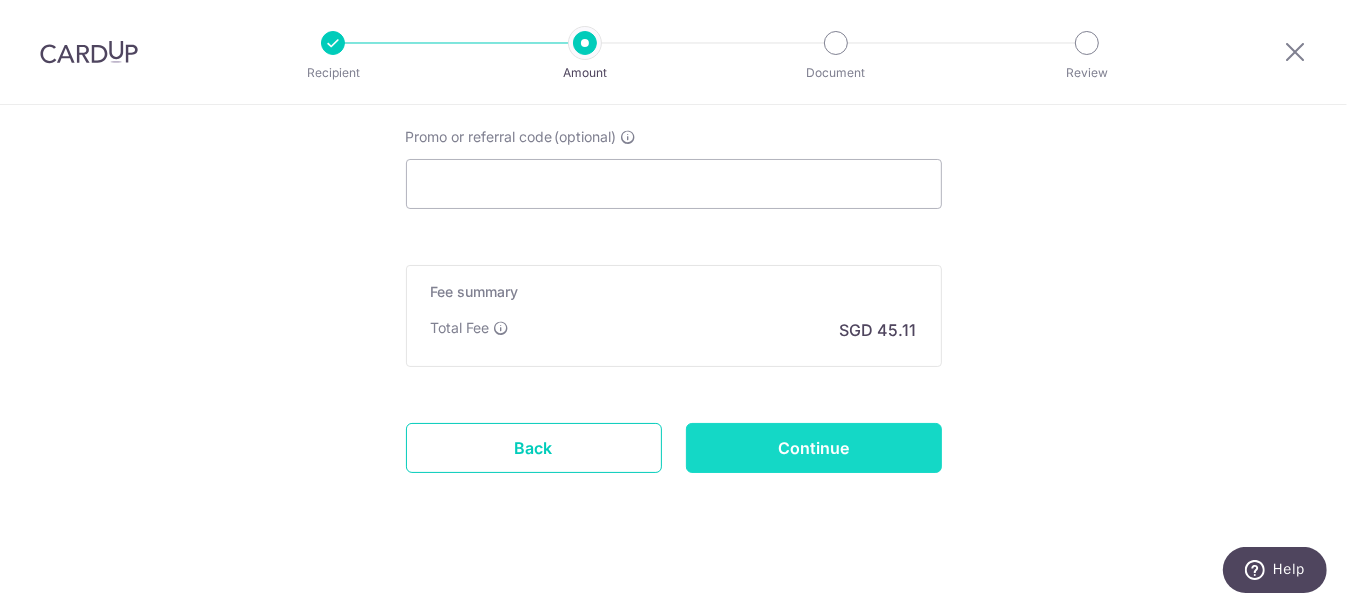 click on "Continue" at bounding box center [814, 448] 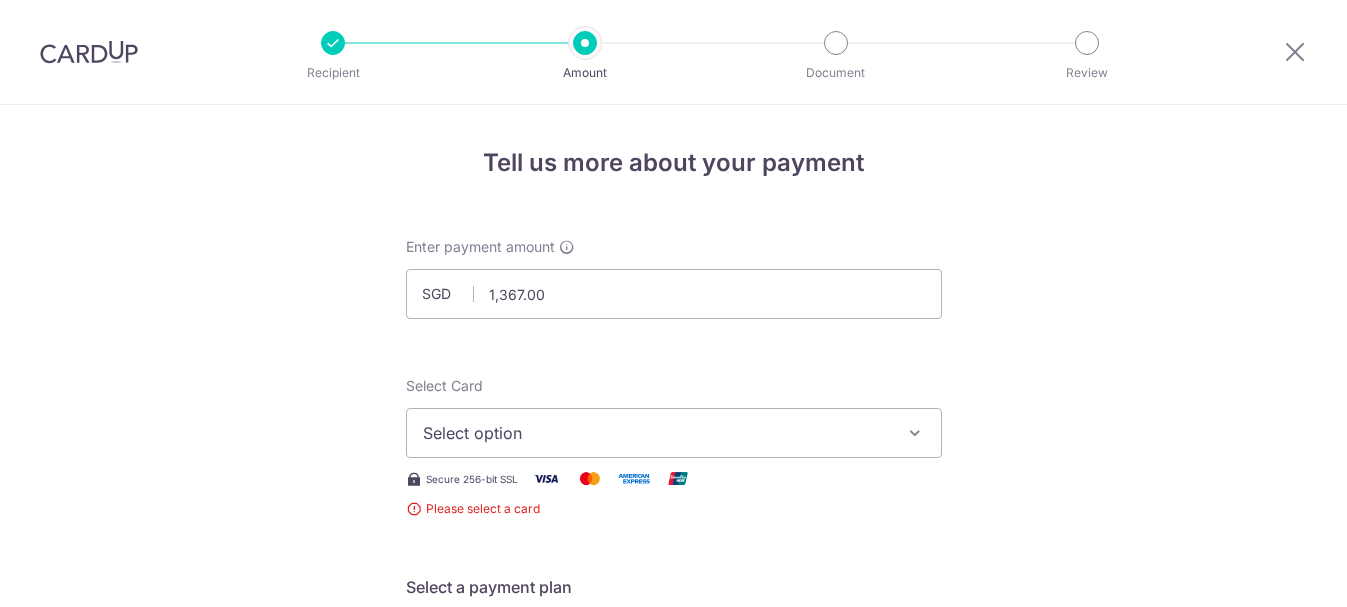 scroll, scrollTop: 0, scrollLeft: 0, axis: both 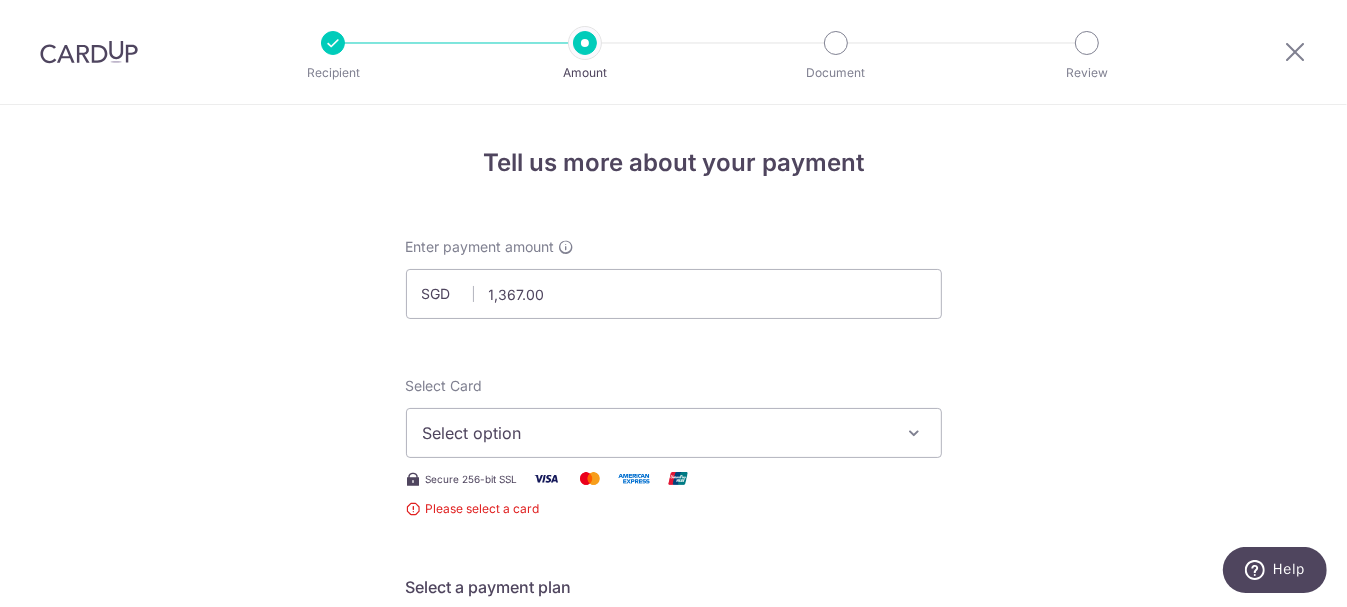 click at bounding box center (915, 433) 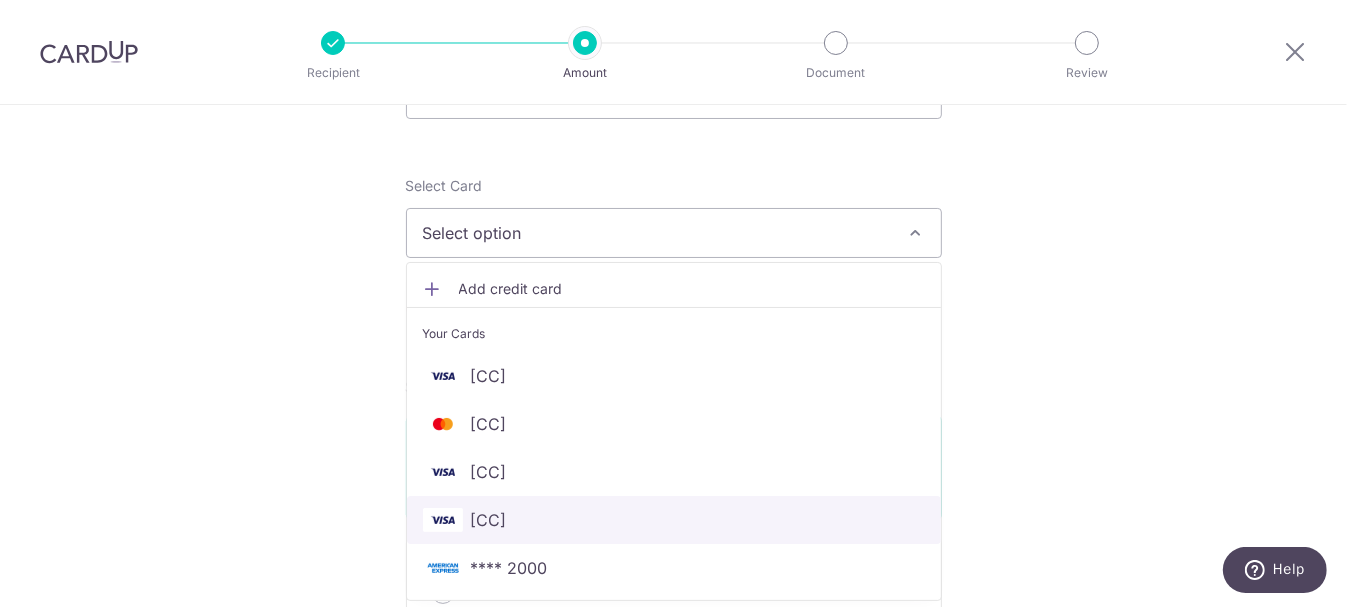scroll, scrollTop: 300, scrollLeft: 0, axis: vertical 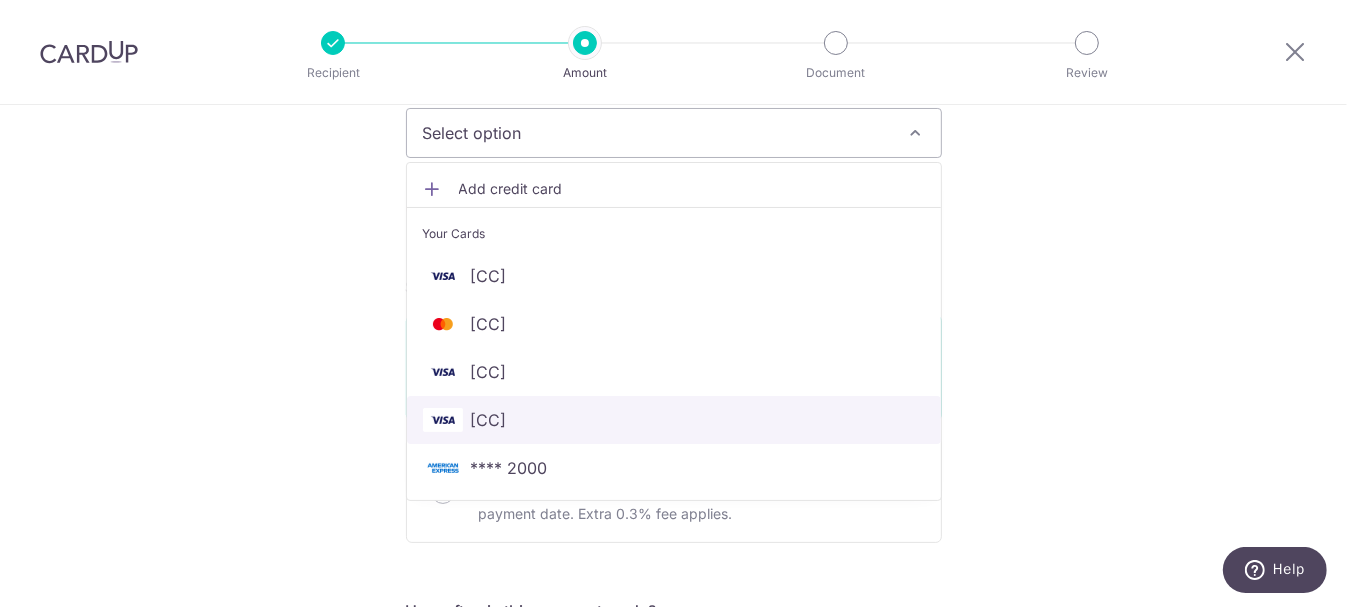 click on "[CC]" at bounding box center (674, 420) 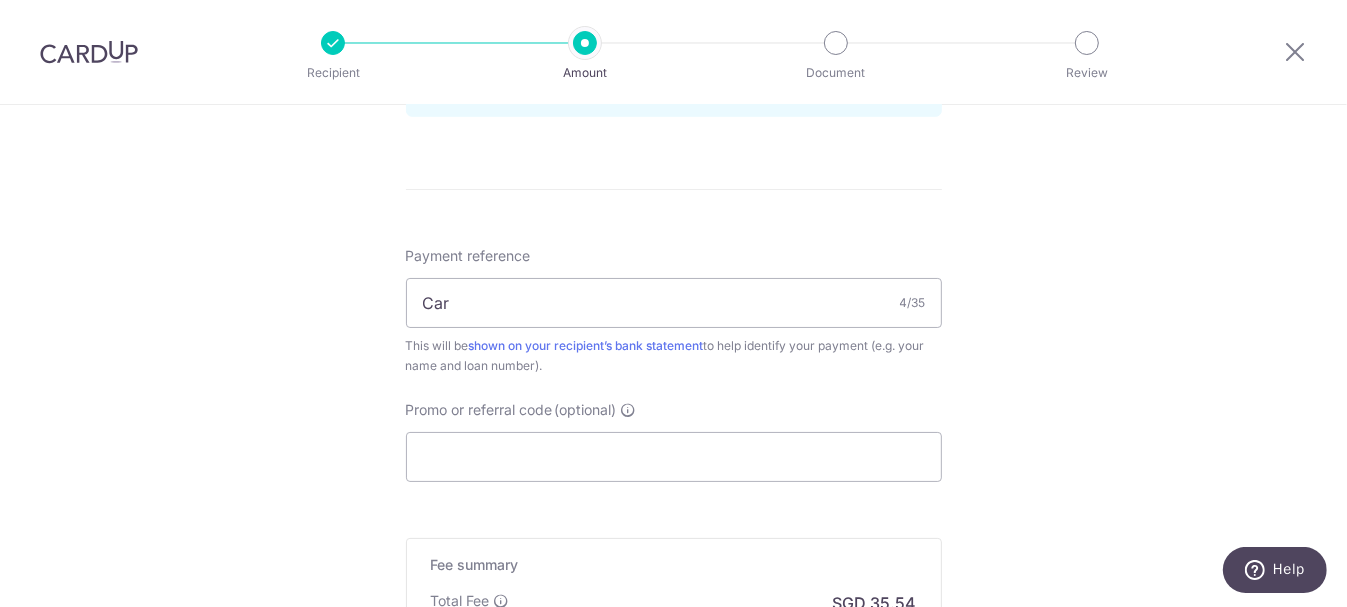 scroll, scrollTop: 1299, scrollLeft: 0, axis: vertical 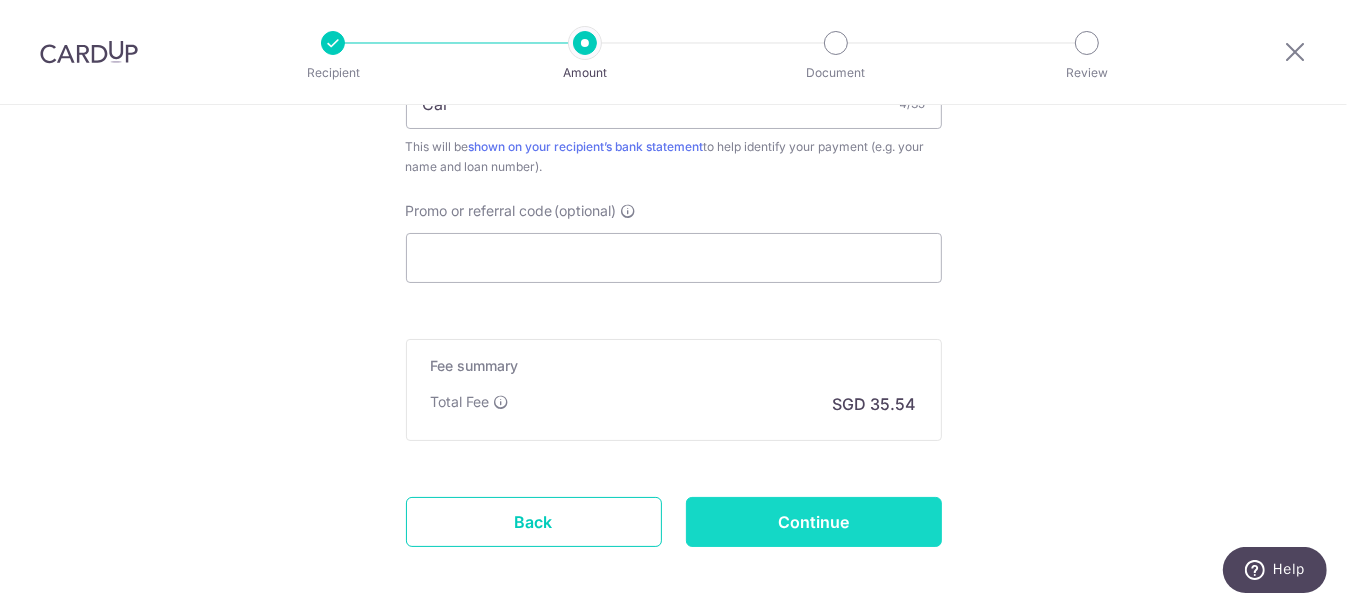 click on "Continue" at bounding box center (814, 522) 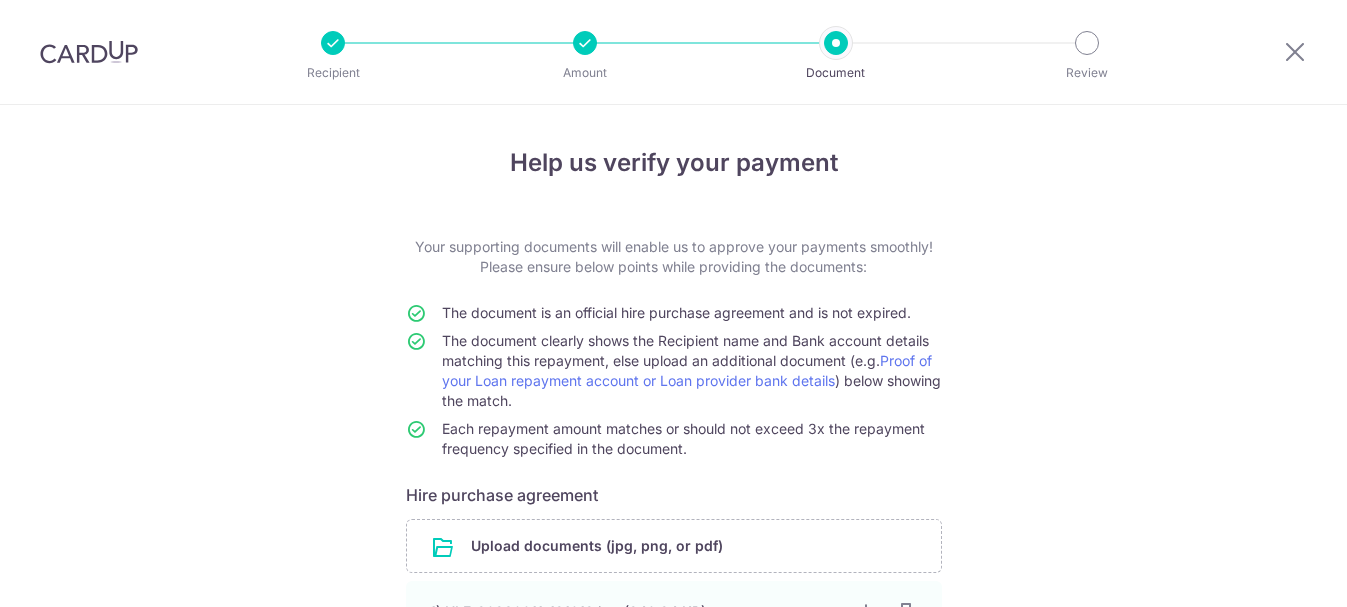 scroll, scrollTop: 0, scrollLeft: 0, axis: both 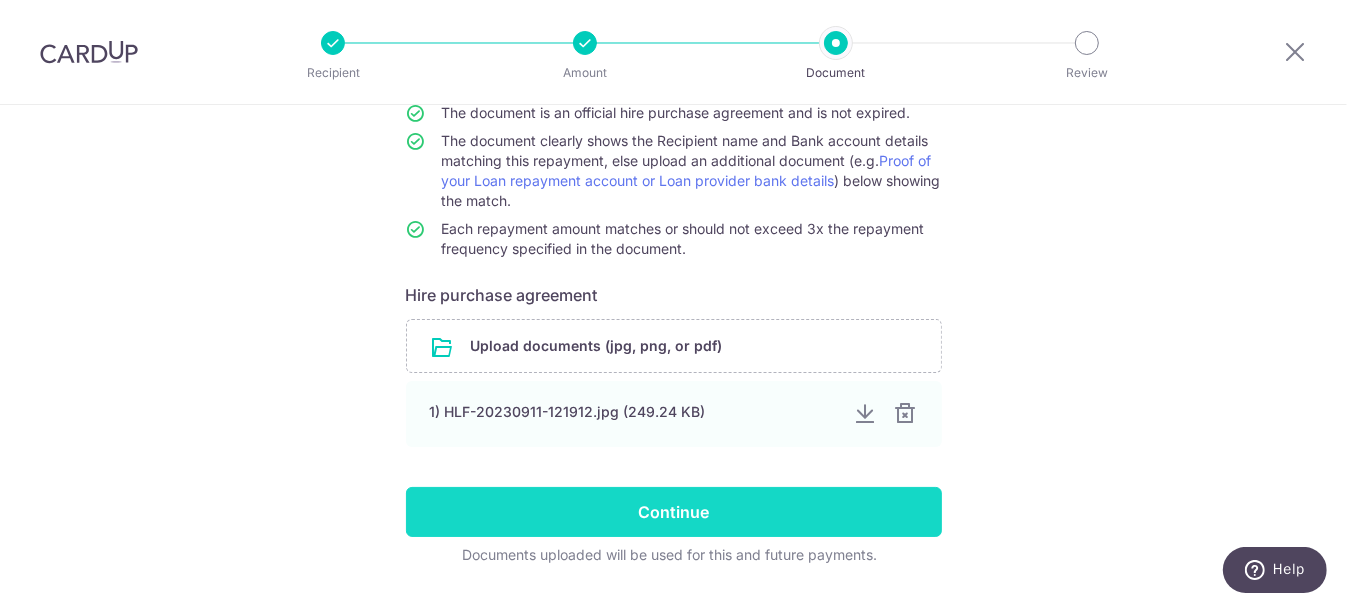 click on "Continue" at bounding box center [674, 512] 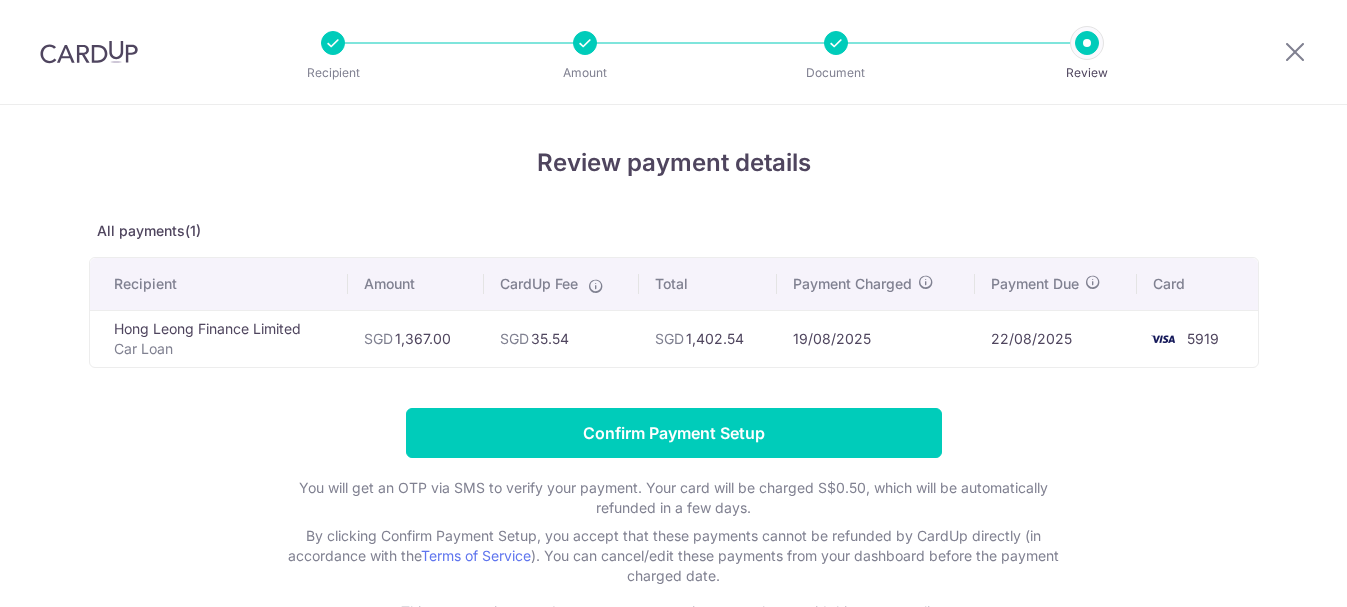 scroll, scrollTop: 0, scrollLeft: 0, axis: both 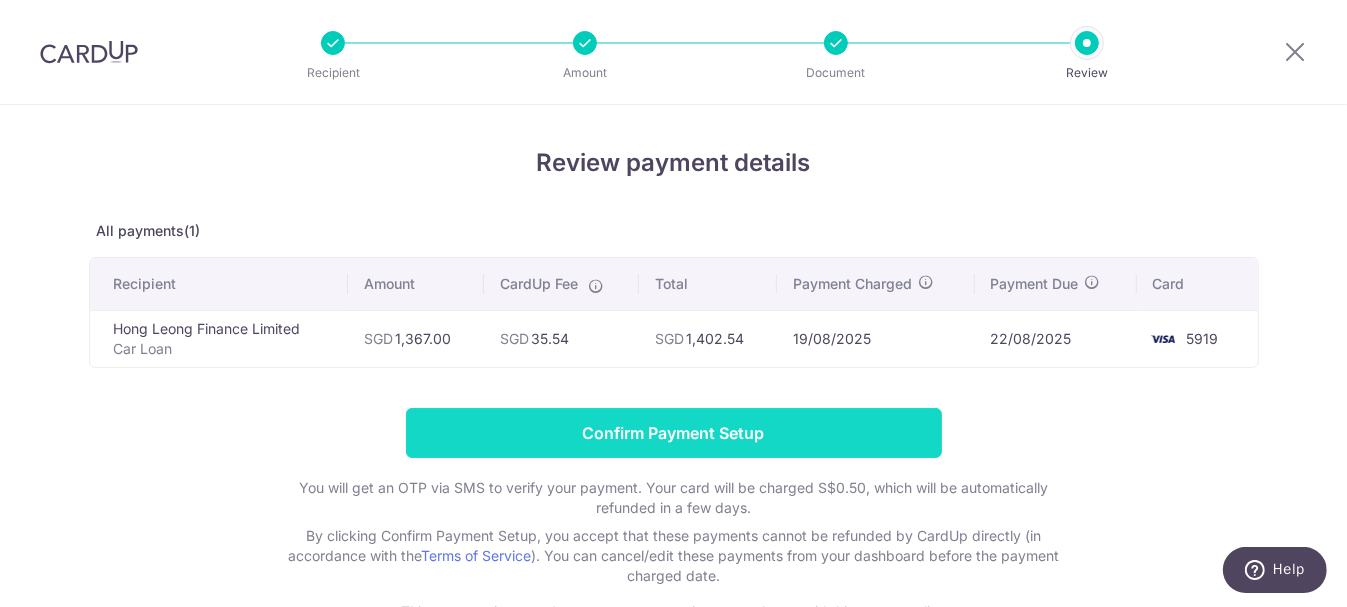 click on "Confirm Payment Setup" at bounding box center [674, 433] 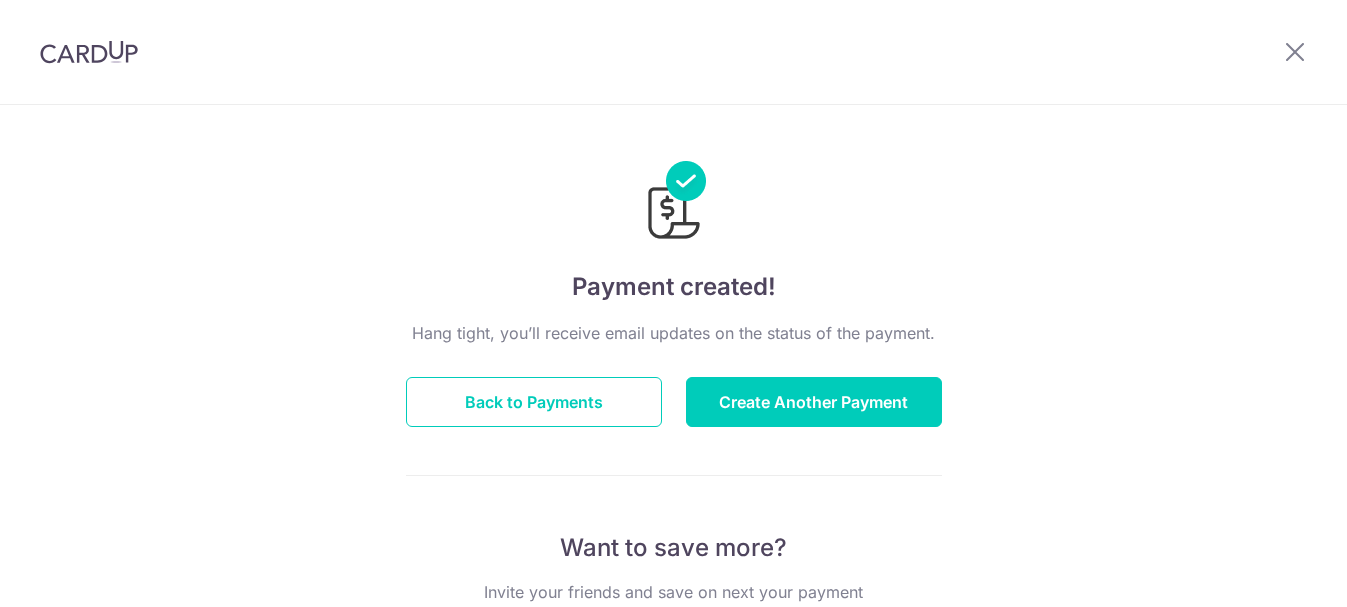 scroll, scrollTop: 0, scrollLeft: 0, axis: both 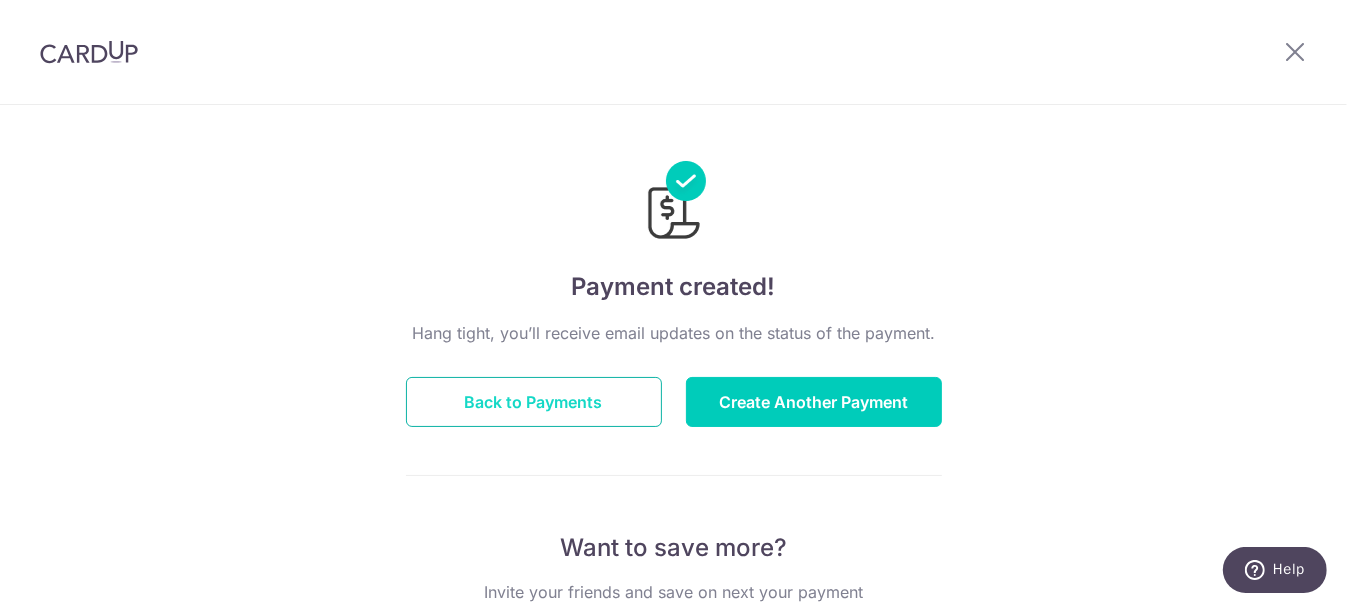 click on "Back to Payments" at bounding box center [534, 402] 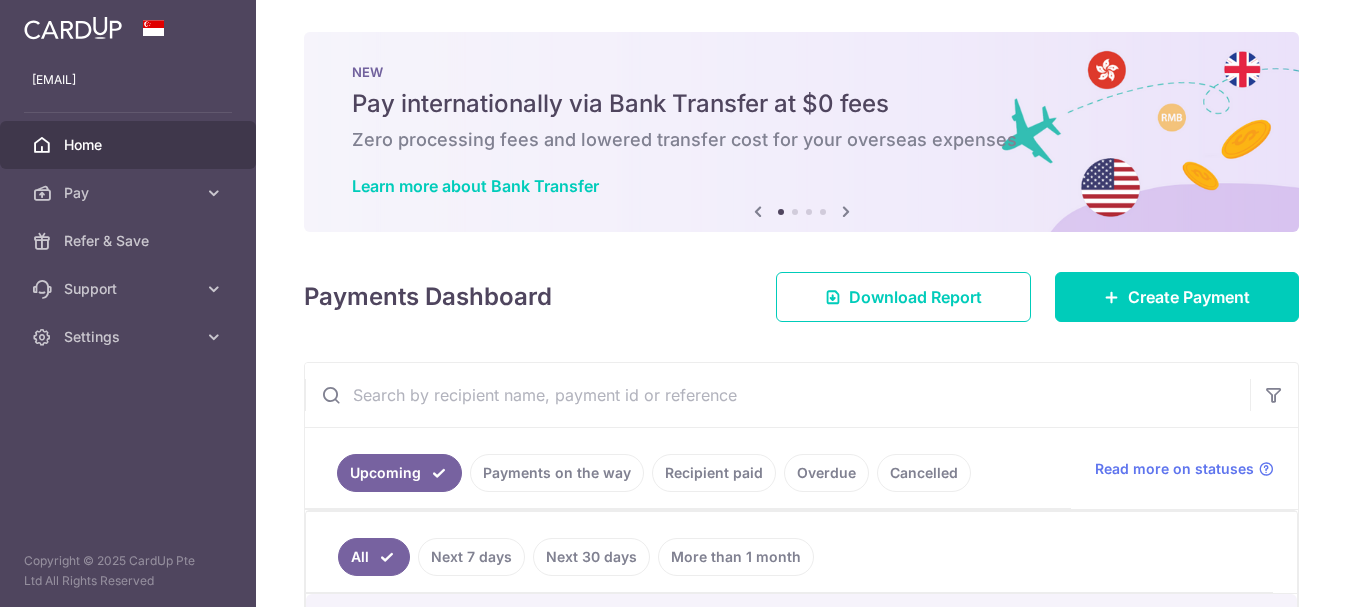 scroll, scrollTop: 0, scrollLeft: 0, axis: both 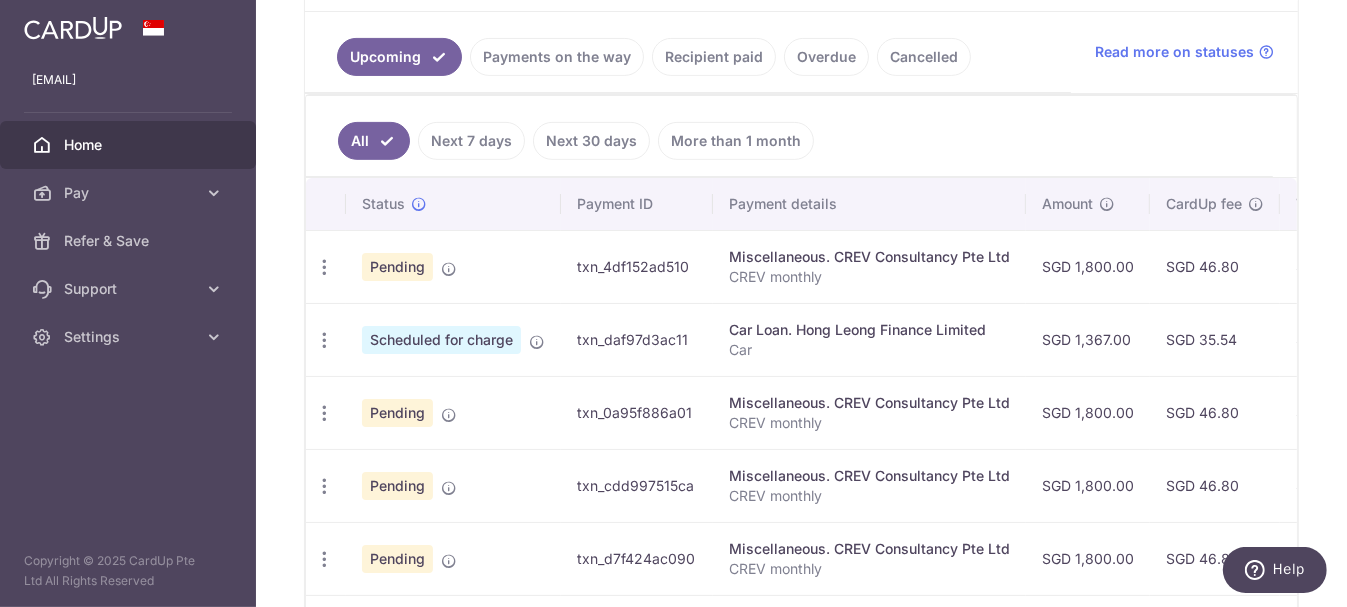 click on "Scheduled for charge" at bounding box center [441, 340] 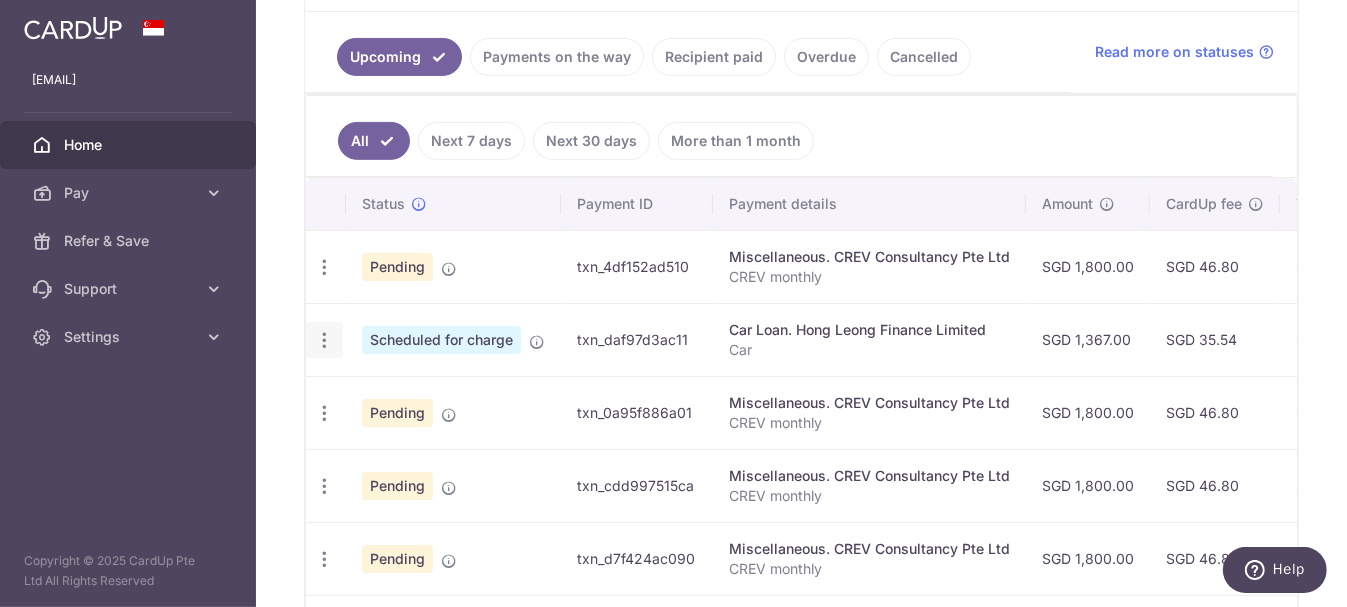 click at bounding box center (324, 267) 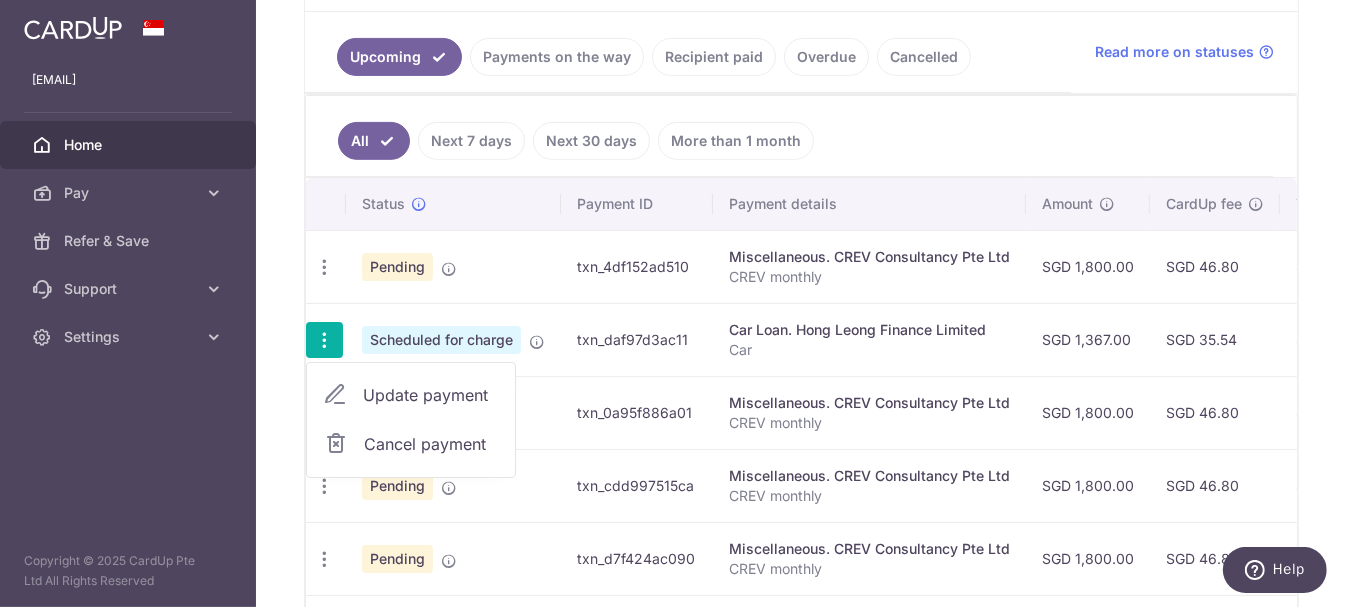 click on "Update payment" at bounding box center [431, 395] 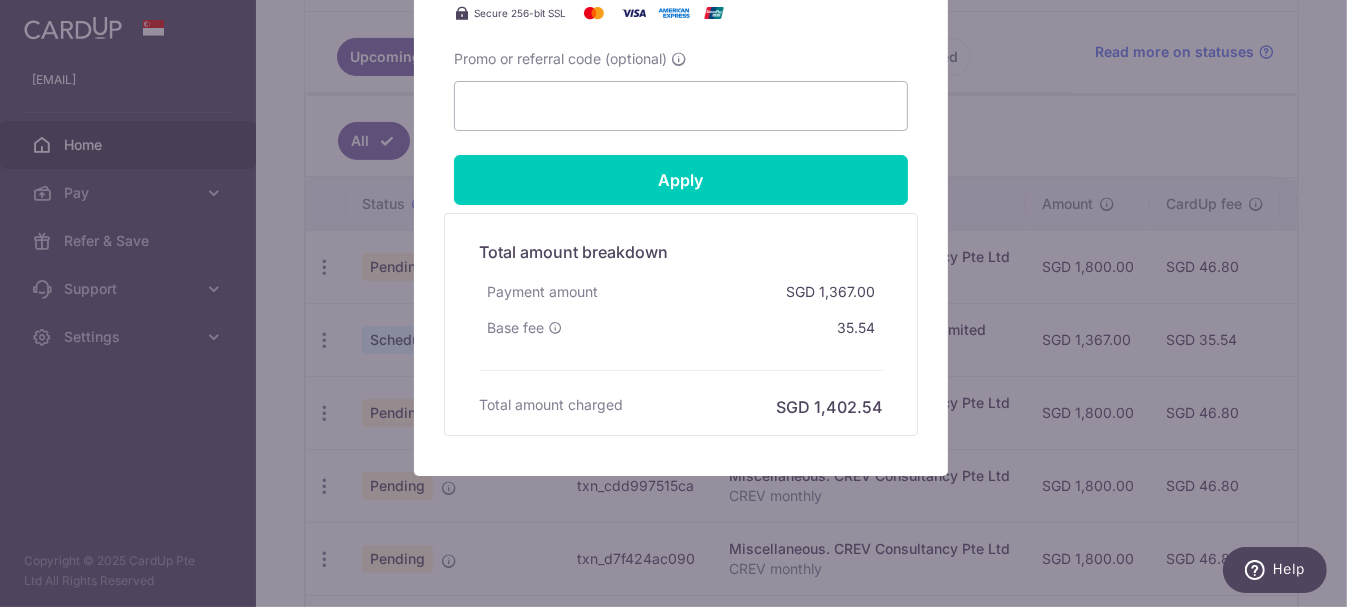 scroll, scrollTop: 700, scrollLeft: 0, axis: vertical 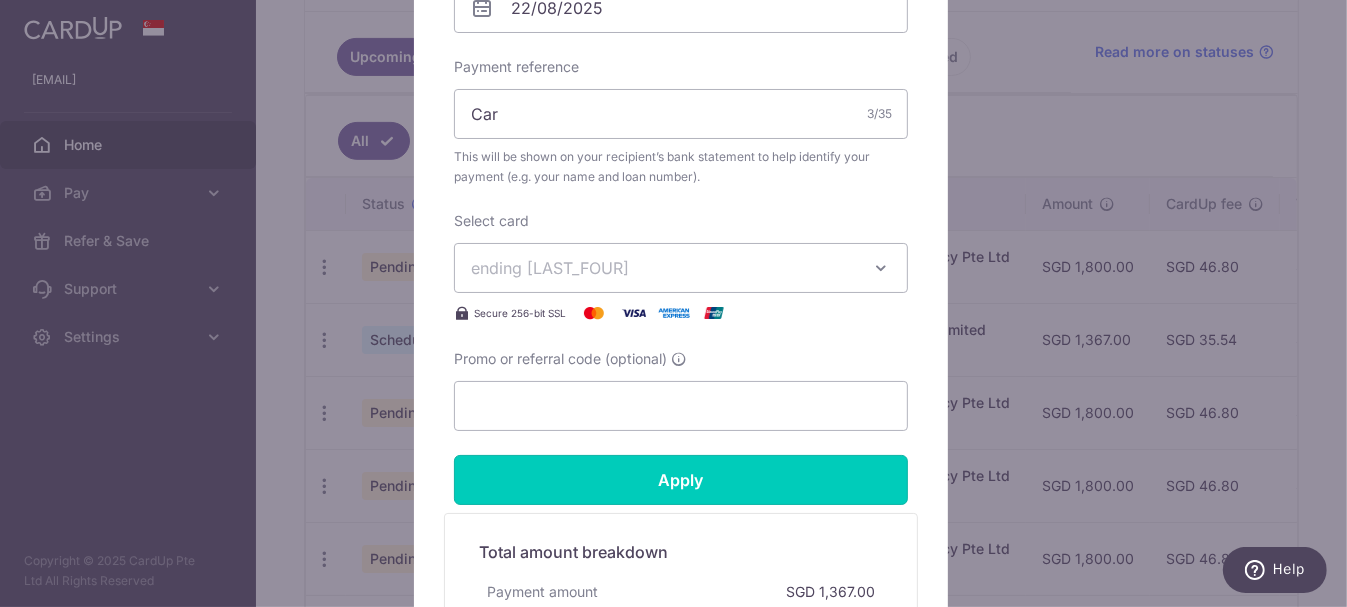 click on "Apply" at bounding box center (681, 480) 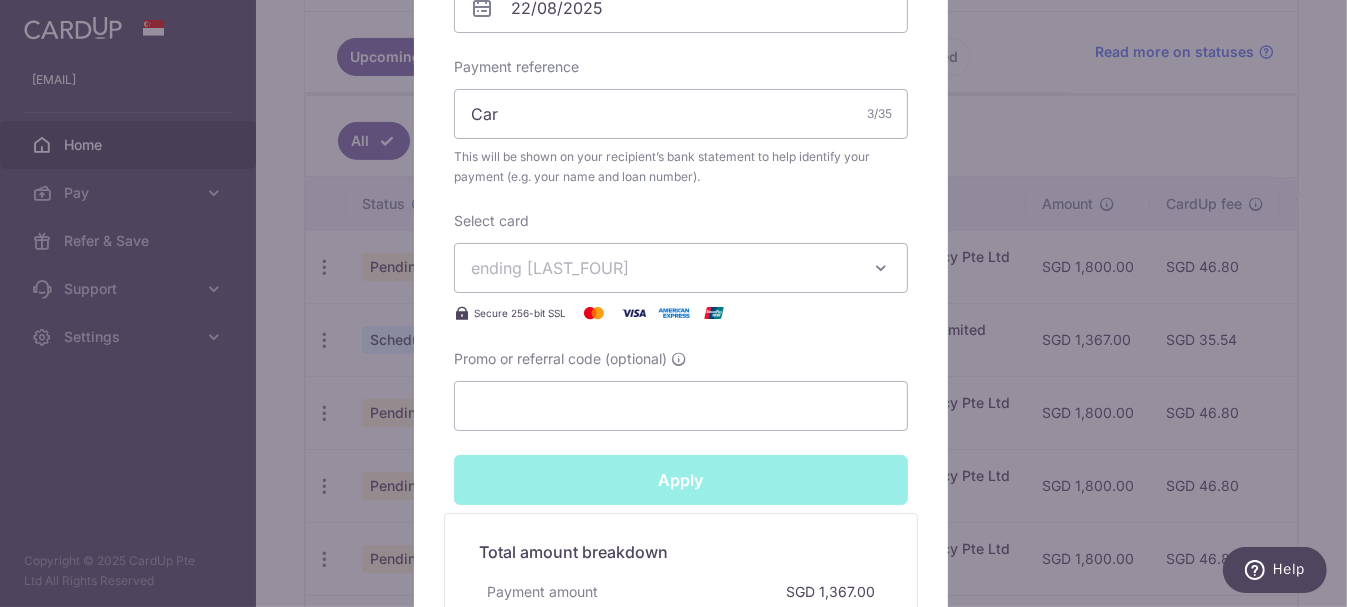 type on "Successfully Applied" 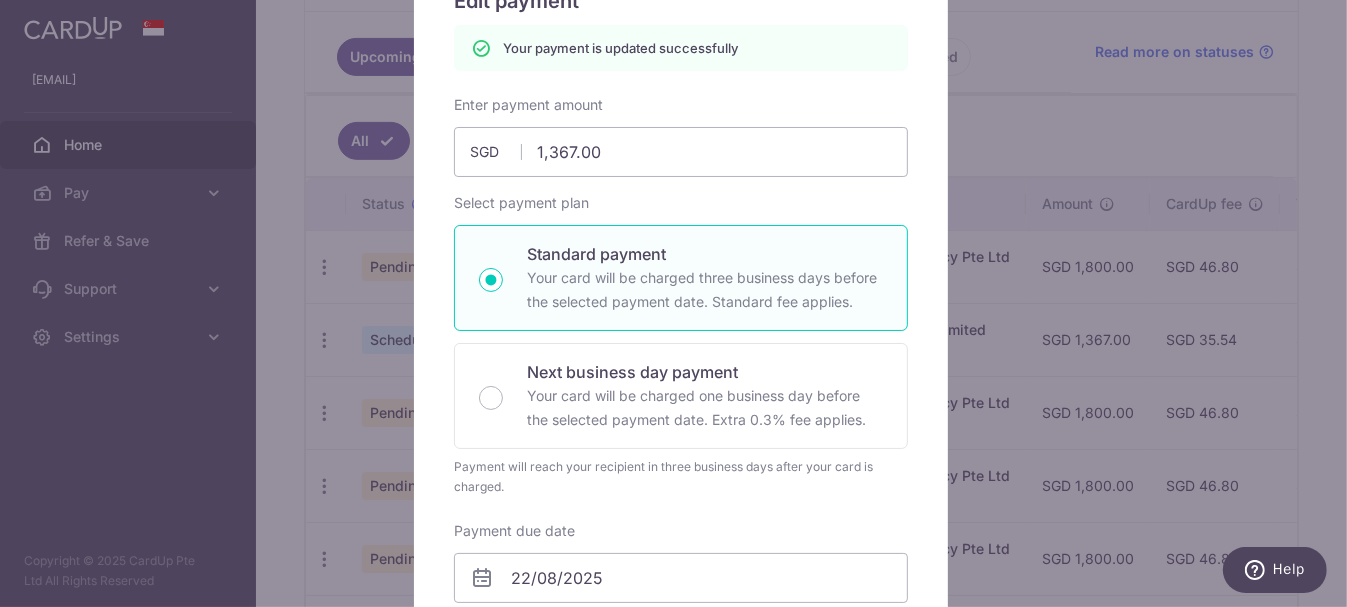 scroll, scrollTop: 99, scrollLeft: 0, axis: vertical 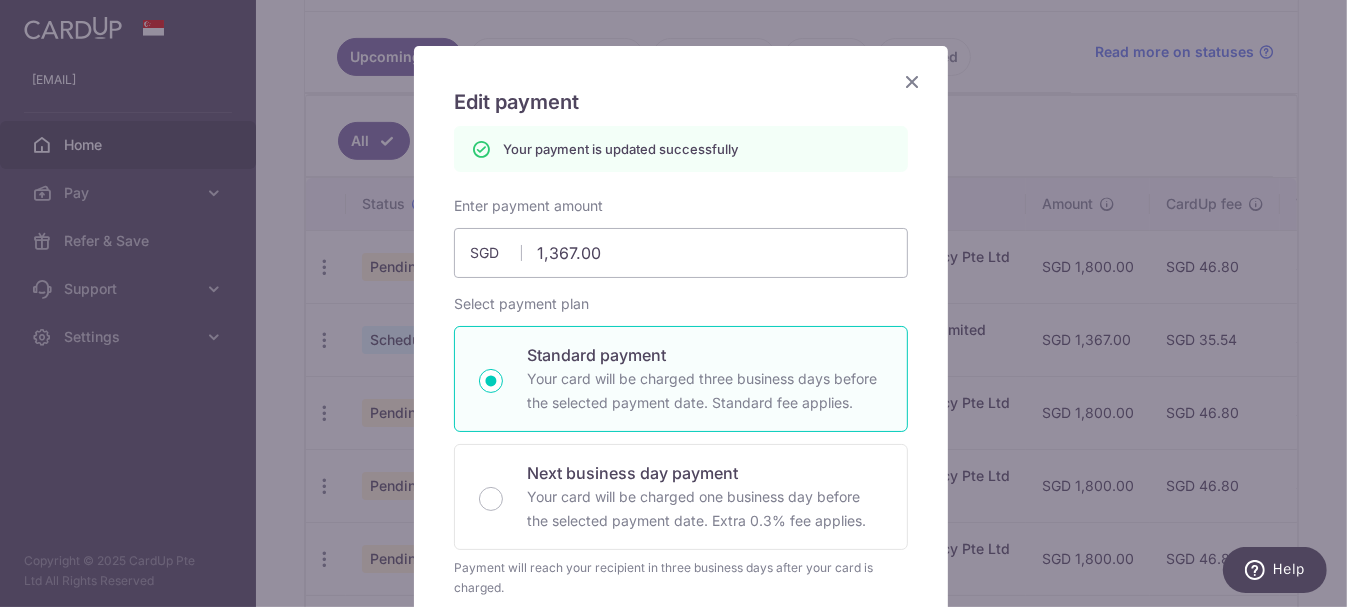 click on "Edit payment
By clicking apply,  you will make changes to all   payments to  Hong Leong Finance Limited  scheduled from
.
By clicking below, you confirm you are editing this payment to  Hong Leong Finance Limited  on
22/08/2025 .
Your payment is updated successfully" at bounding box center (673, 303) 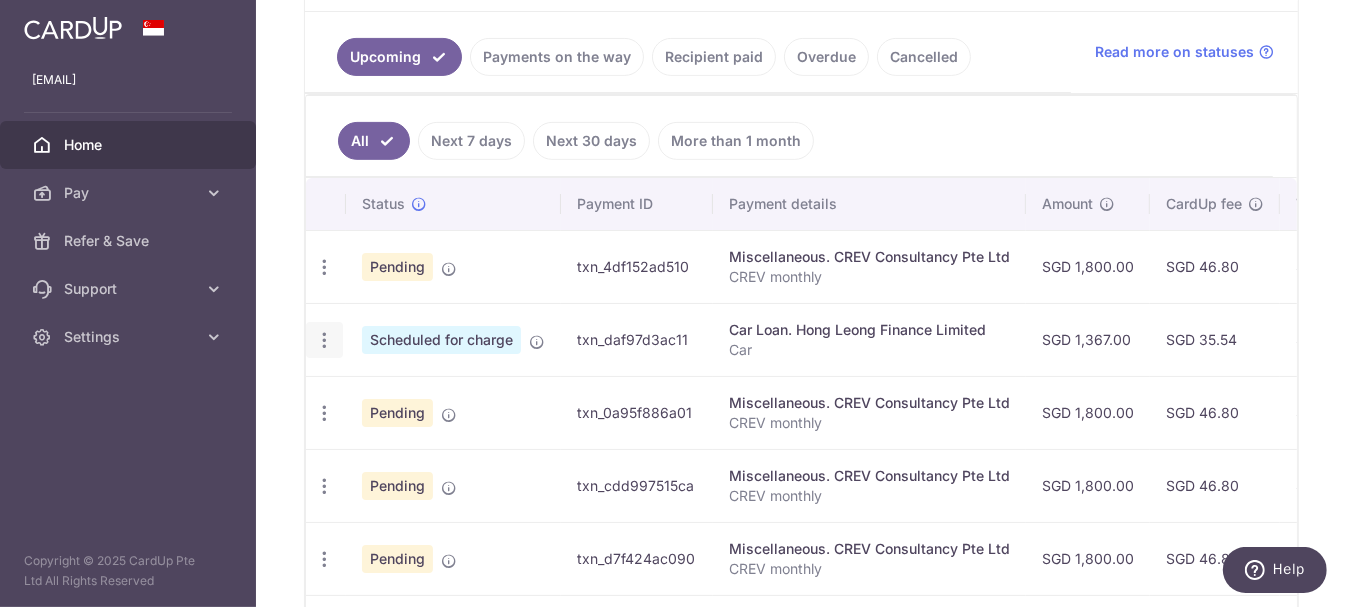 click at bounding box center (324, 267) 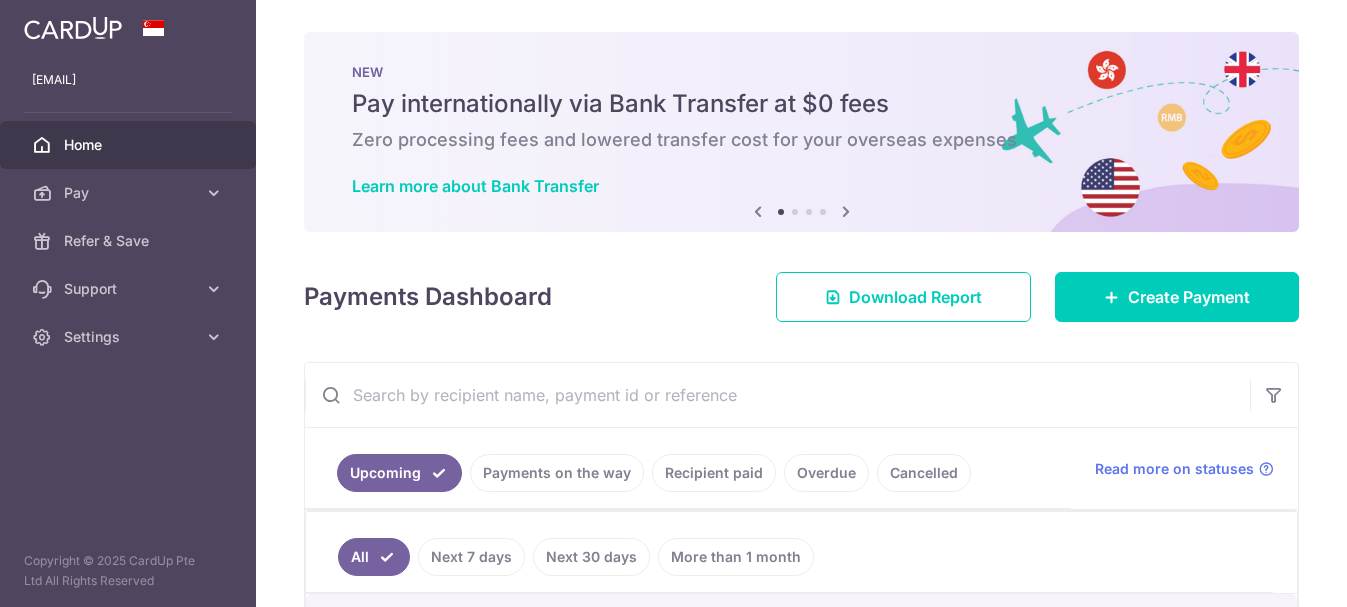 scroll, scrollTop: 0, scrollLeft: 0, axis: both 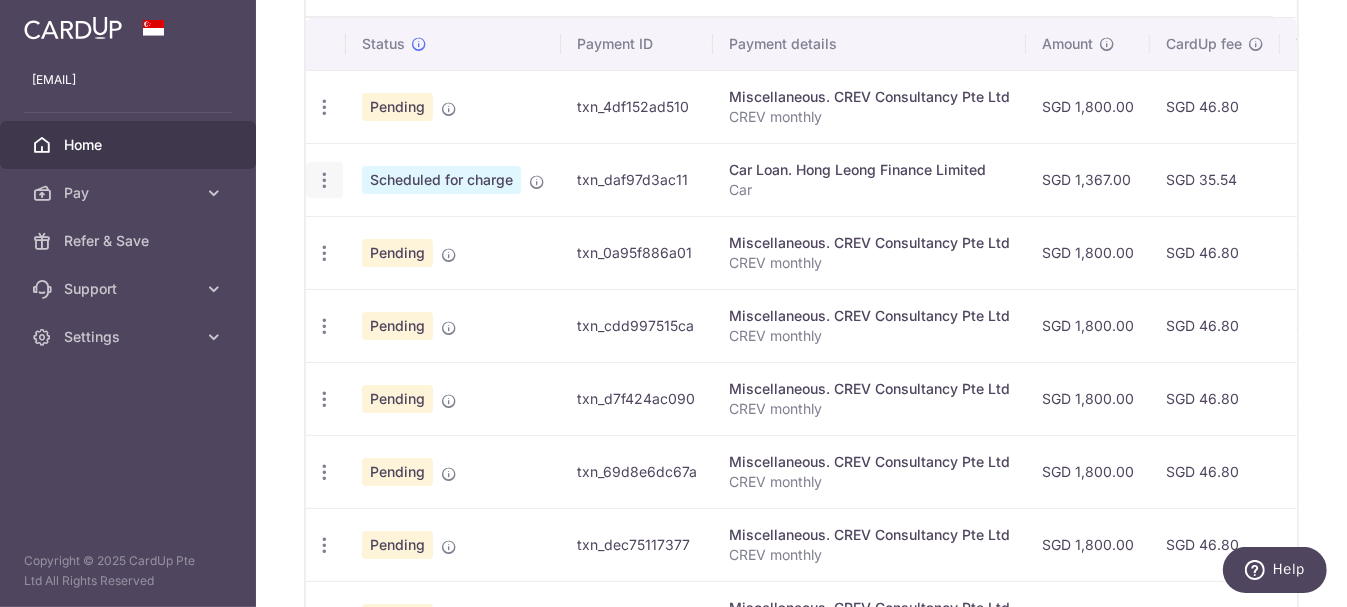 click at bounding box center [324, 107] 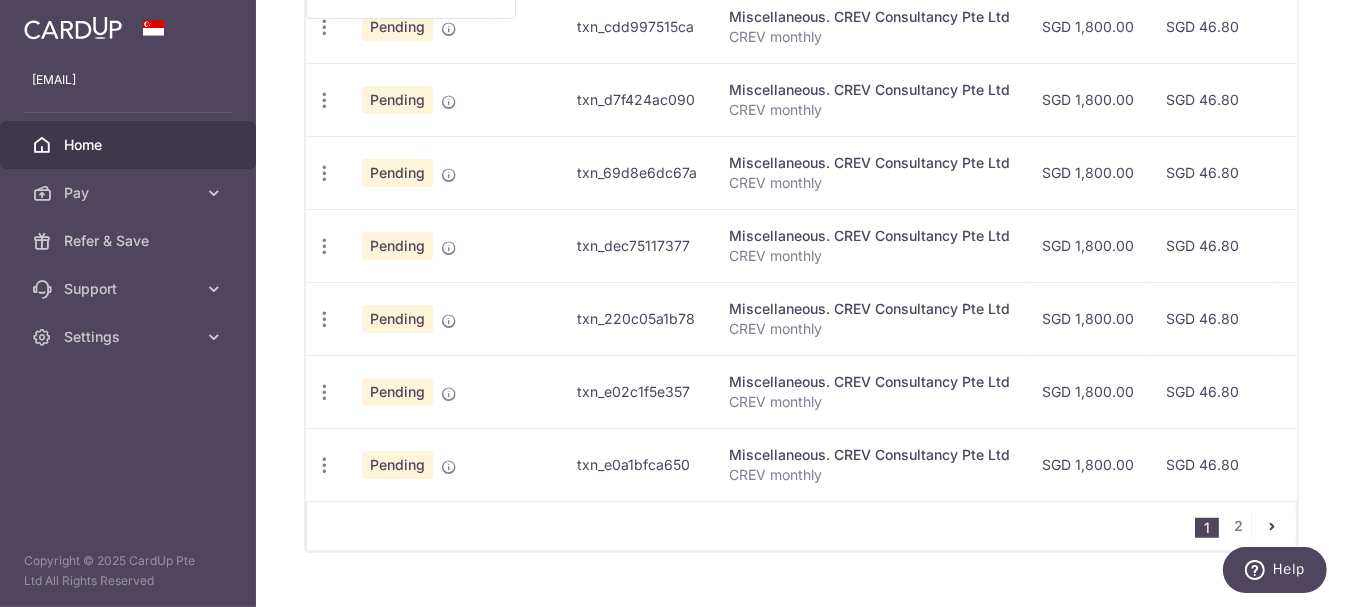 scroll, scrollTop: 600, scrollLeft: 0, axis: vertical 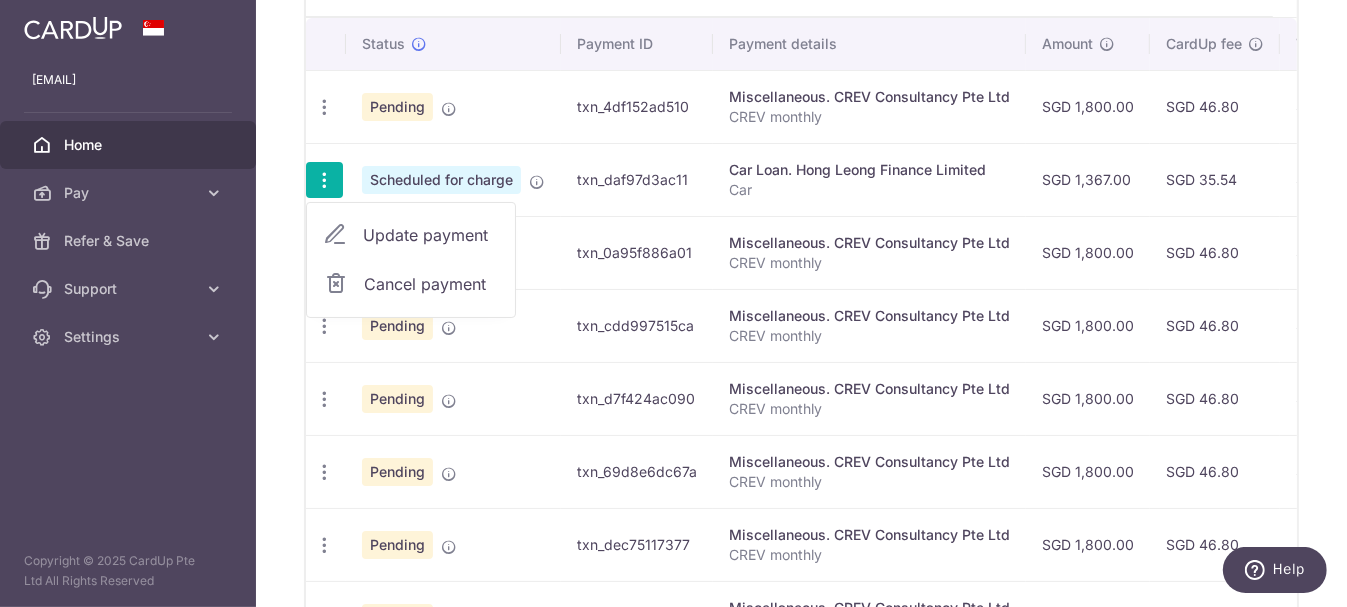 click on "Update payment" at bounding box center (431, 235) 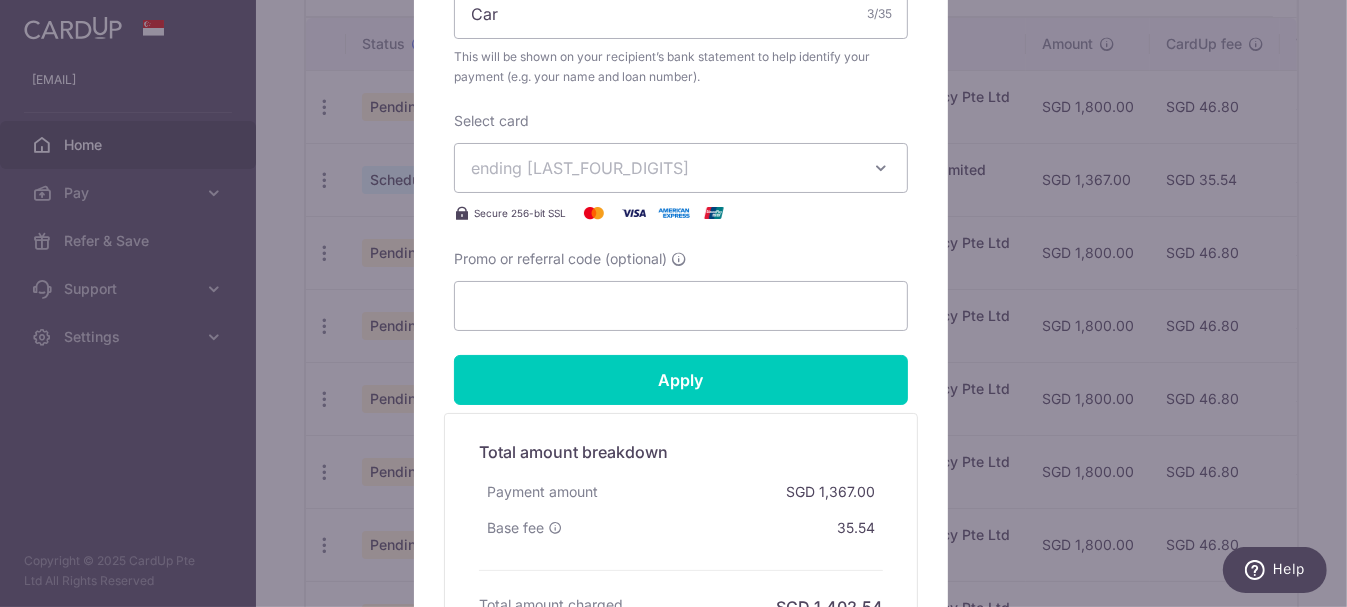 scroll, scrollTop: 1000, scrollLeft: 0, axis: vertical 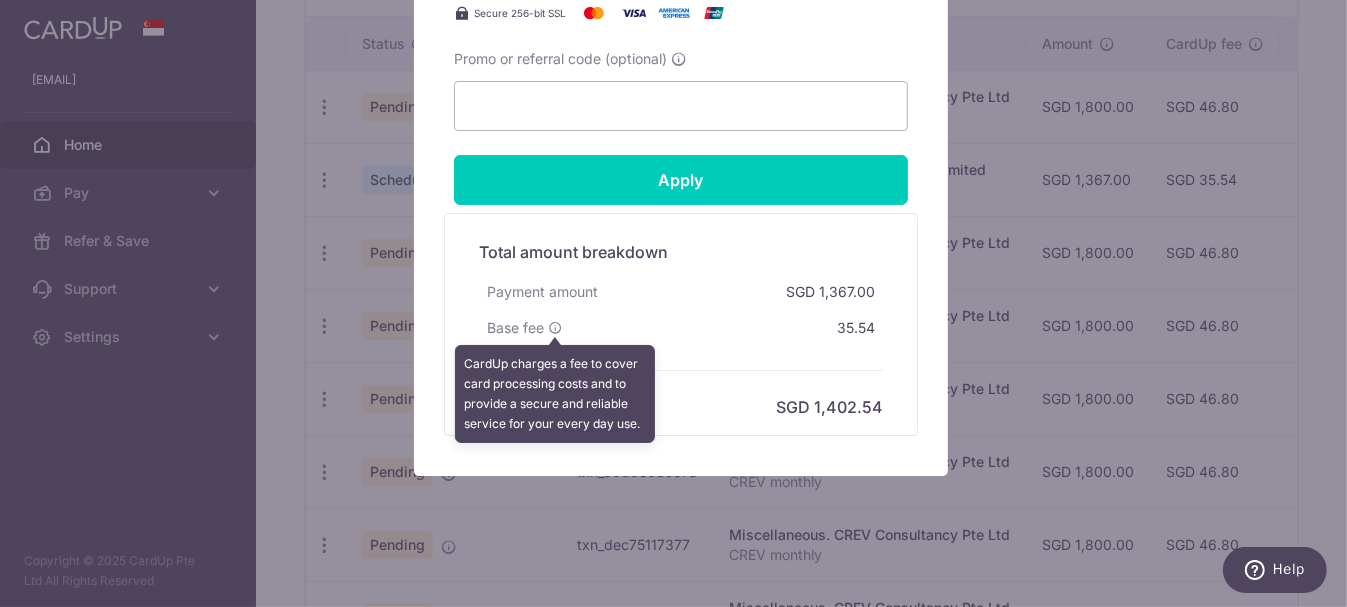 click at bounding box center [555, 328] 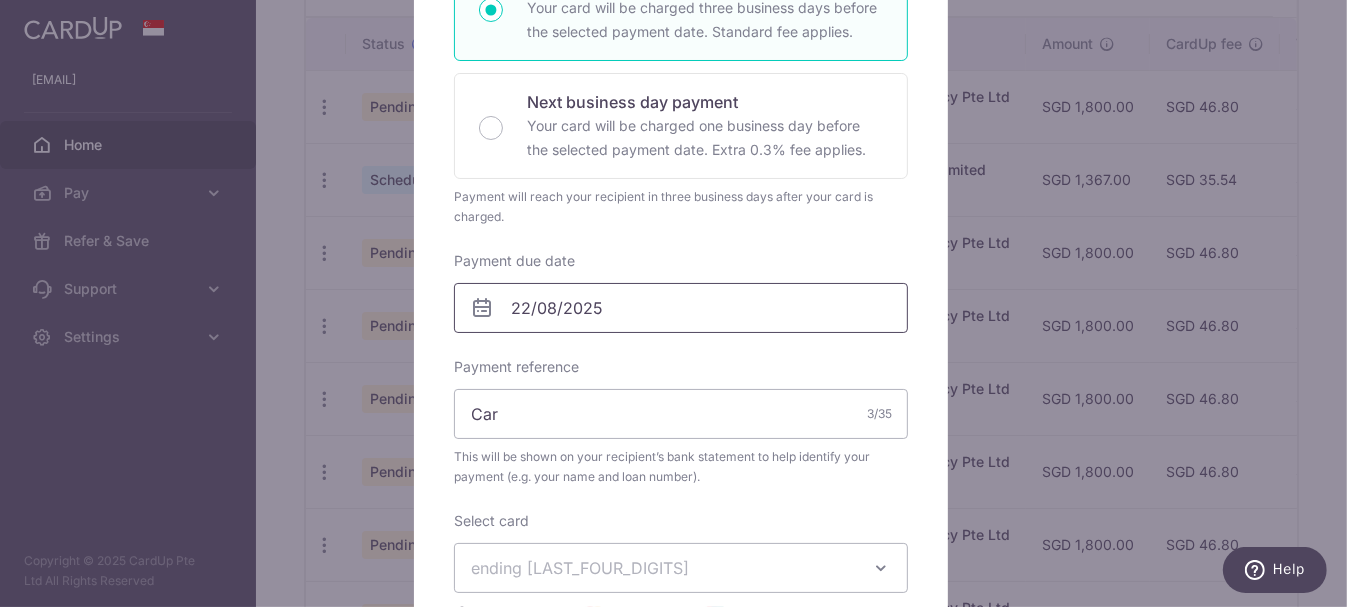 scroll, scrollTop: 99, scrollLeft: 0, axis: vertical 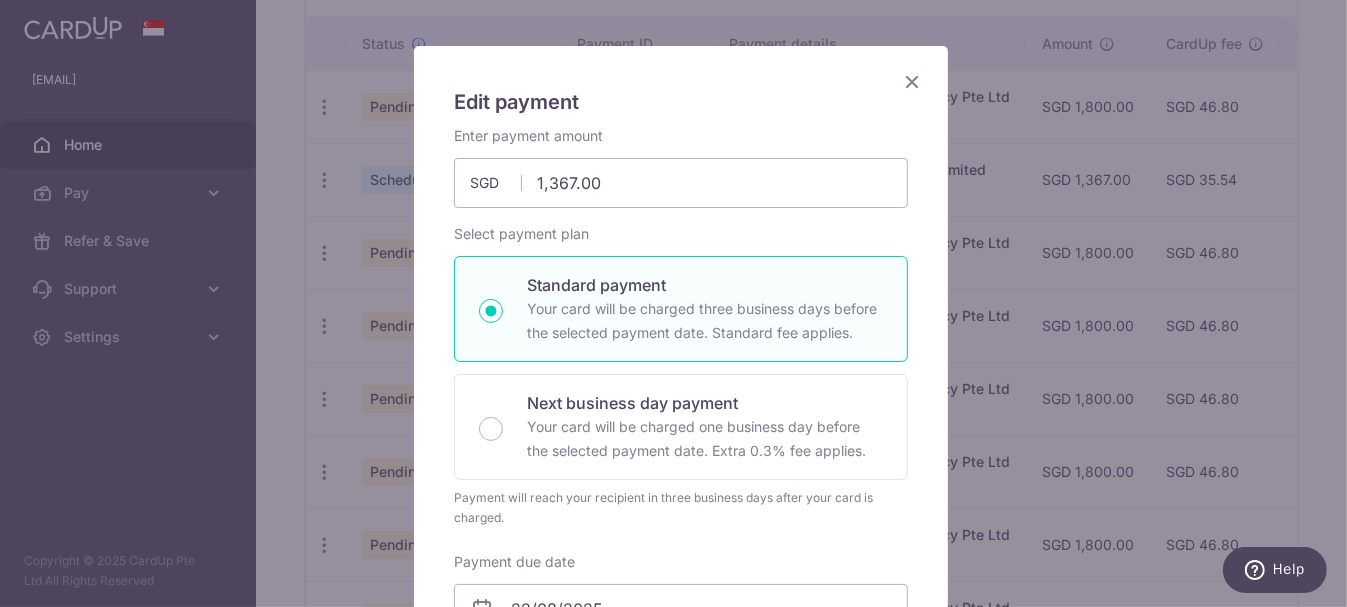 click at bounding box center [912, 81] 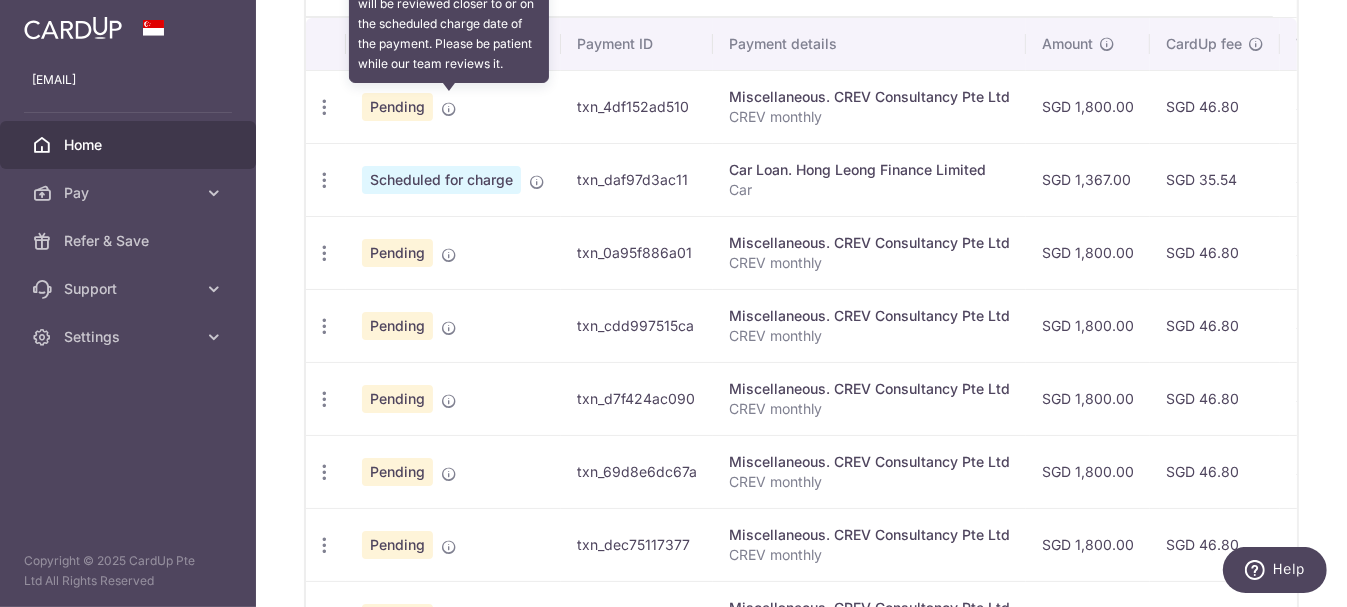 click at bounding box center [449, 109] 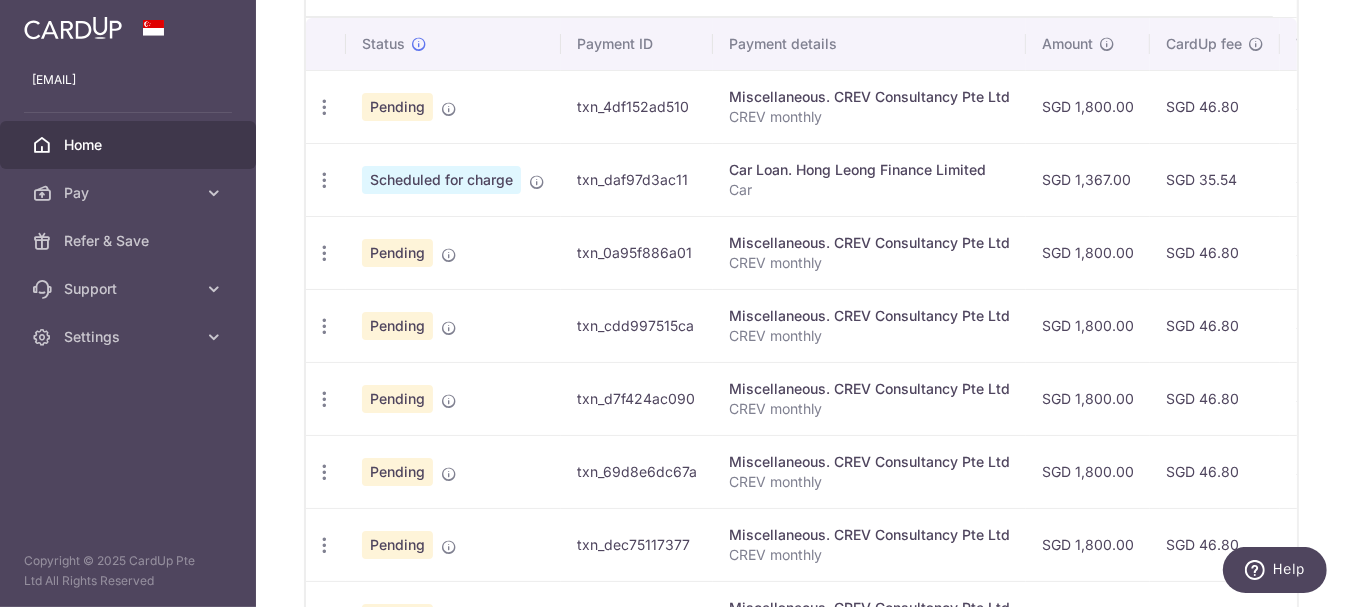click on "Pending" at bounding box center (397, 107) 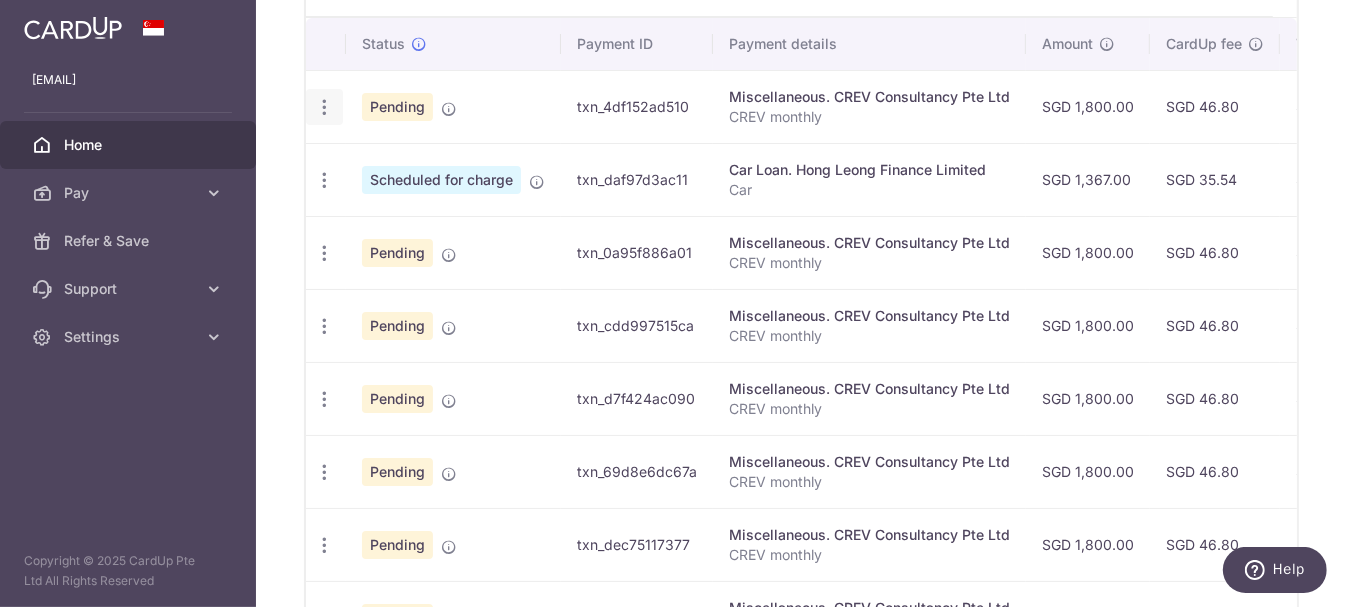 click at bounding box center (324, 107) 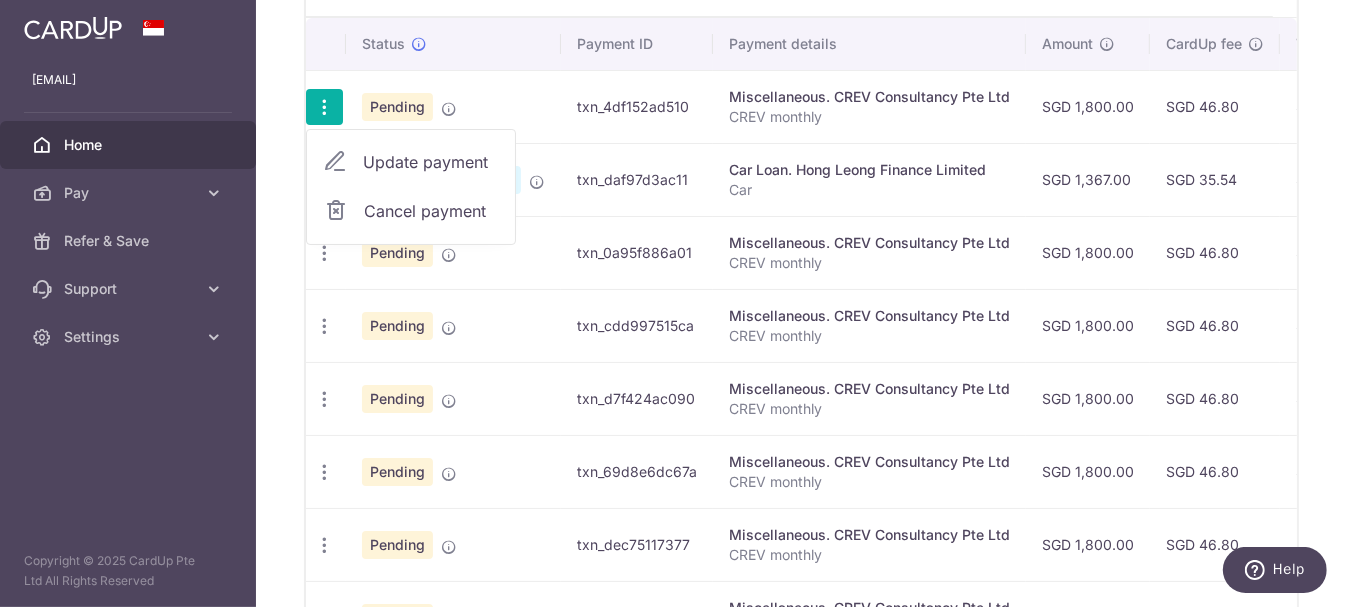 click on "Update payment" at bounding box center [431, 162] 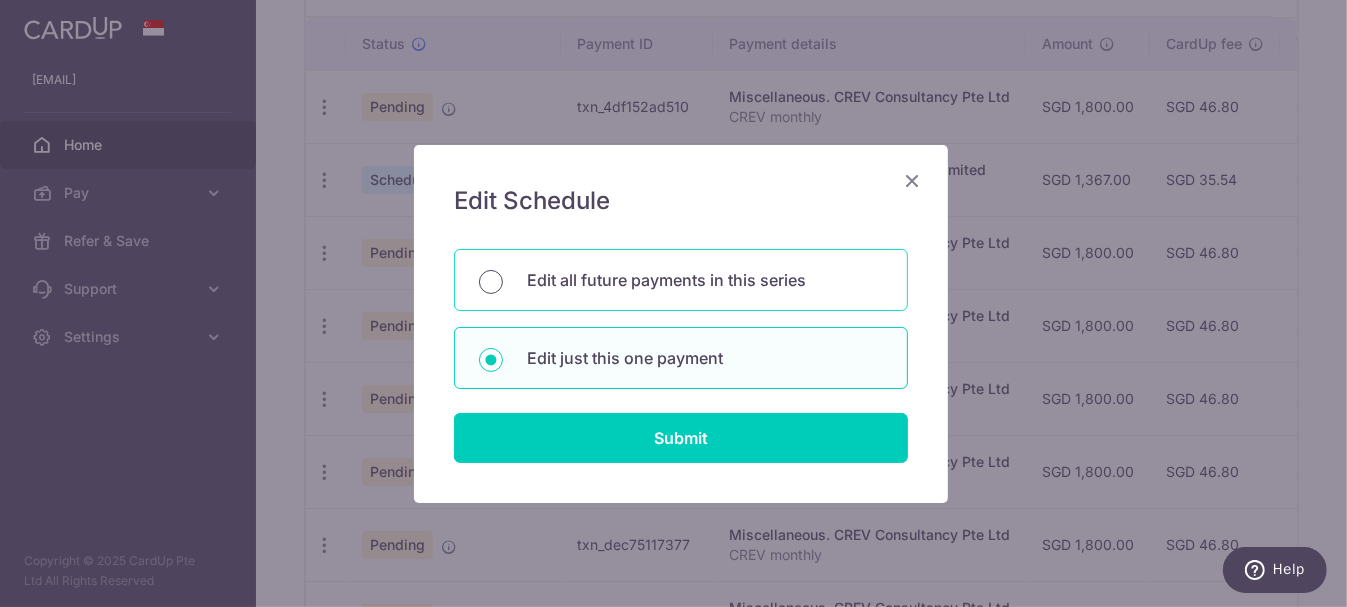 click on "Edit all future payments in this series" at bounding box center [491, 282] 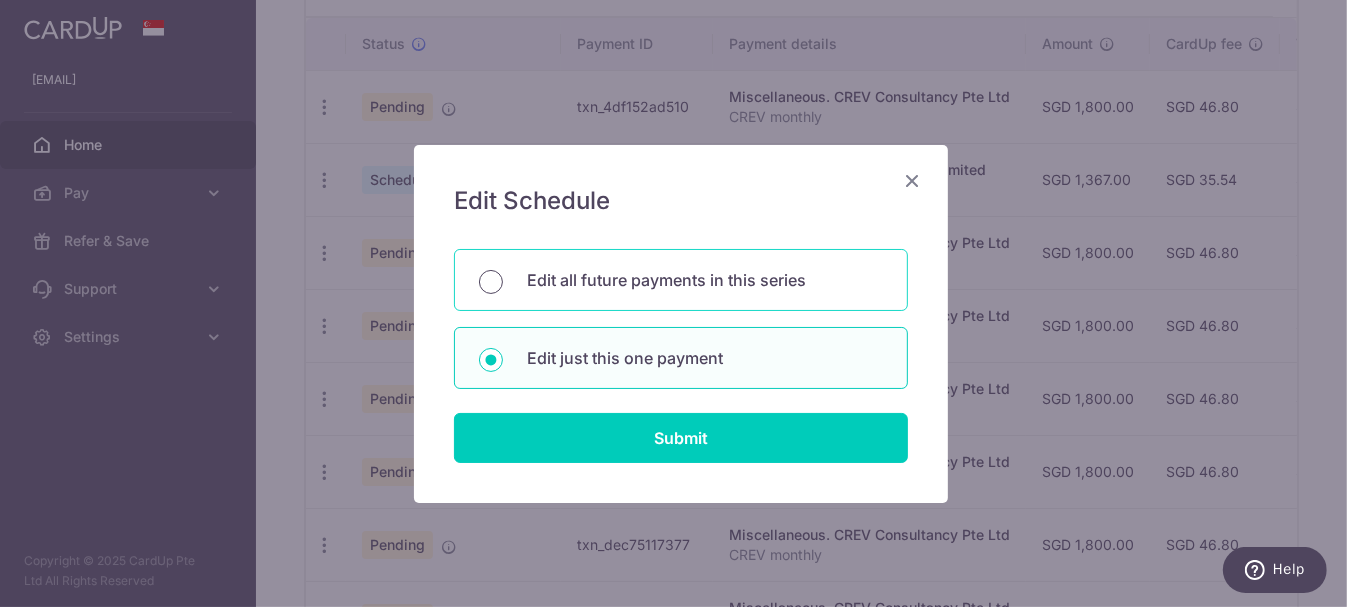 radio on "true" 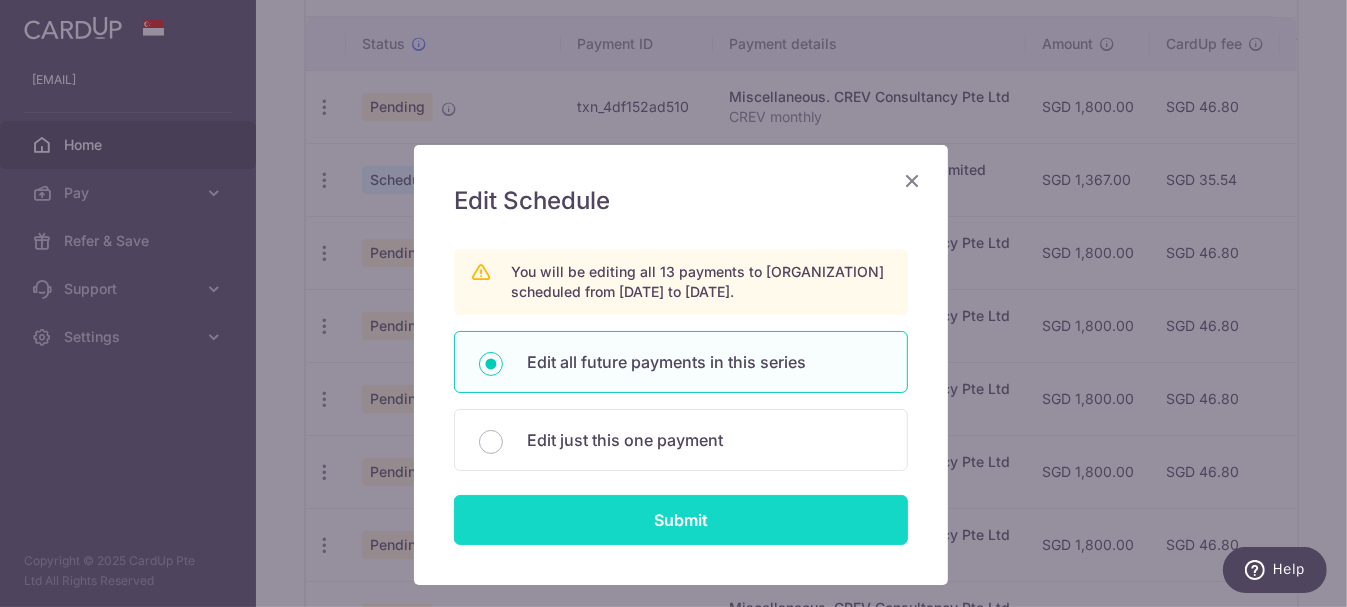 click on "Submit" at bounding box center [681, 520] 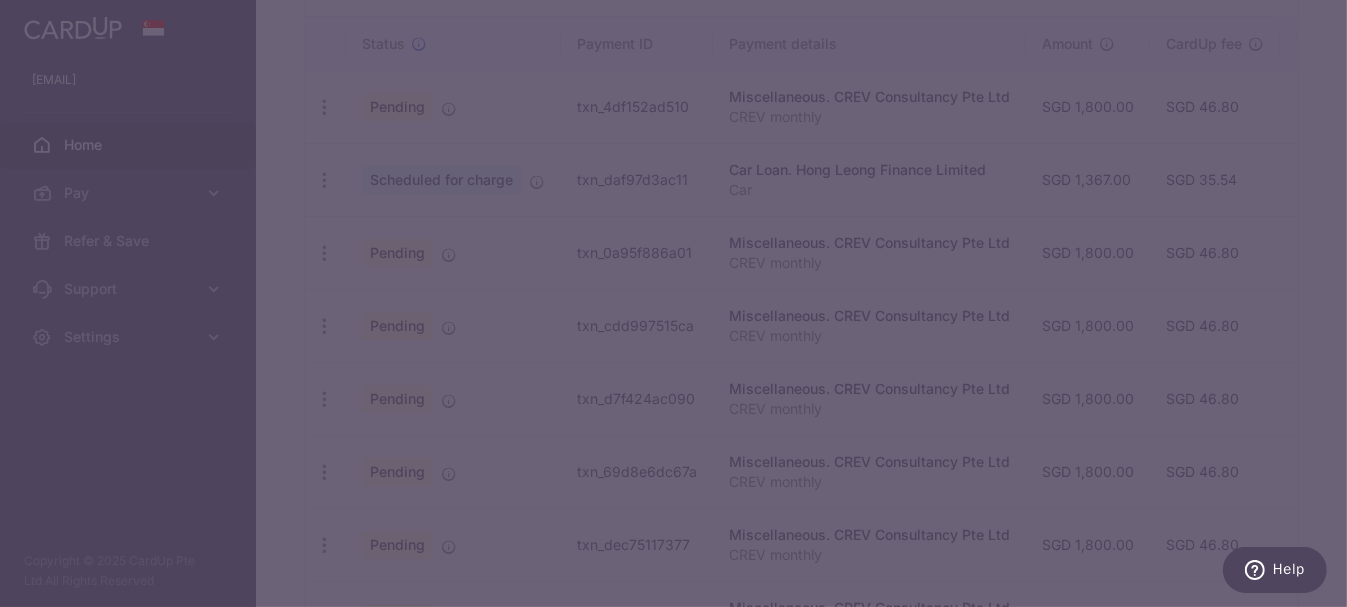scroll, scrollTop: 0, scrollLeft: 0, axis: both 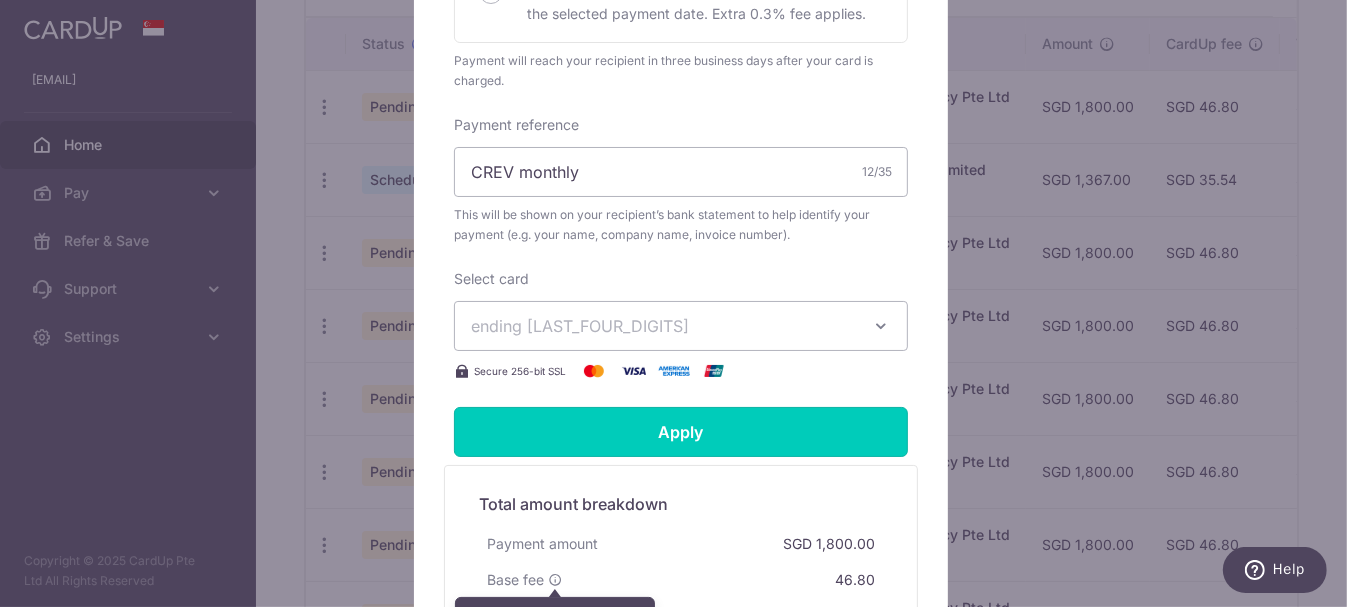 click on "Apply" at bounding box center (681, 432) 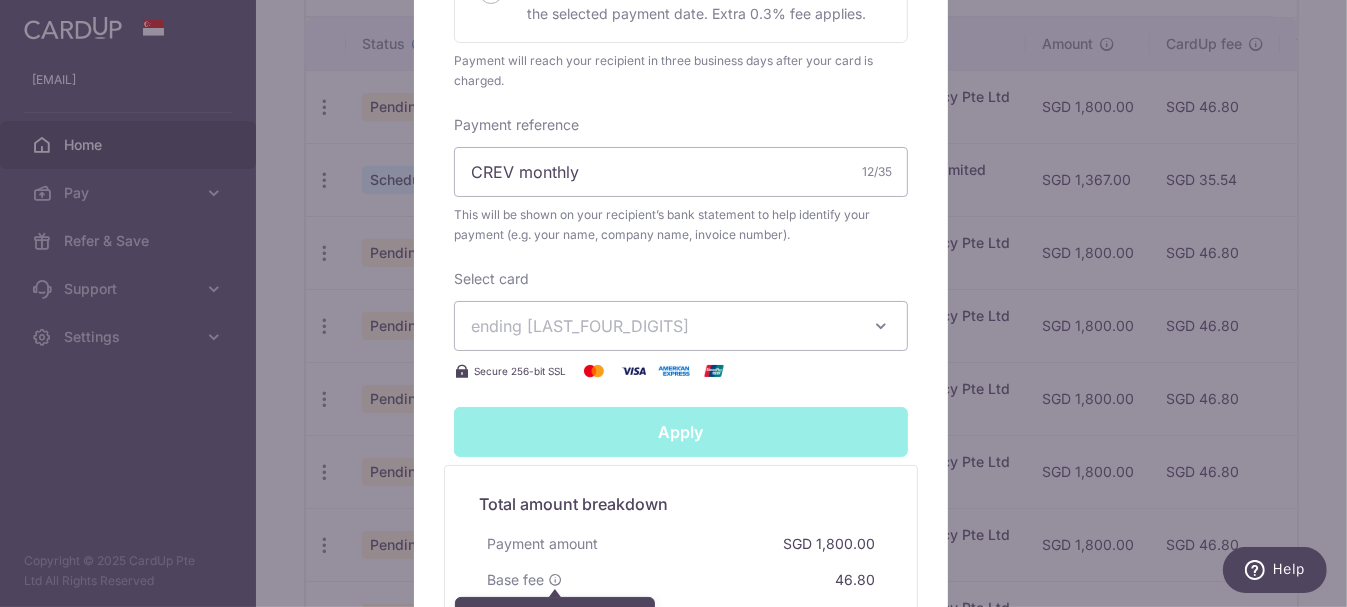 type on "Successfully Applied" 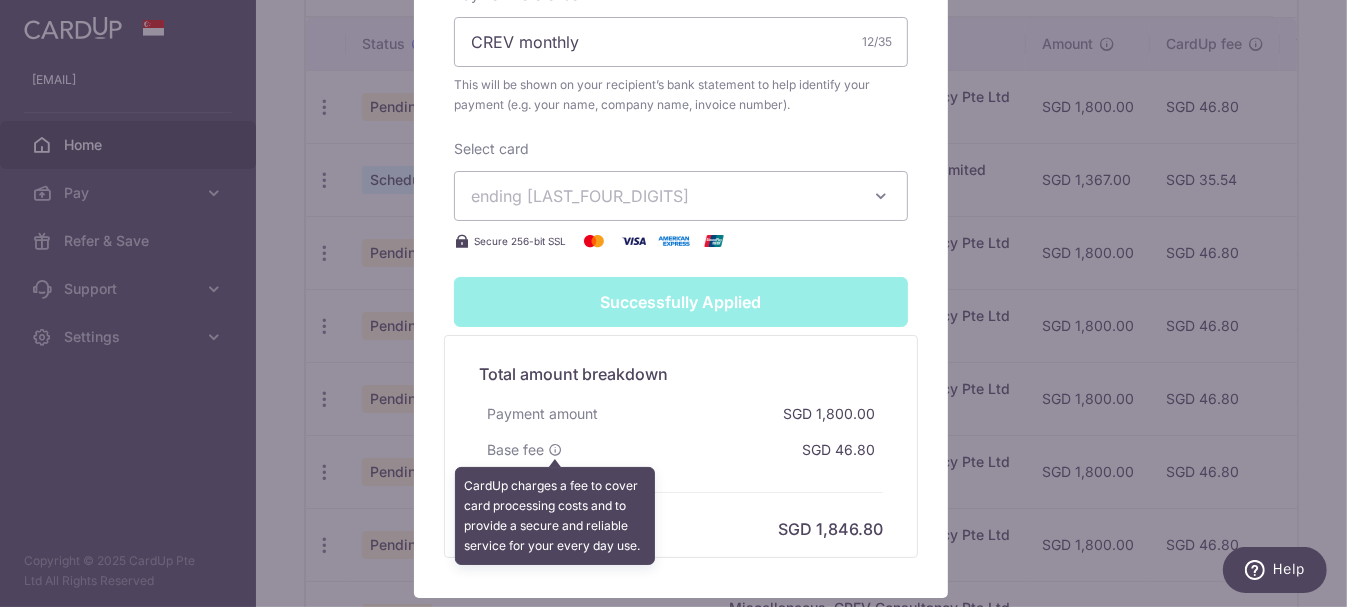 scroll, scrollTop: 951, scrollLeft: 0, axis: vertical 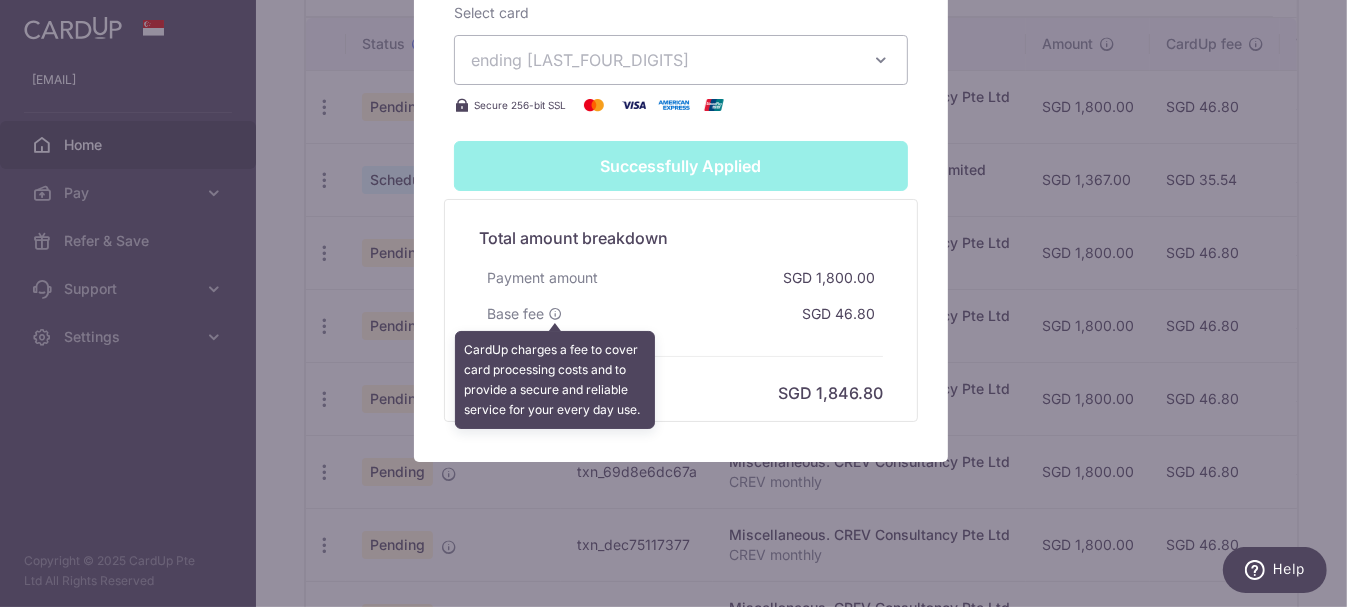 click on "Edit payment
By clicking apply,  you will make changes to all  13  payments to  CREV Consultancy Pte Ltd  scheduled from
23/08/2025 to 23/08/2026 .
By clicking below, you confirm you are editing this payment to  CREV Consultancy Pte Ltd  on
23/08/2025 .
Your recurring series payments are updated successfully." at bounding box center (673, 303) 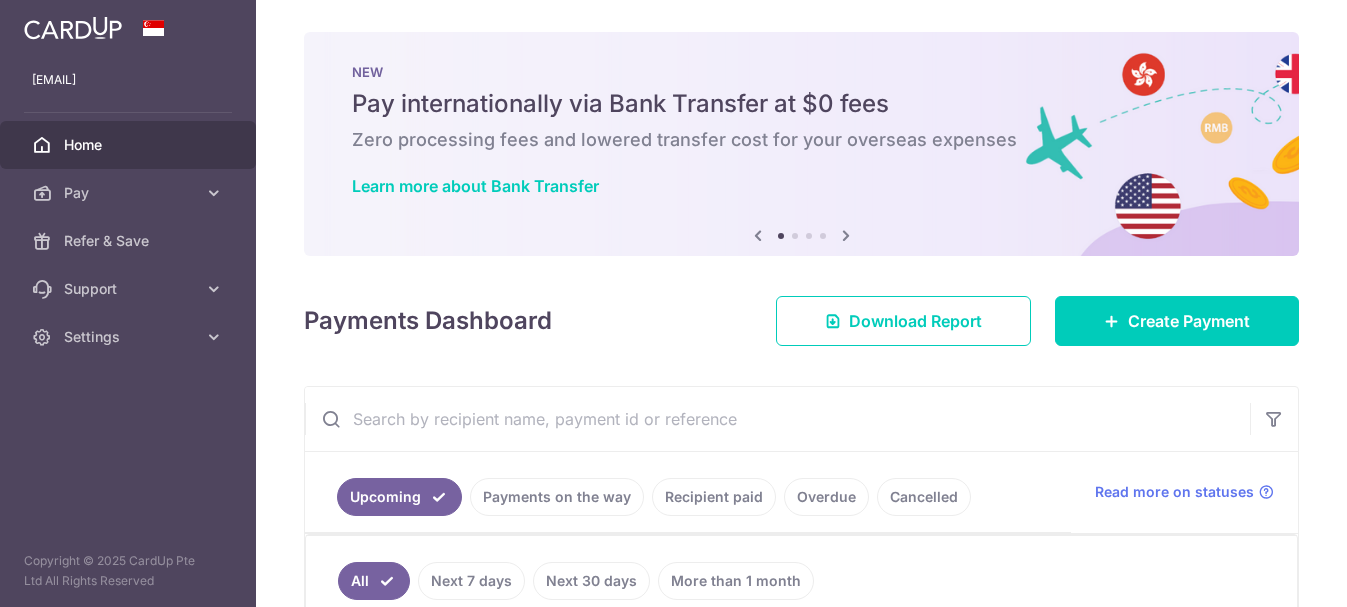 scroll, scrollTop: 0, scrollLeft: 0, axis: both 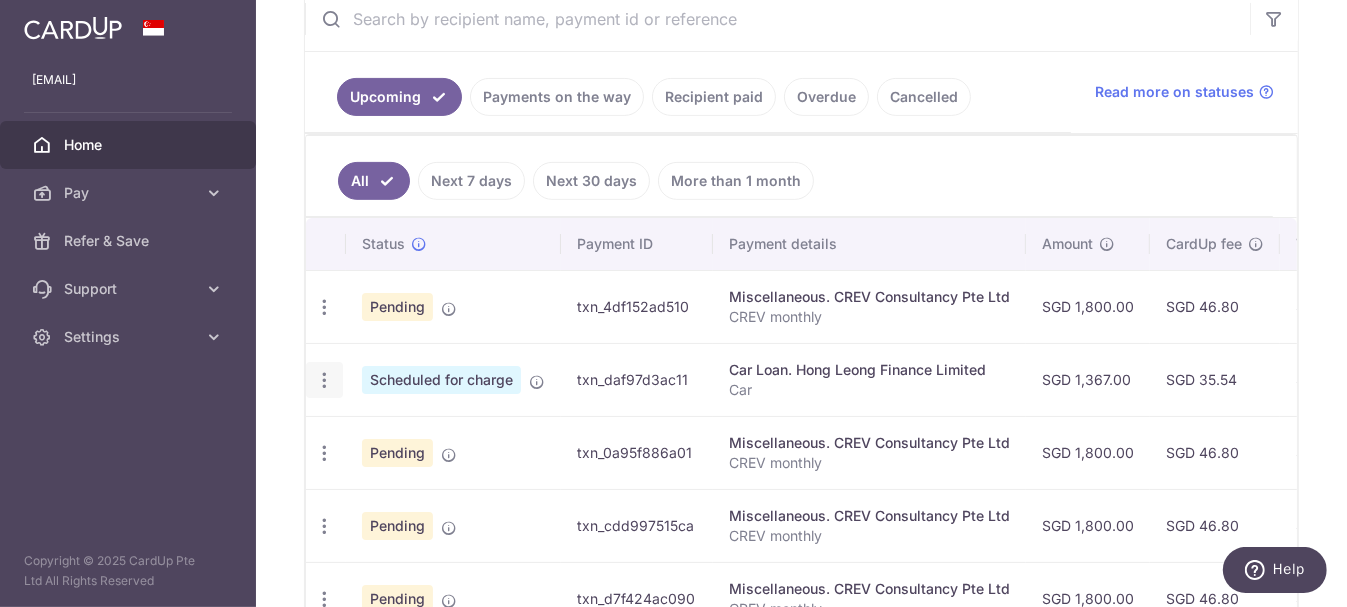 click at bounding box center (324, 307) 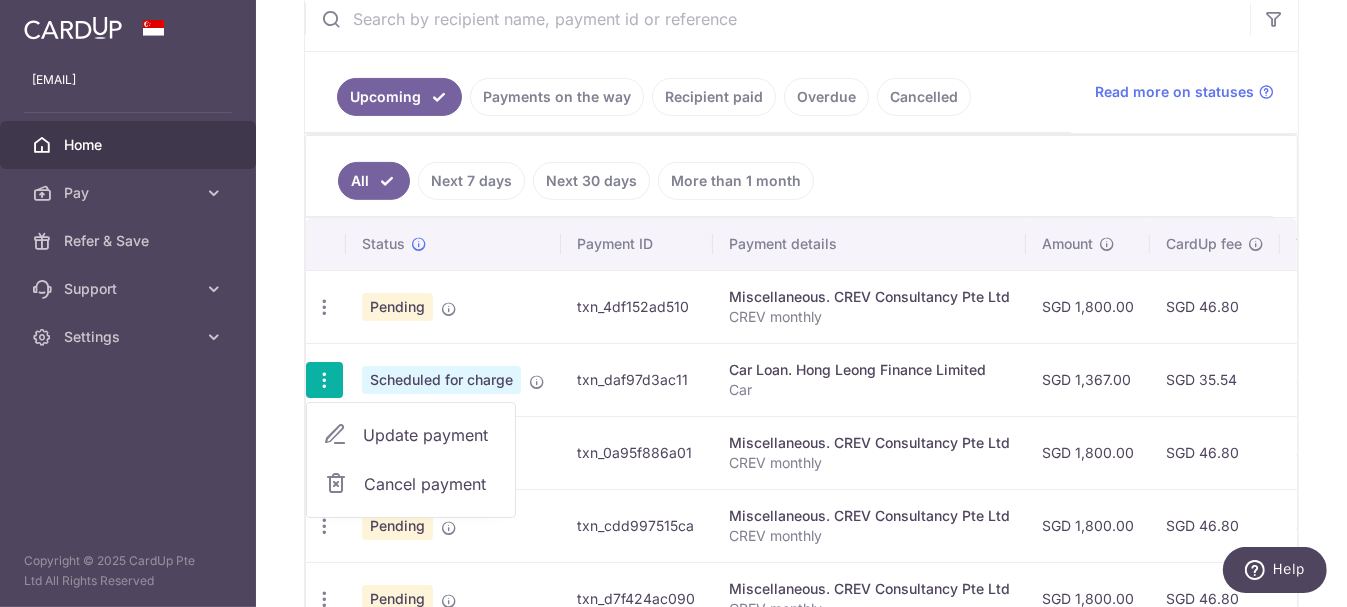 click on "Update payment" at bounding box center [431, 435] 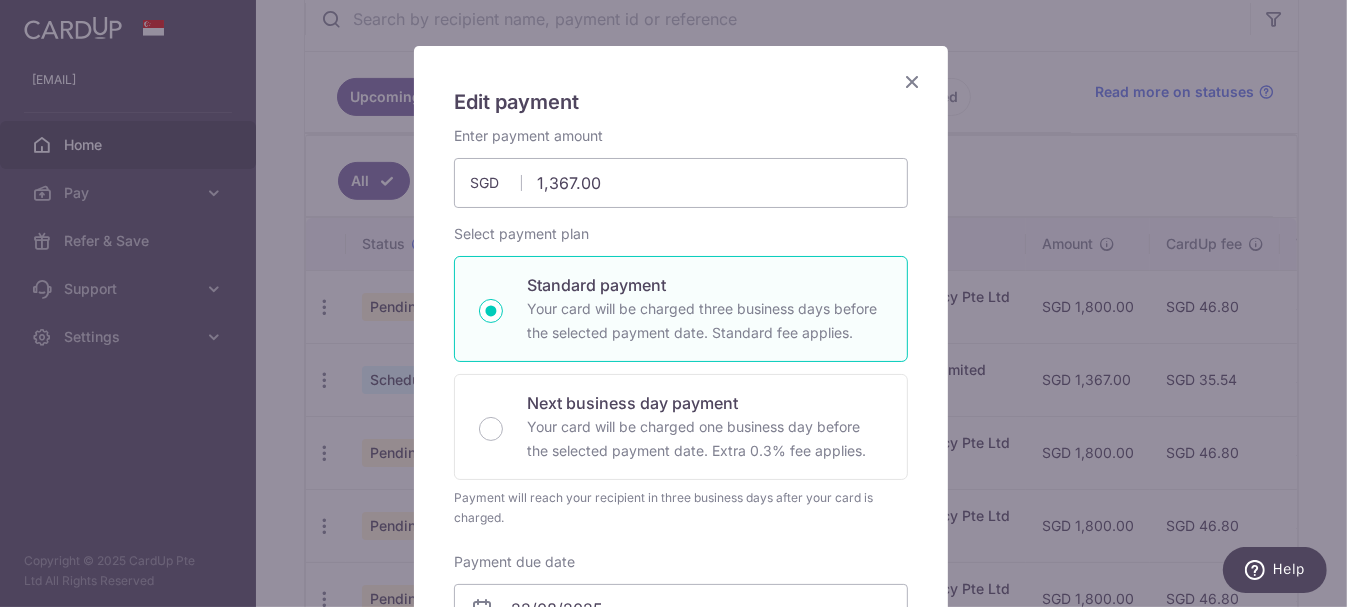 scroll, scrollTop: 0, scrollLeft: 0, axis: both 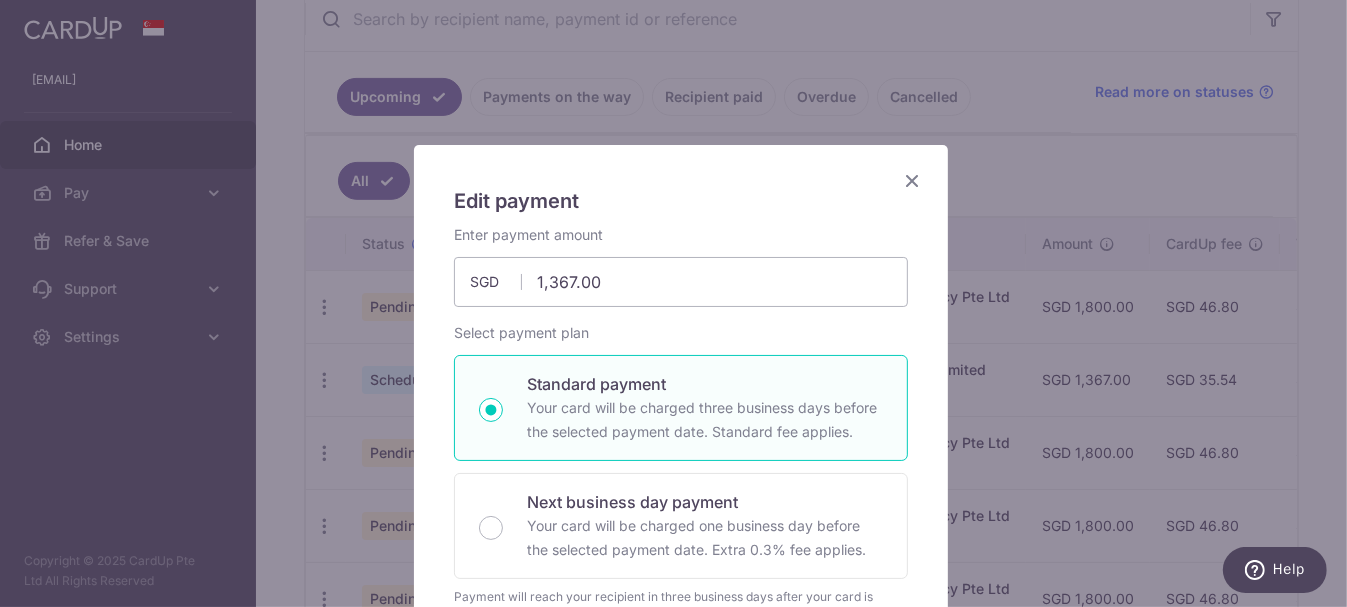 click on "Edit payment
By clicking apply,  you will make changes to all   payments to  Hong Leong Finance Limited  scheduled from
.
By clicking below, you confirm you are editing this payment to  Hong Leong Finance Limited  on
22/08/2025 .
1367.00" at bounding box center [673, 303] 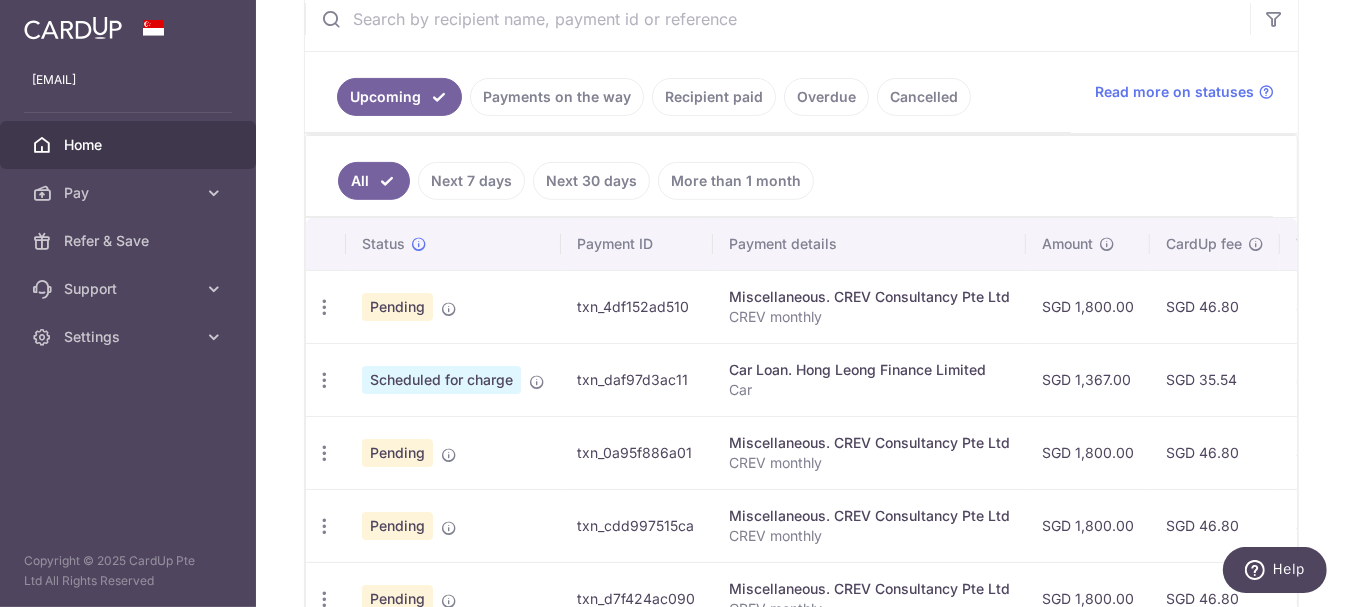 scroll, scrollTop: 0, scrollLeft: 0, axis: both 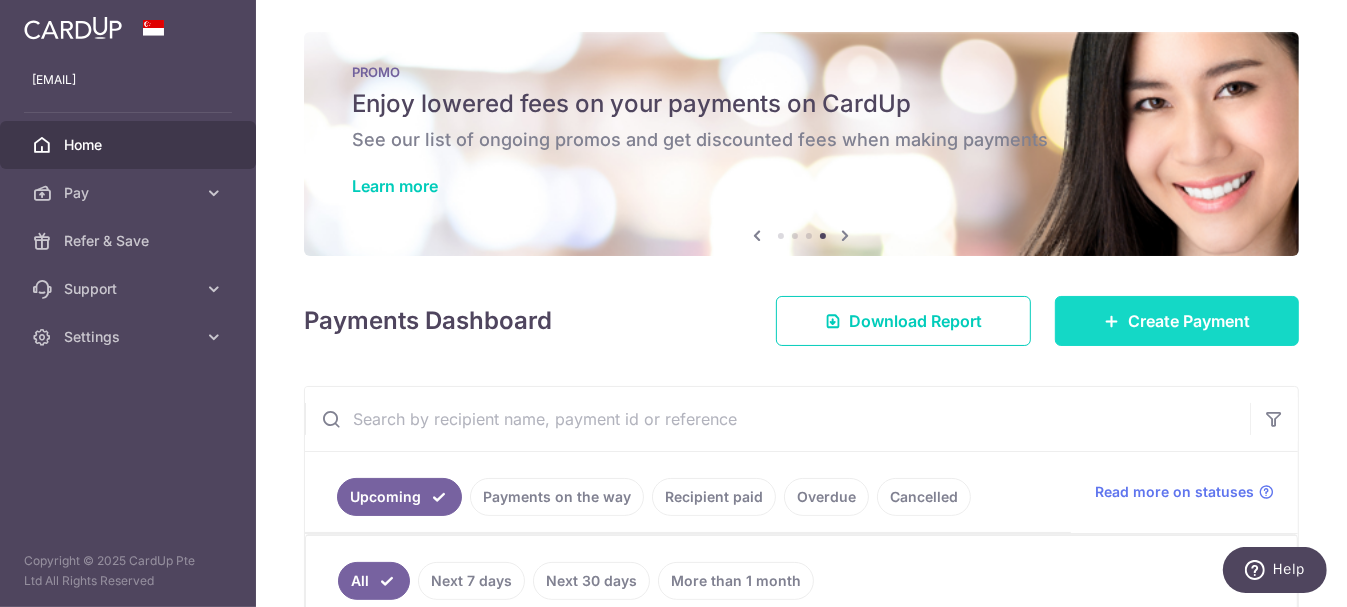 click on "Create Payment" at bounding box center (1189, 321) 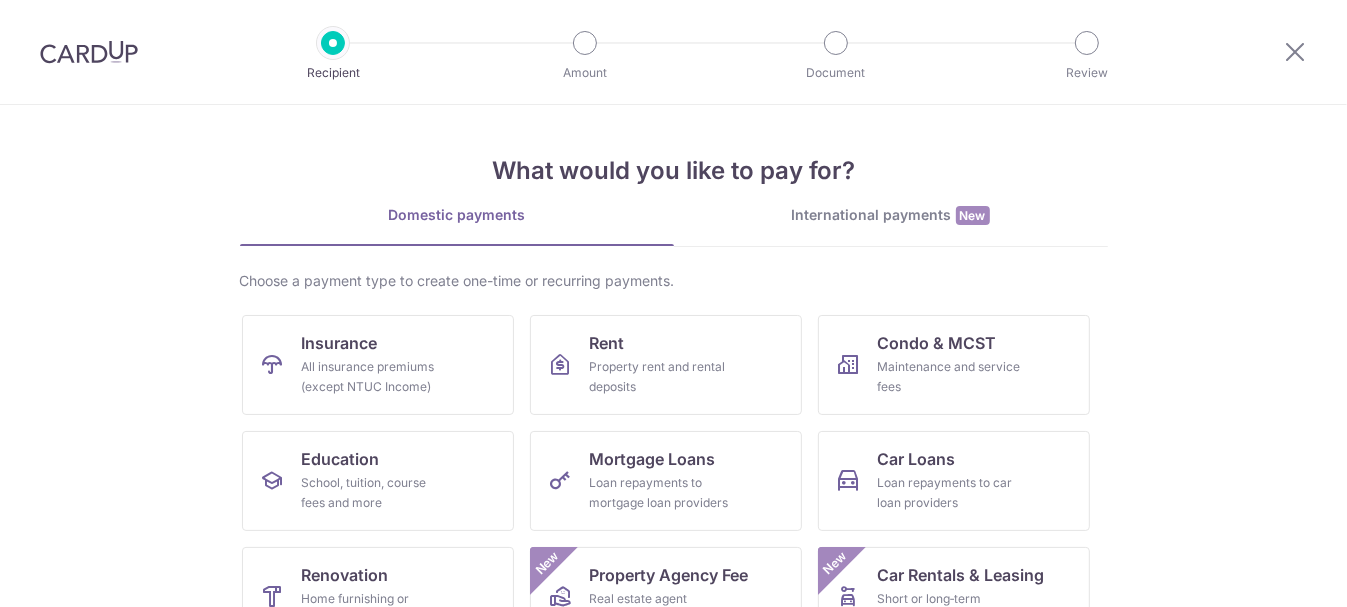 scroll, scrollTop: 0, scrollLeft: 0, axis: both 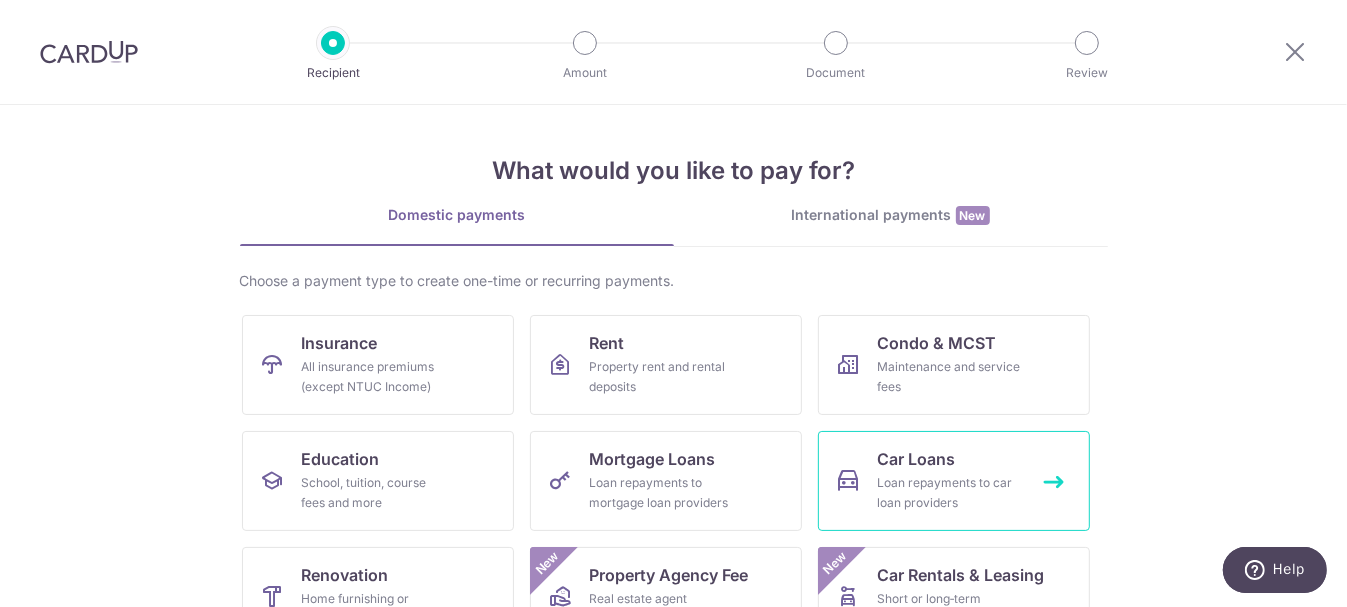 click on "Loan repayments to car loan providers" at bounding box center [950, 493] 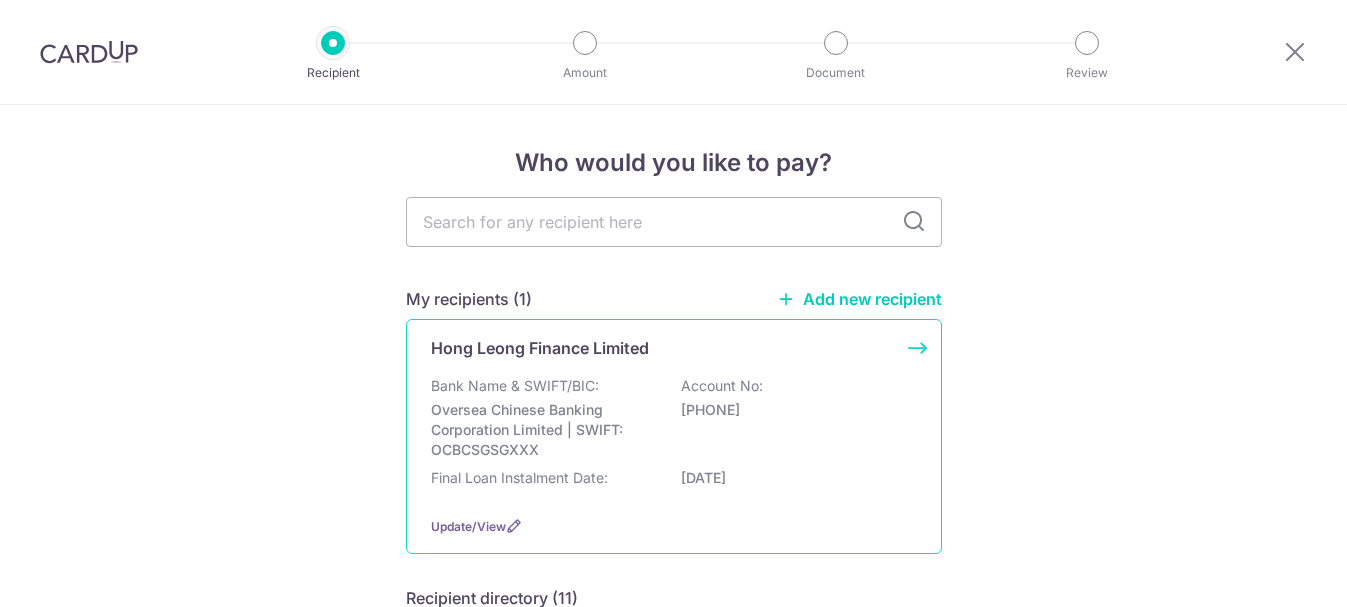 scroll, scrollTop: 0, scrollLeft: 0, axis: both 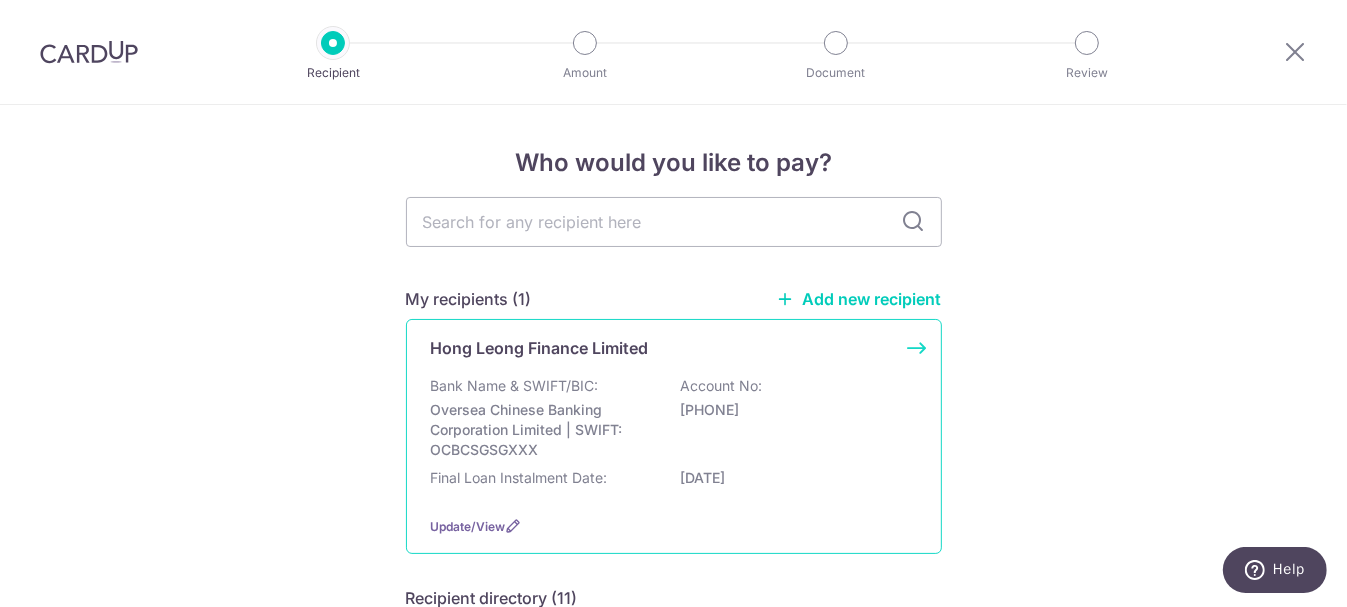 click on "Hong Leong Finance Limited" at bounding box center [540, 348] 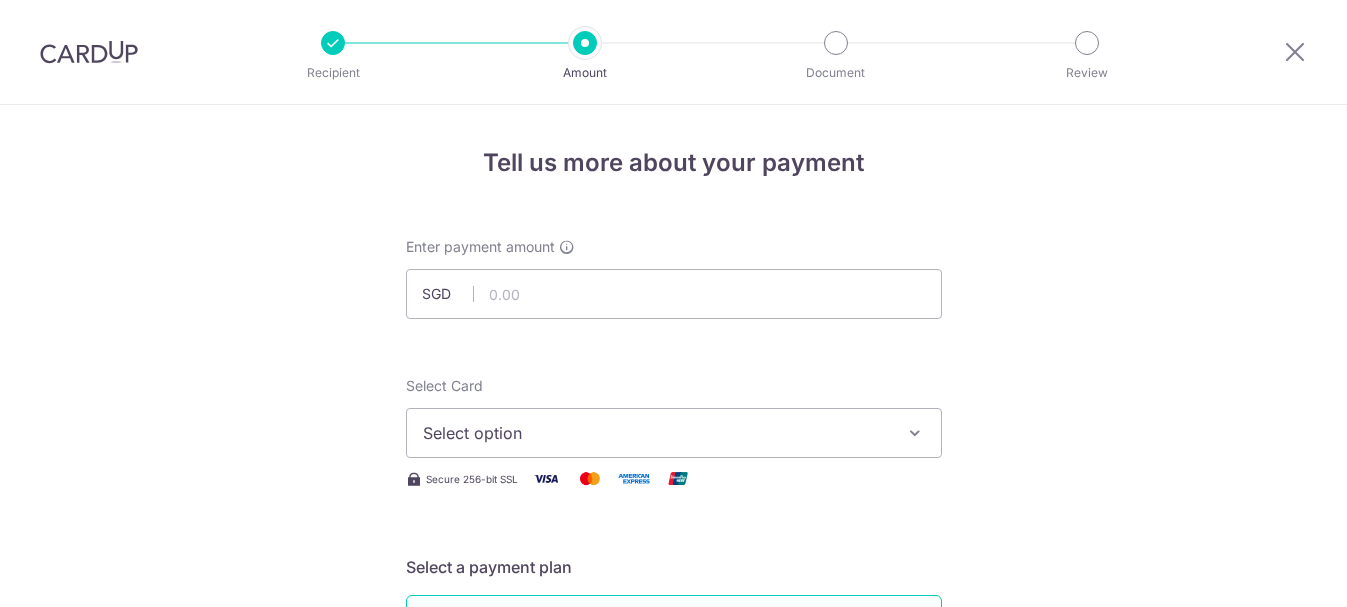 scroll, scrollTop: 0, scrollLeft: 0, axis: both 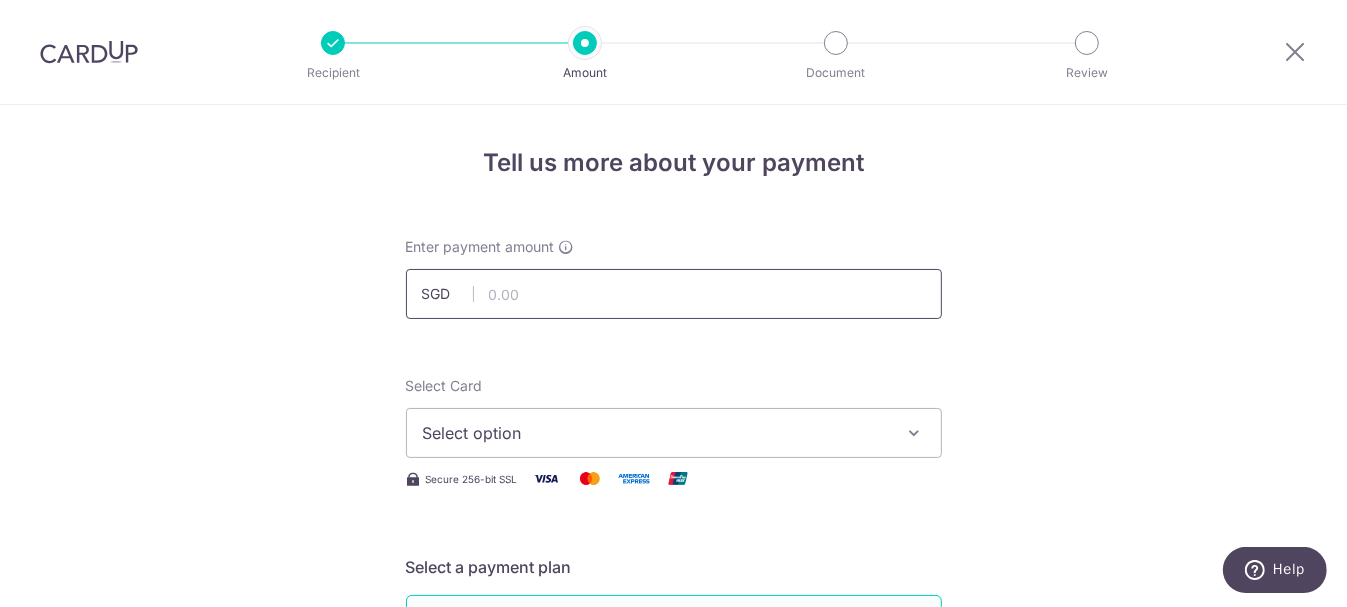 click at bounding box center [674, 294] 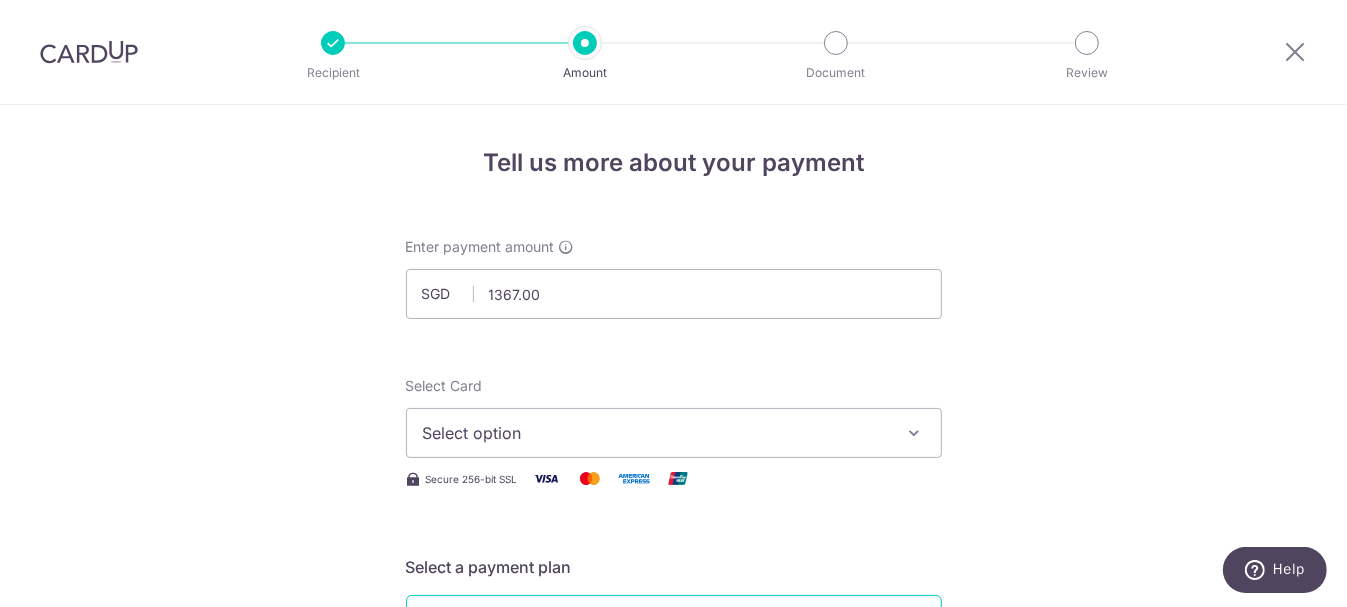 type on "1,367.00" 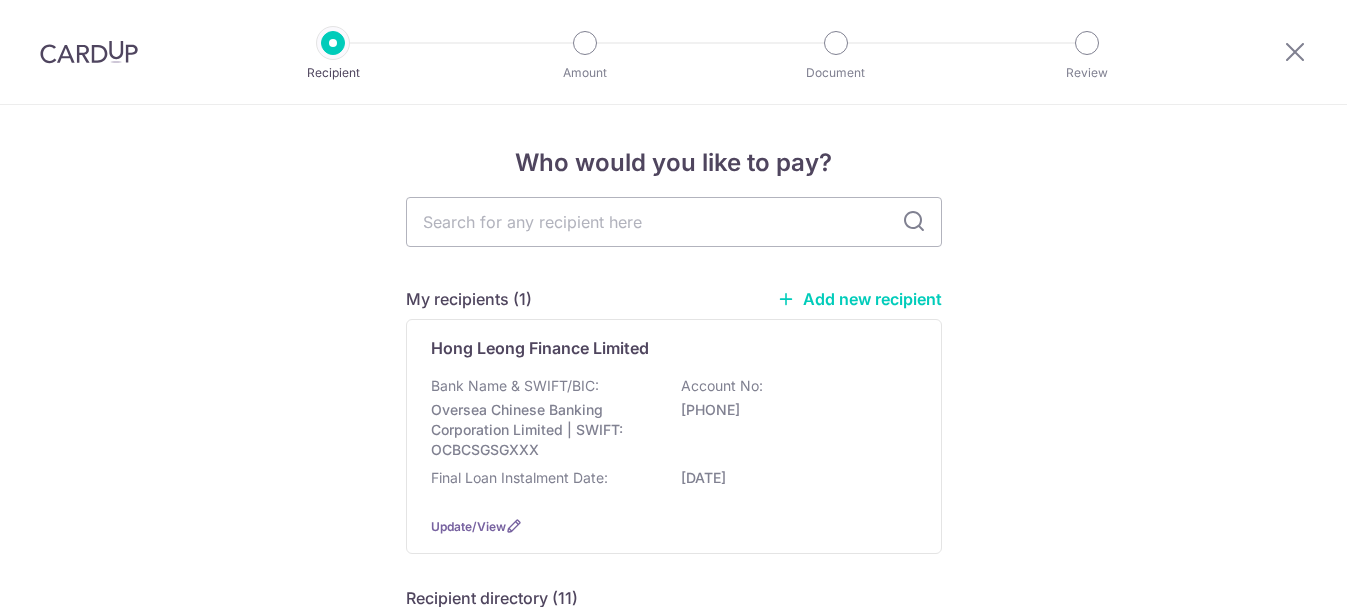 scroll, scrollTop: 0, scrollLeft: 0, axis: both 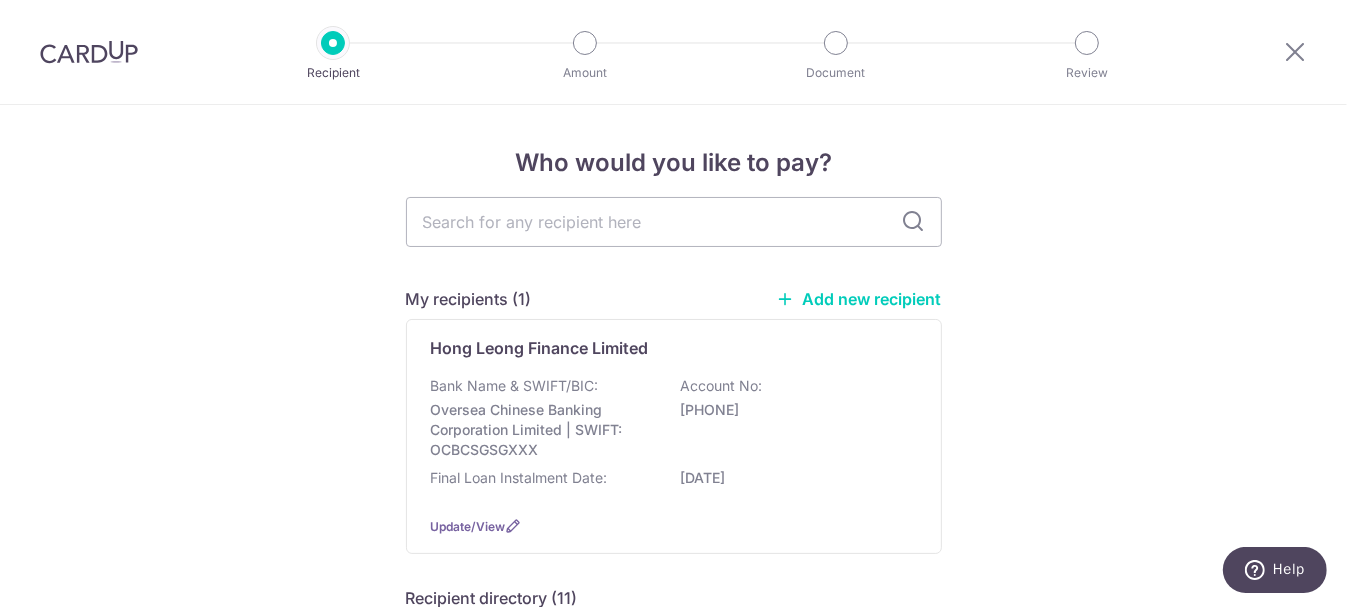 click at bounding box center (89, 52) 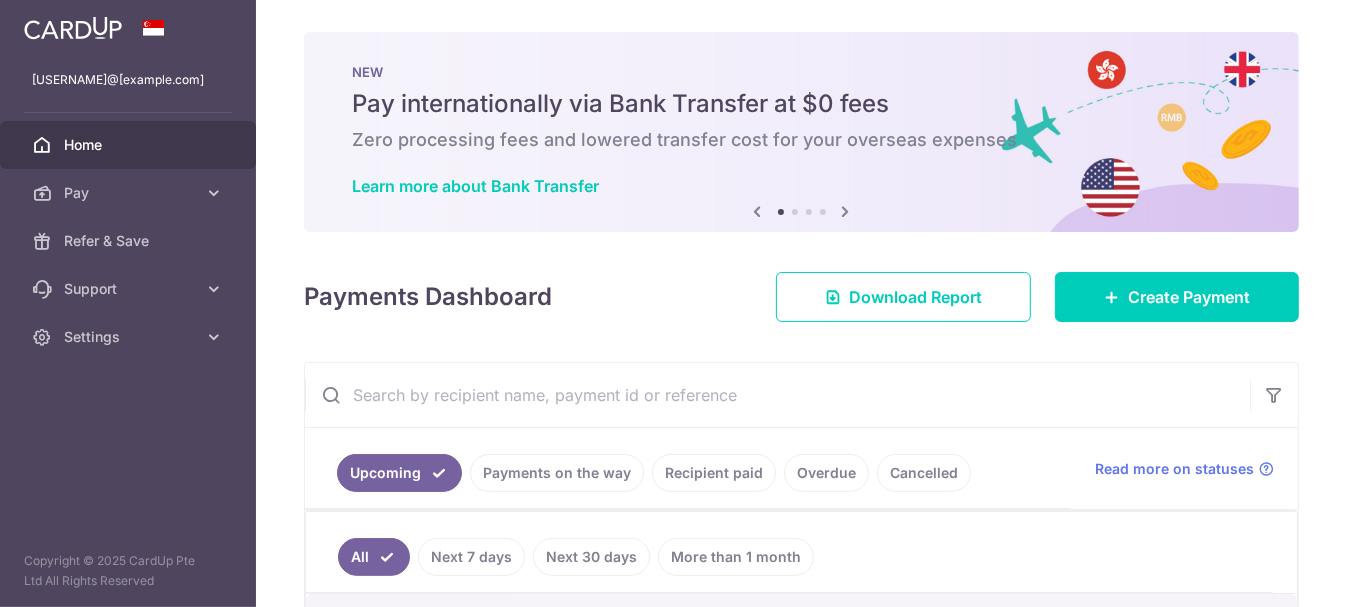 scroll, scrollTop: 0, scrollLeft: 0, axis: both 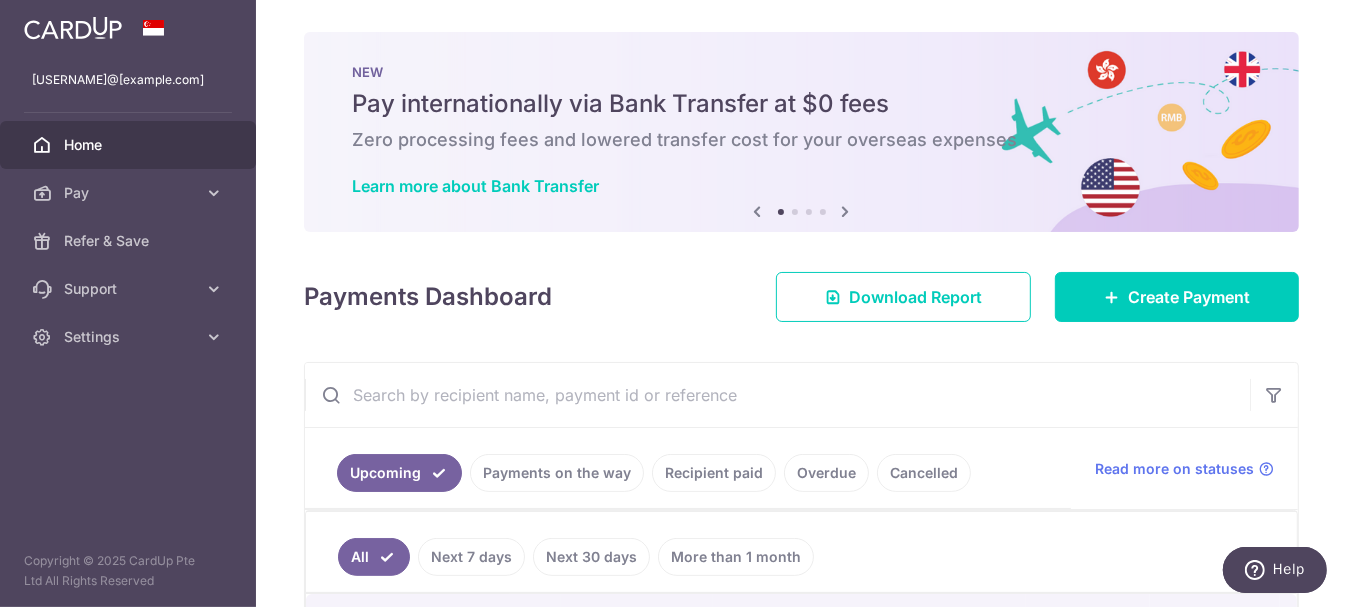 click on "Recipient paid" at bounding box center [714, 473] 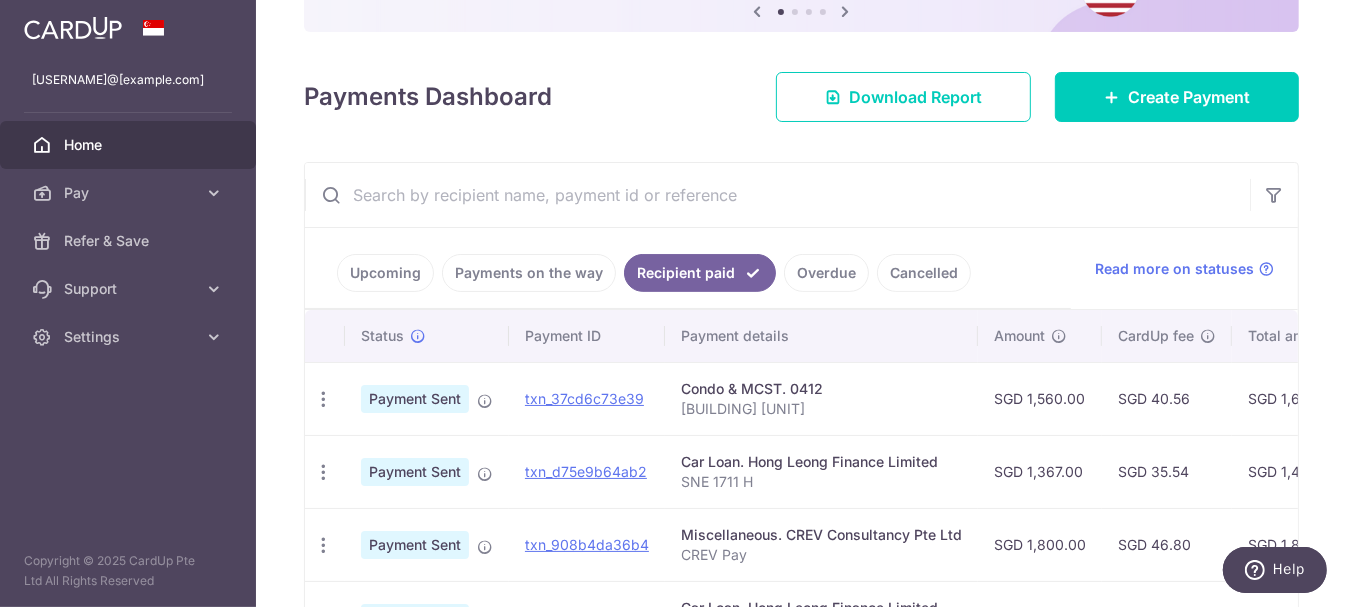 scroll, scrollTop: 0, scrollLeft: 0, axis: both 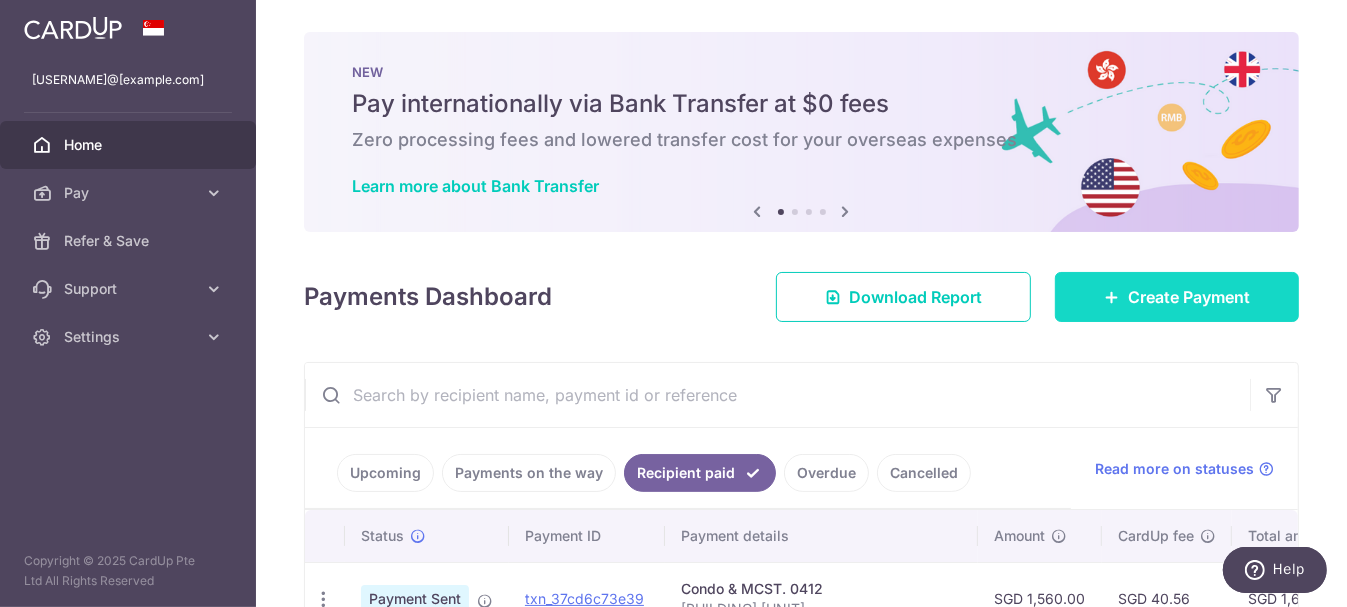 click on "Create Payment" at bounding box center (1189, 297) 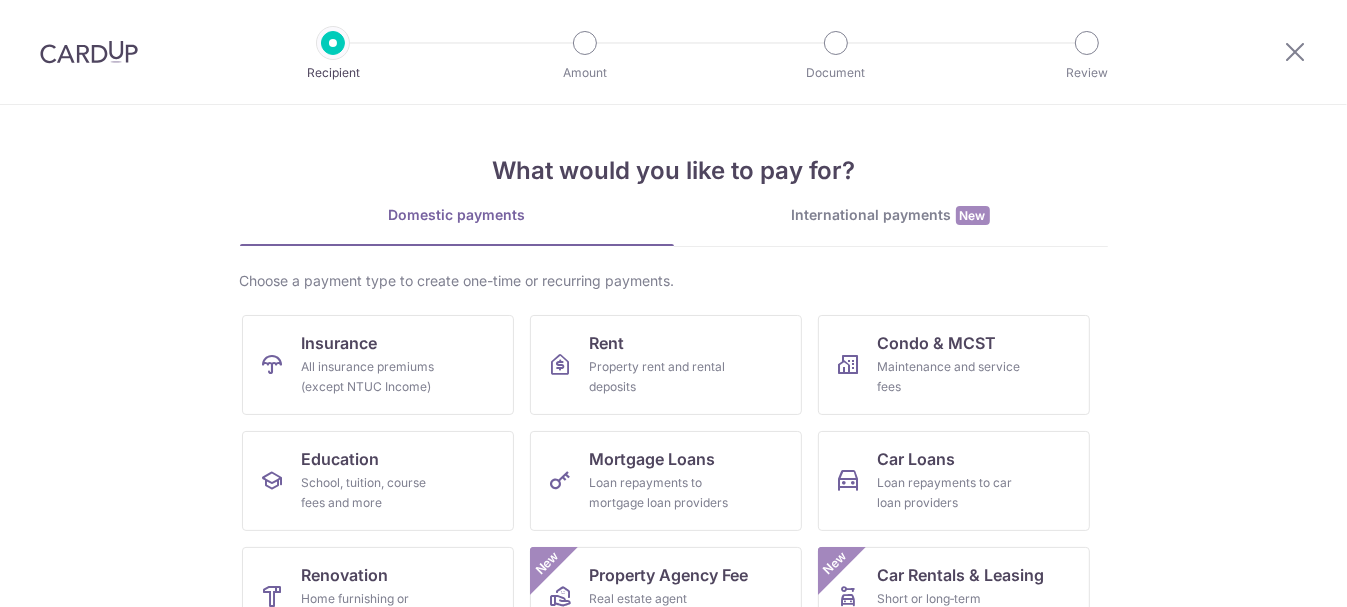 scroll, scrollTop: 0, scrollLeft: 0, axis: both 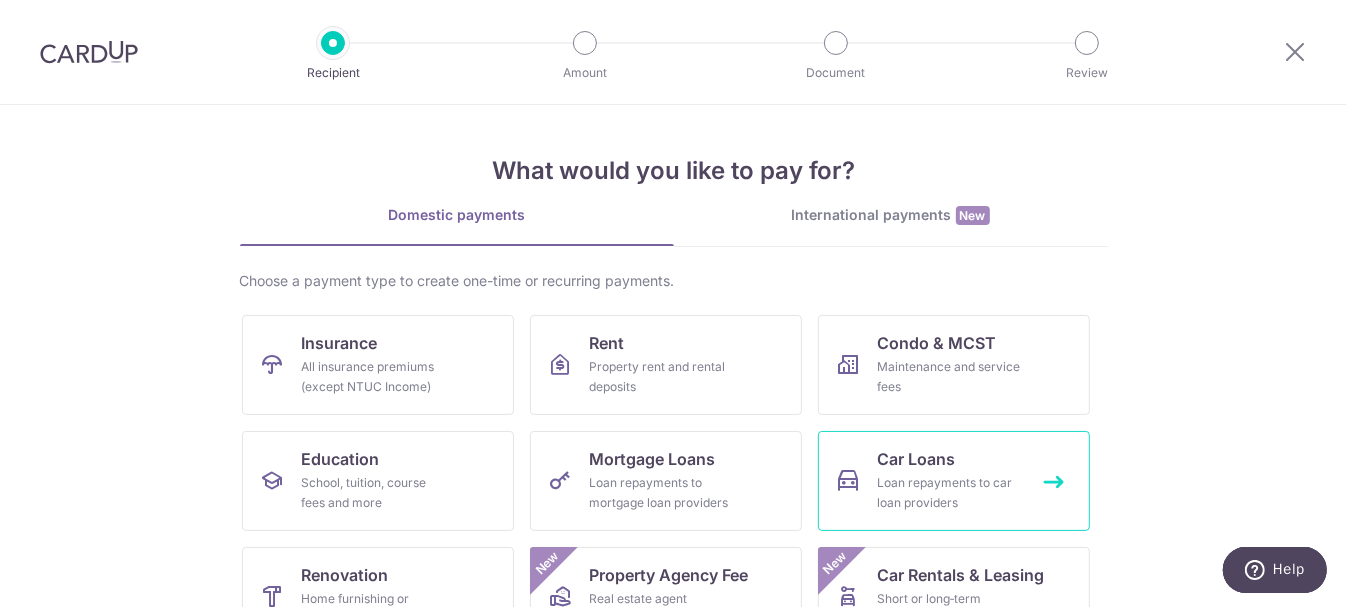 click on "Car Loans Loan repayments to car loan providers" at bounding box center (954, 481) 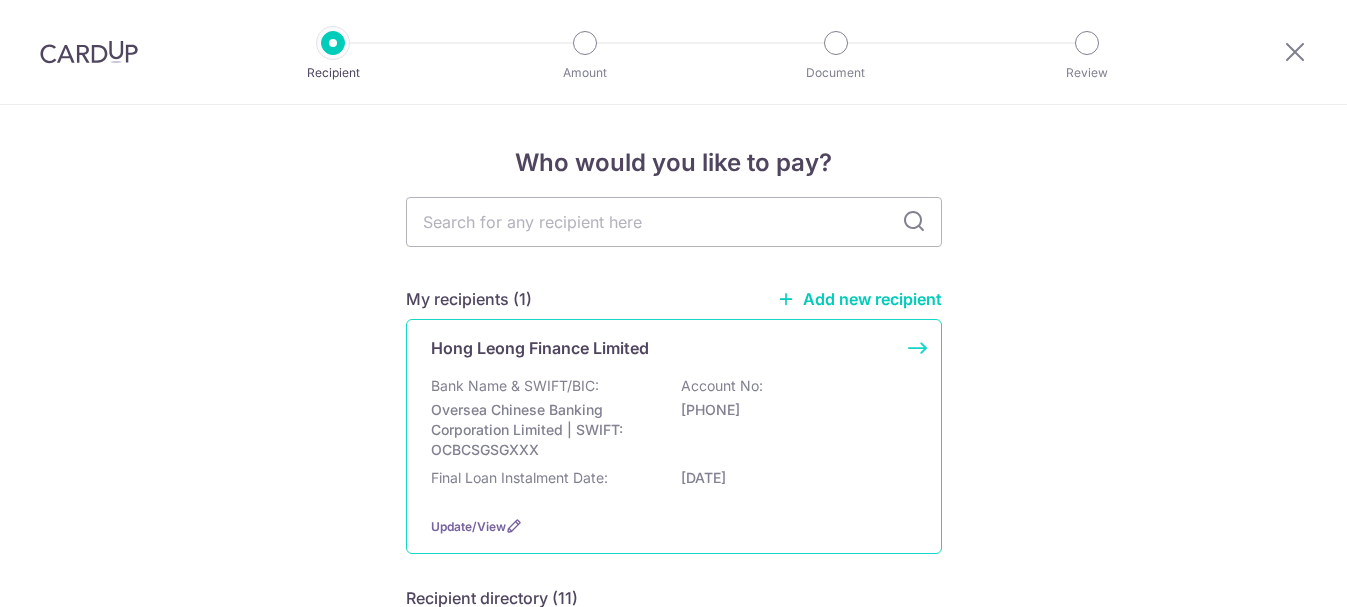 scroll, scrollTop: 0, scrollLeft: 0, axis: both 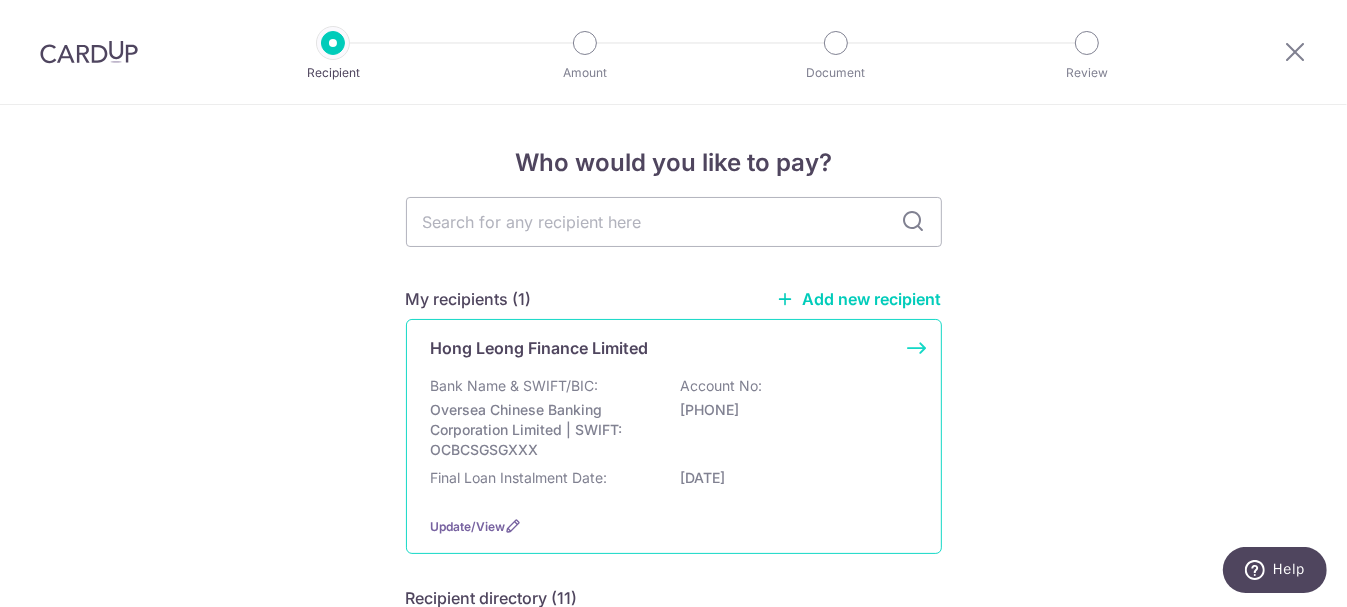 click on "Hong Leong Finance Limited" at bounding box center [540, 348] 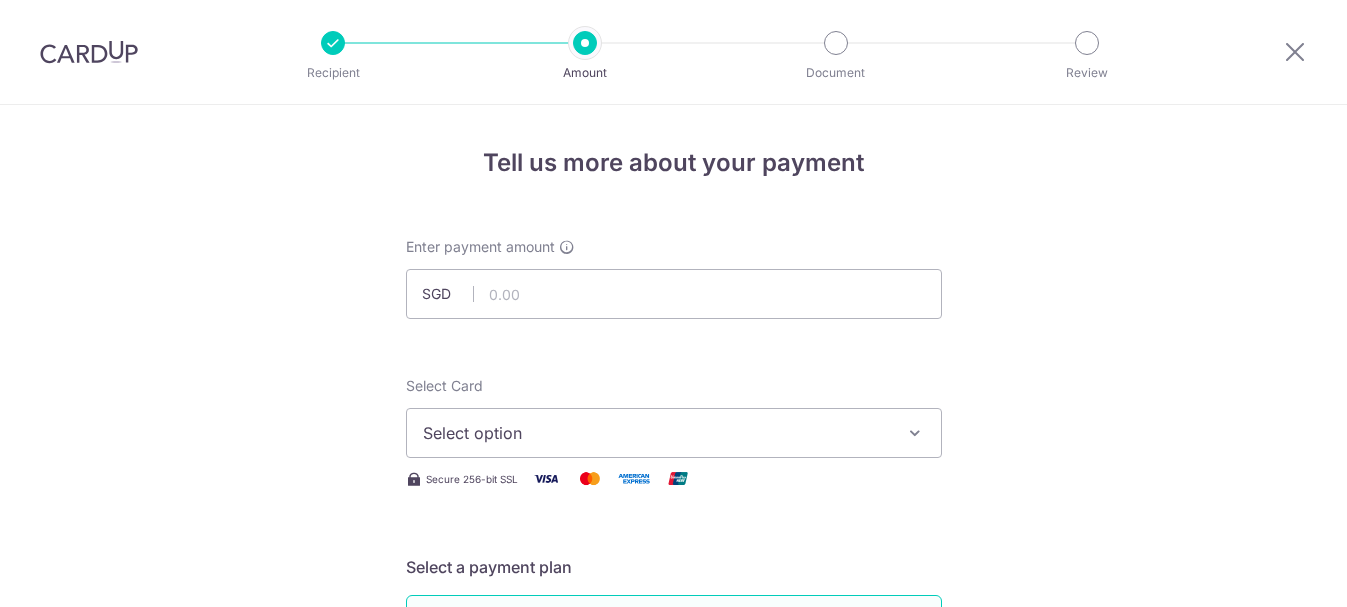 scroll, scrollTop: 0, scrollLeft: 0, axis: both 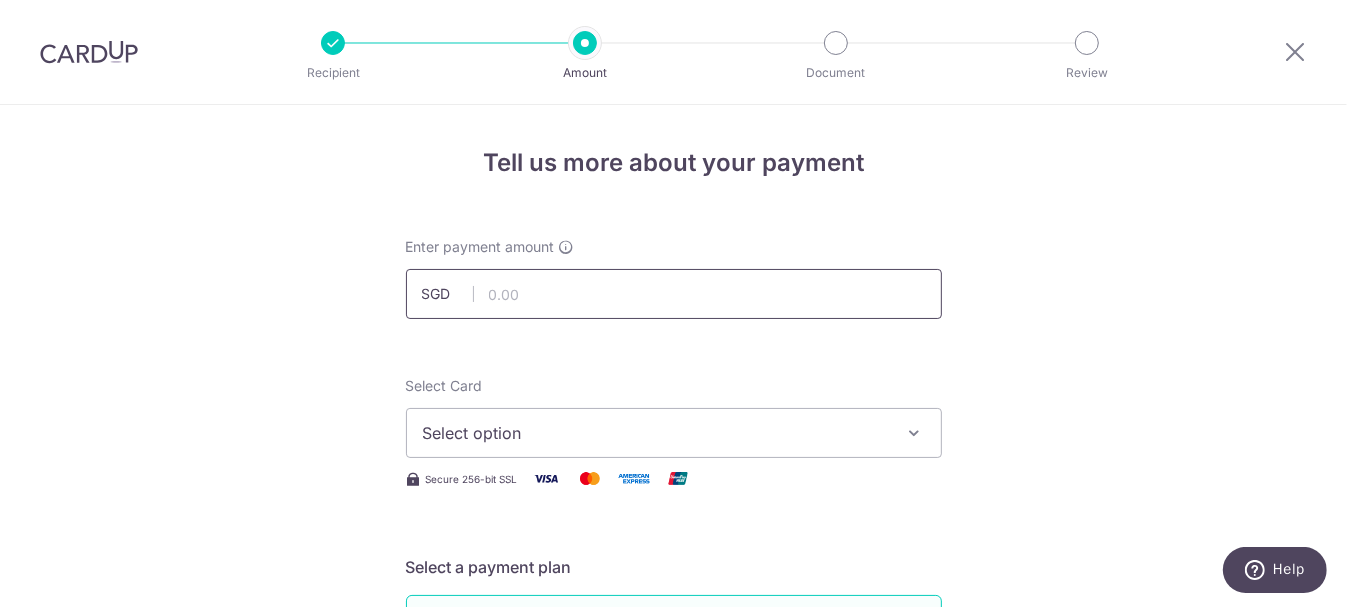 click at bounding box center [674, 294] 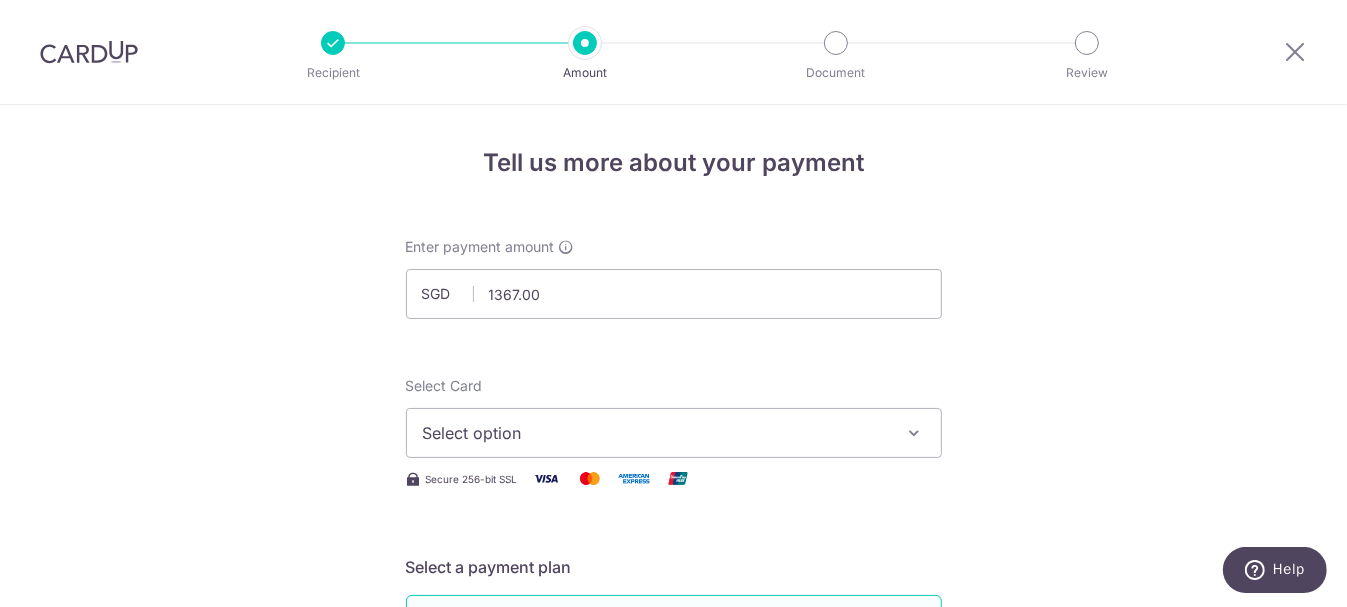 type on "1,367.00" 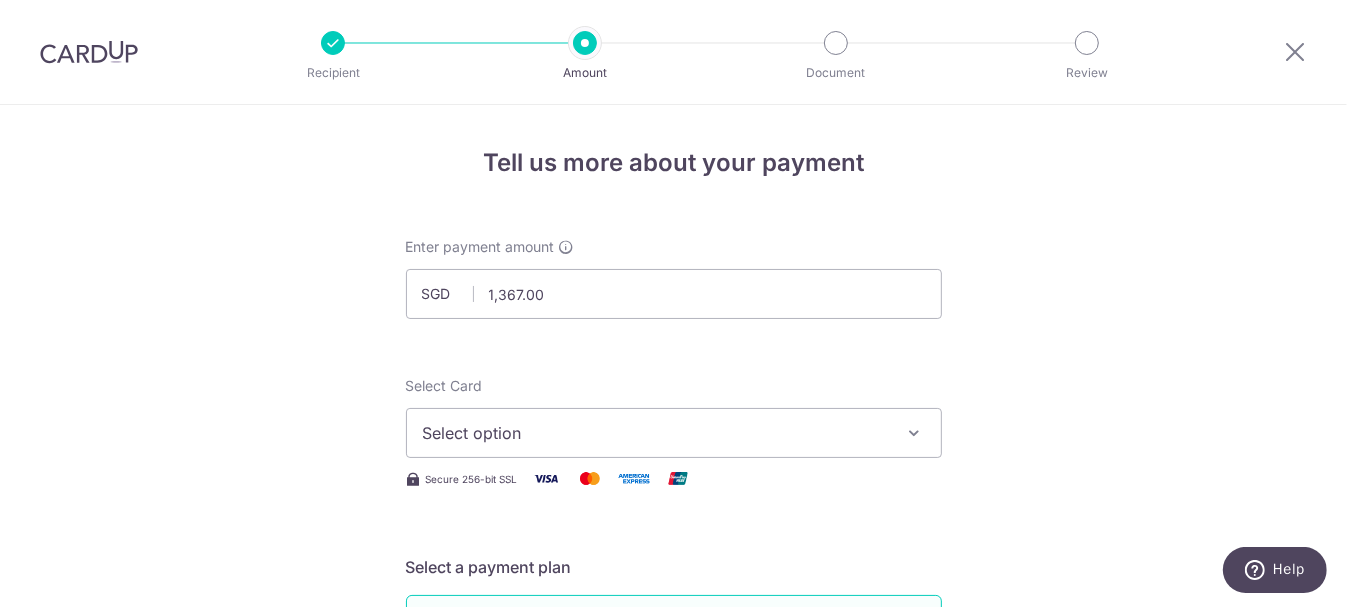 click at bounding box center (915, 433) 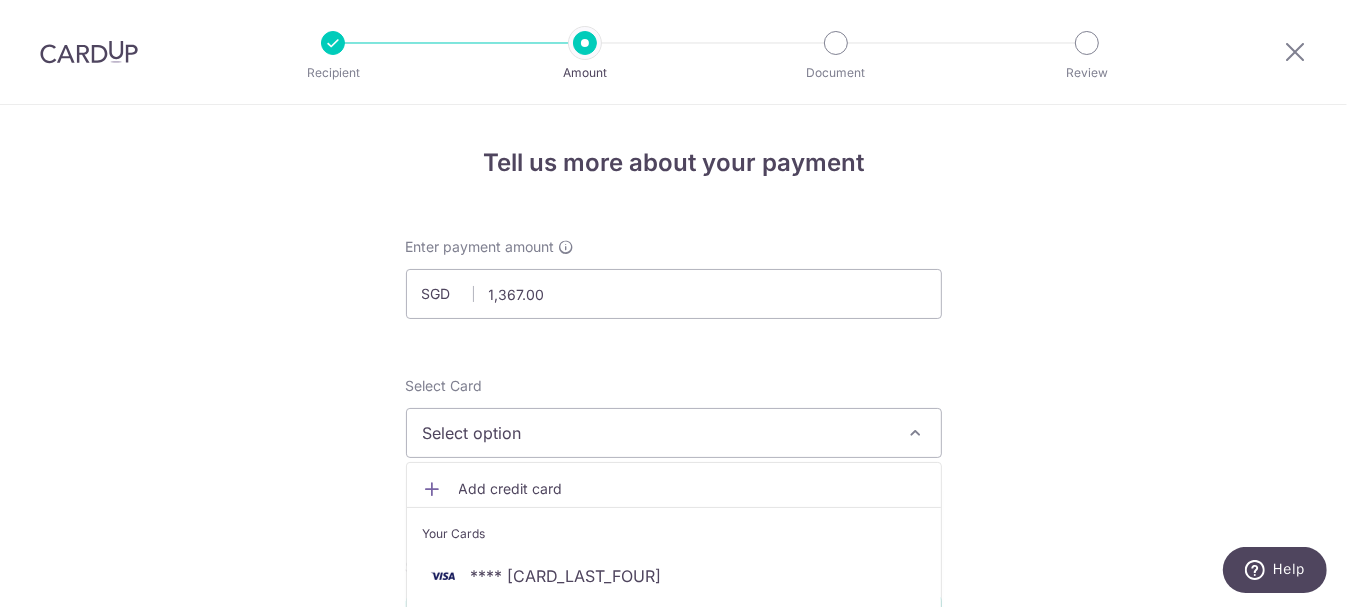 scroll, scrollTop: 200, scrollLeft: 0, axis: vertical 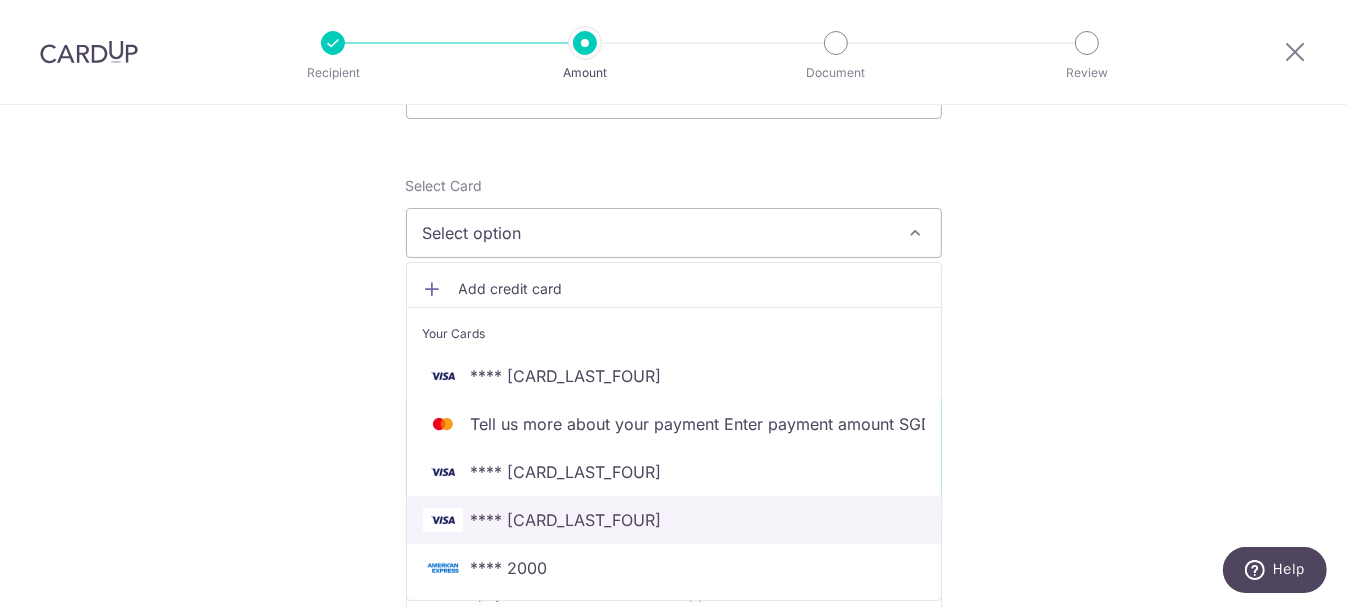 click on "**** 5919" at bounding box center [566, 520] 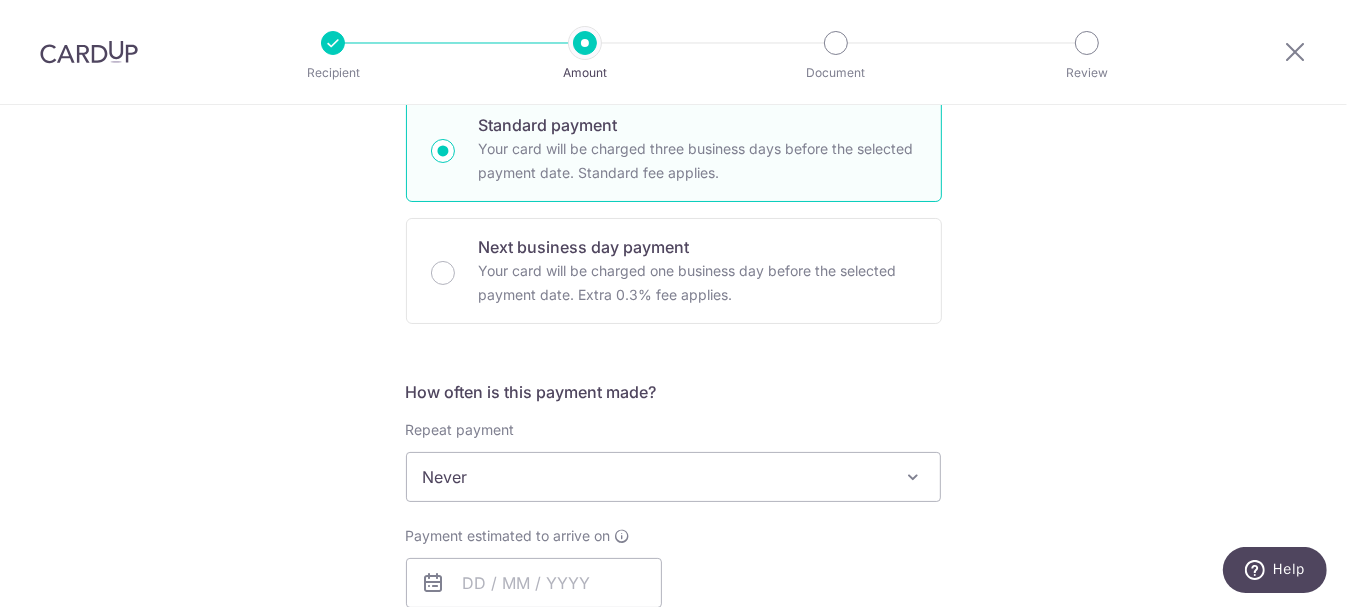 scroll, scrollTop: 600, scrollLeft: 0, axis: vertical 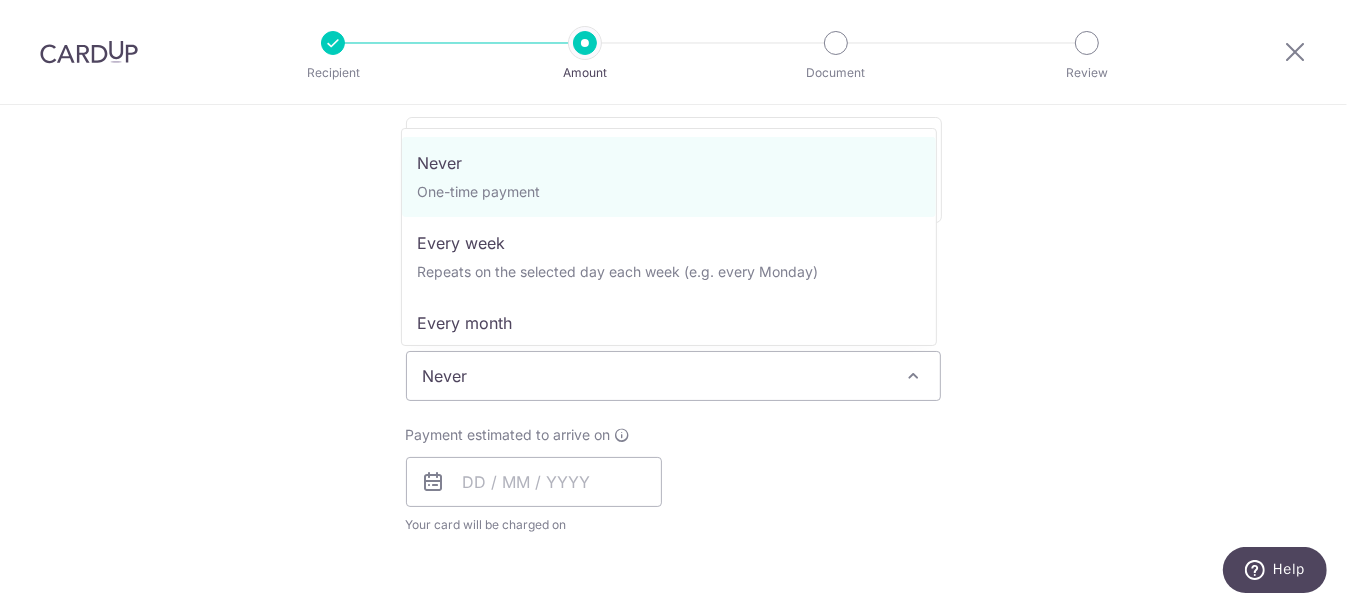 click at bounding box center [913, 376] 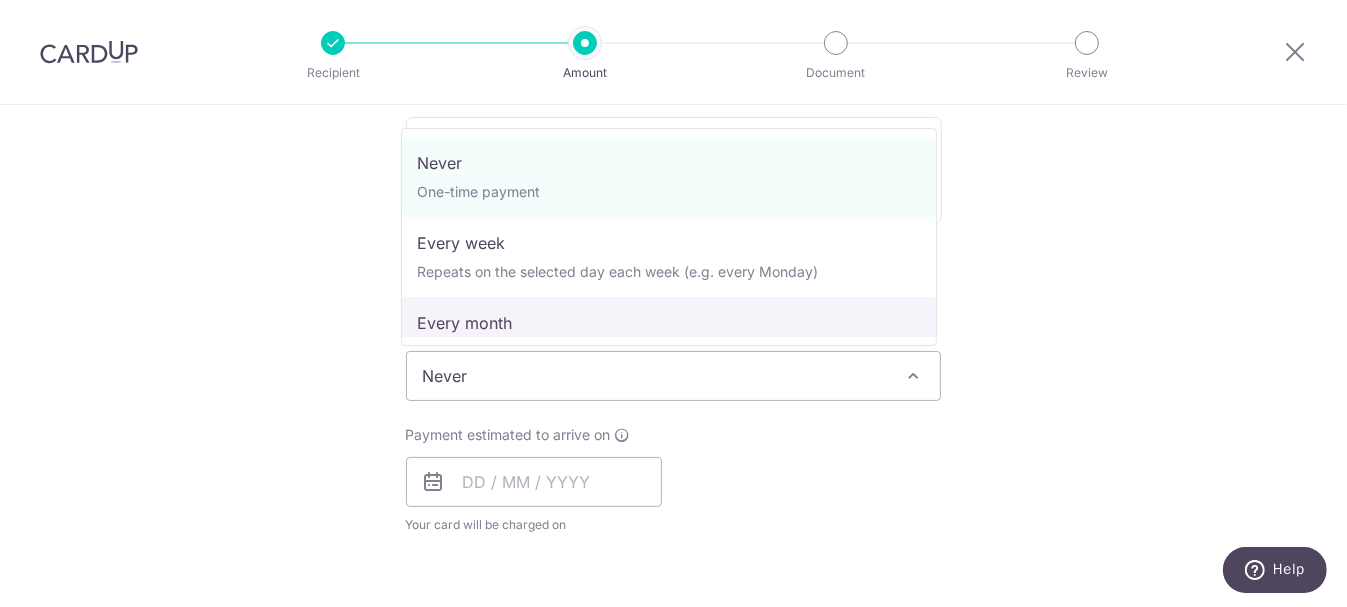 select on "3" 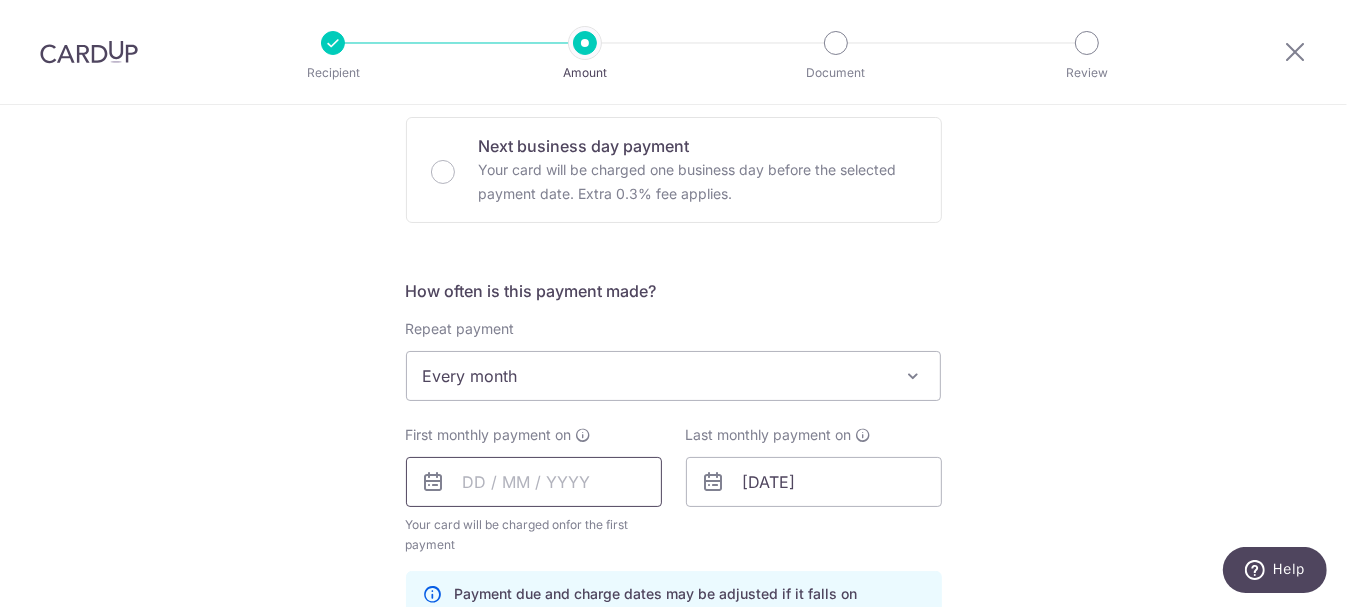 click at bounding box center (534, 482) 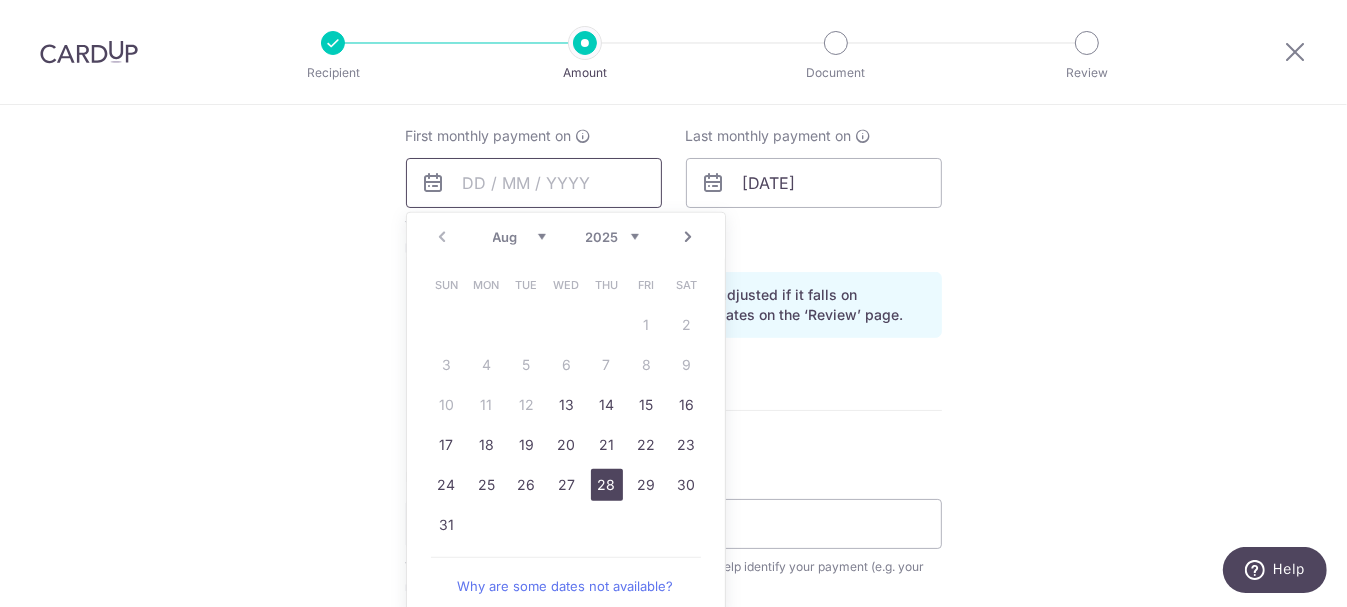 scroll, scrollTop: 800, scrollLeft: 0, axis: vertical 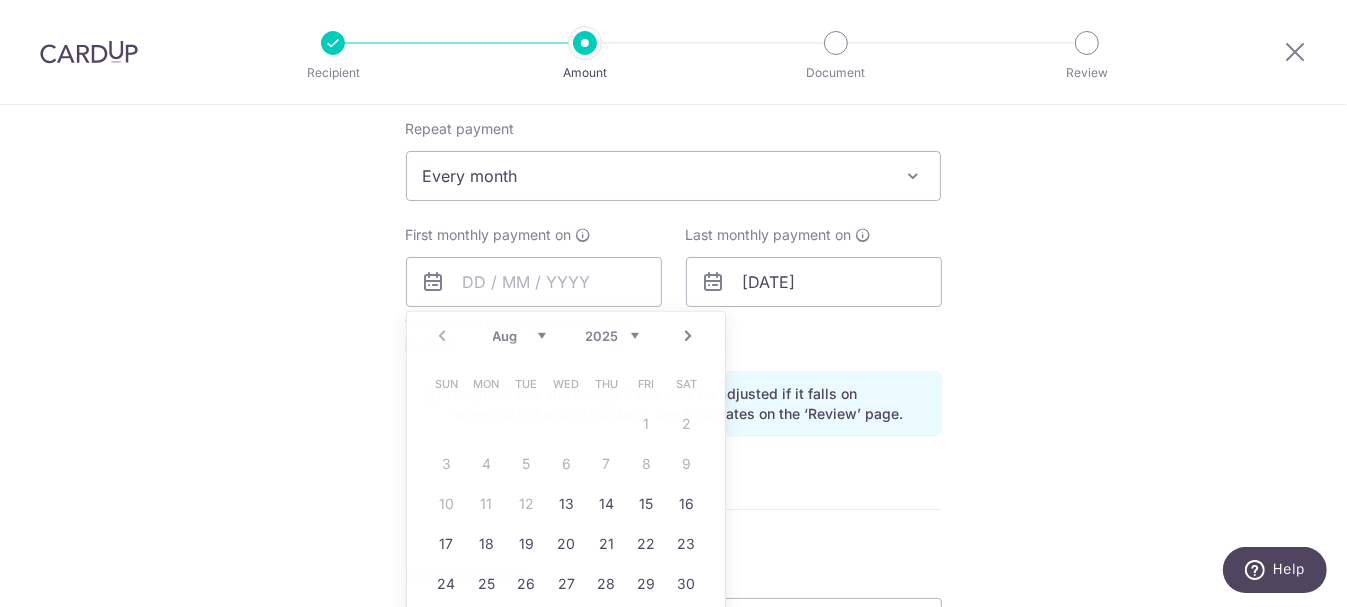 click on "Tell us more about your payment
Enter payment amount
SGD
1,367.00
1367.00
Select Card
**** 5919
Add credit card
Your Cards
**** 5939
**** 9858
**** 9563
**** 5919
**** 2000
Secure 256-bit SSL
Text
New card details" at bounding box center (673, 260) 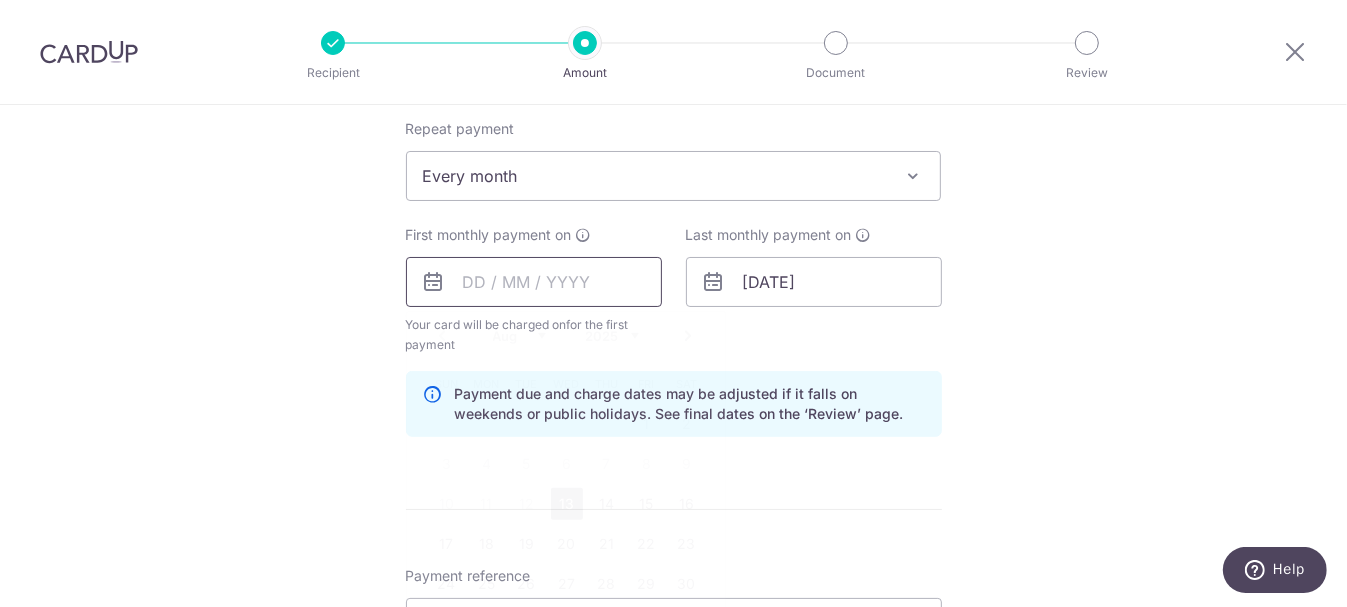 click at bounding box center [534, 282] 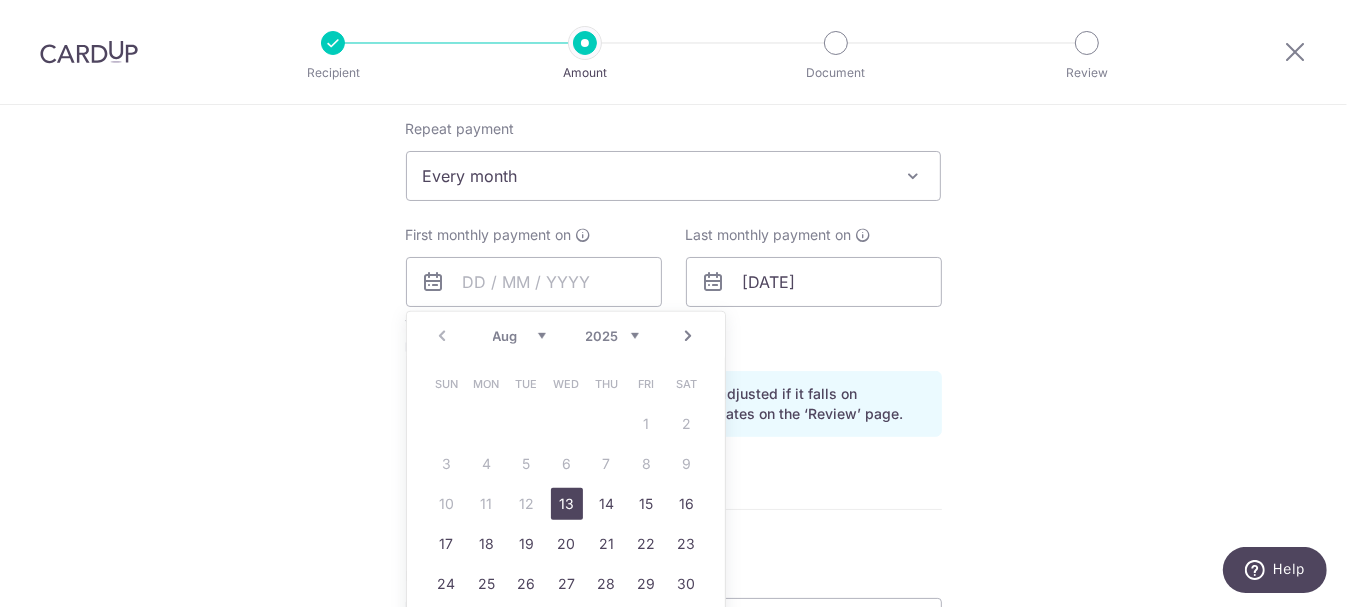 click on "Aug Sep Oct Nov Dec" at bounding box center [519, 336] 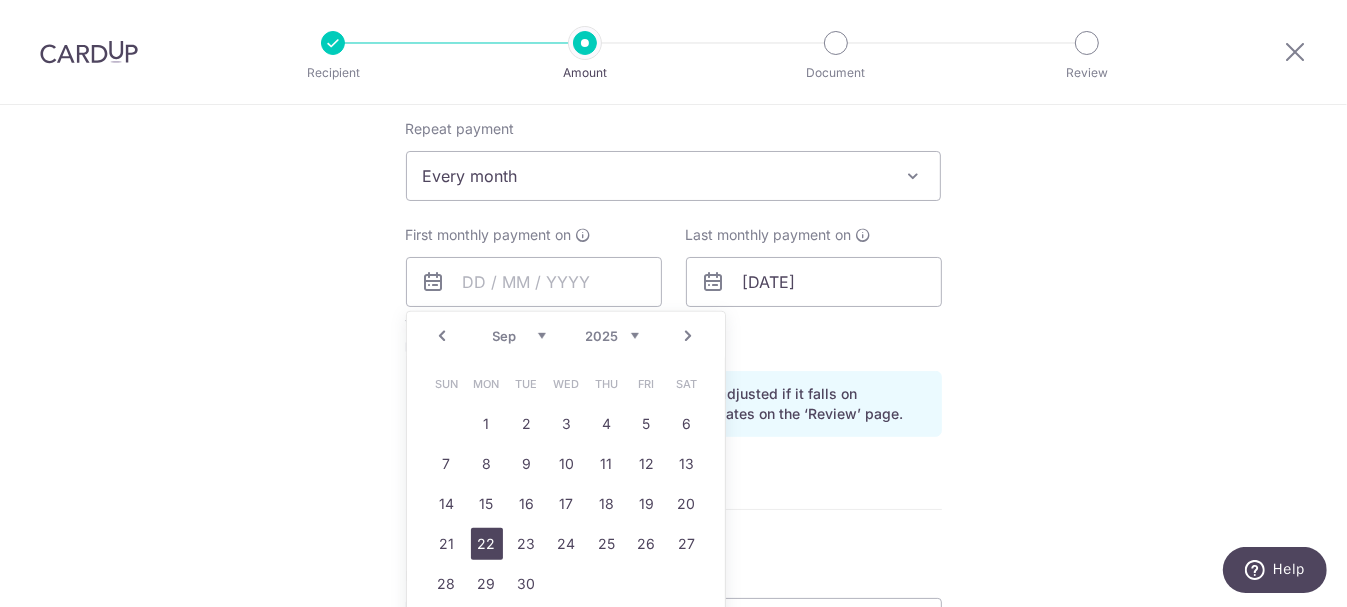 click on "22" at bounding box center (487, 544) 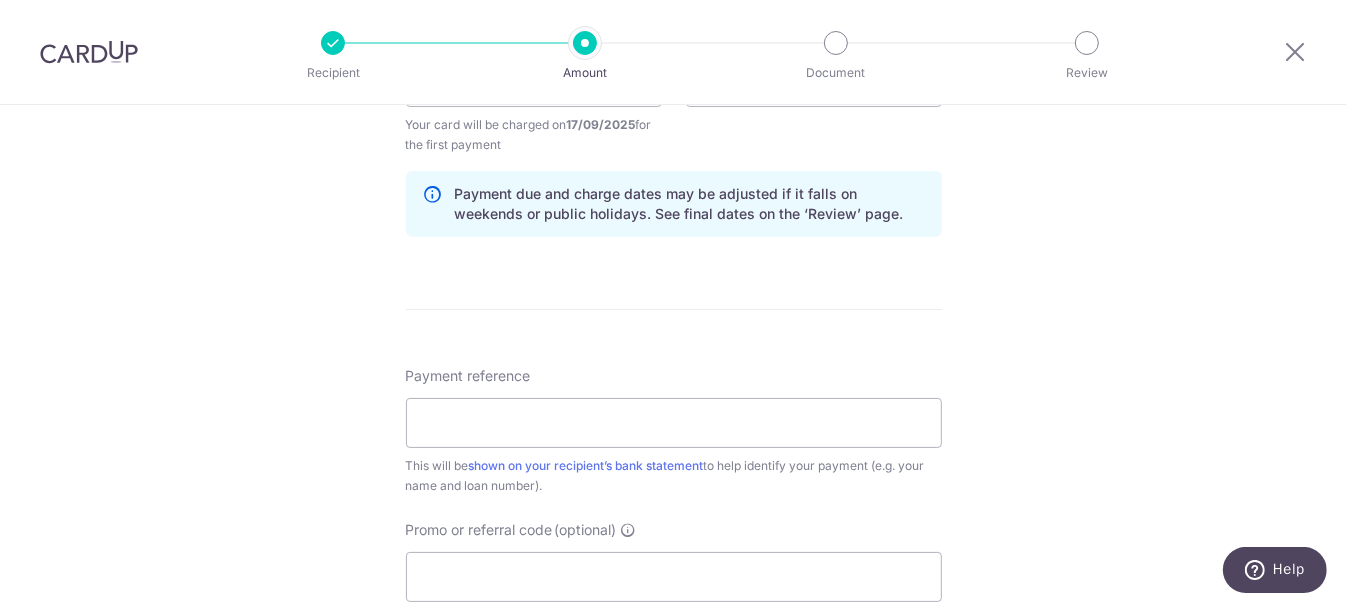 scroll, scrollTop: 1200, scrollLeft: 0, axis: vertical 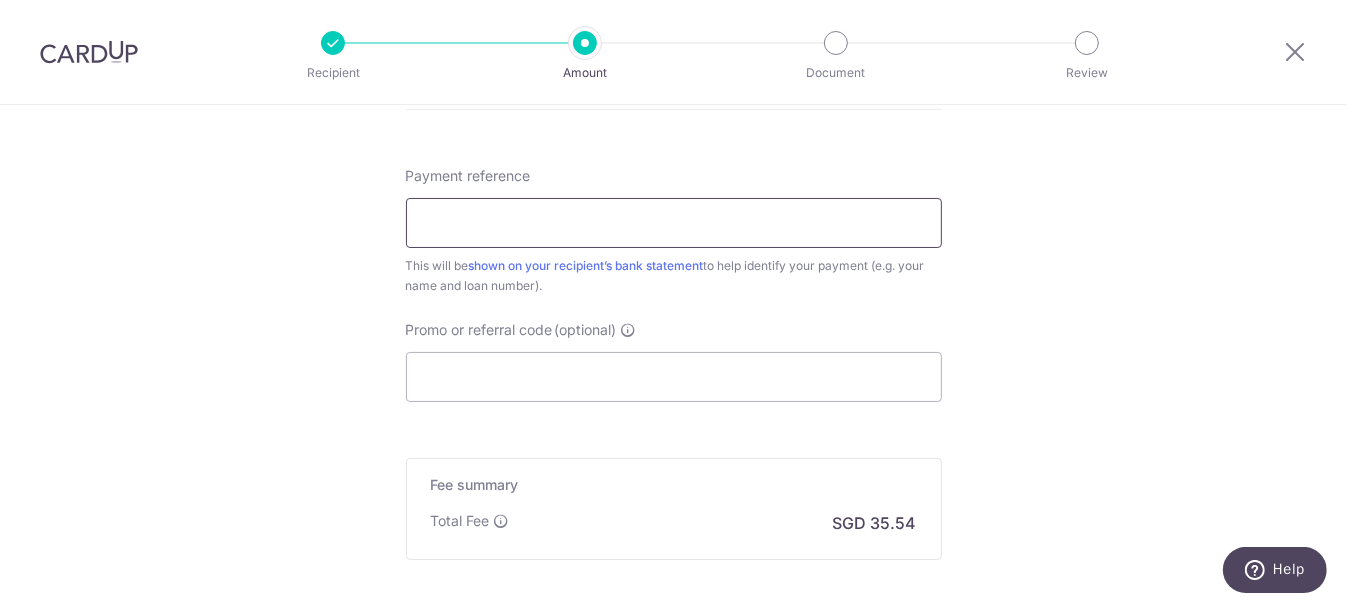 click on "Payment reference" at bounding box center [674, 223] 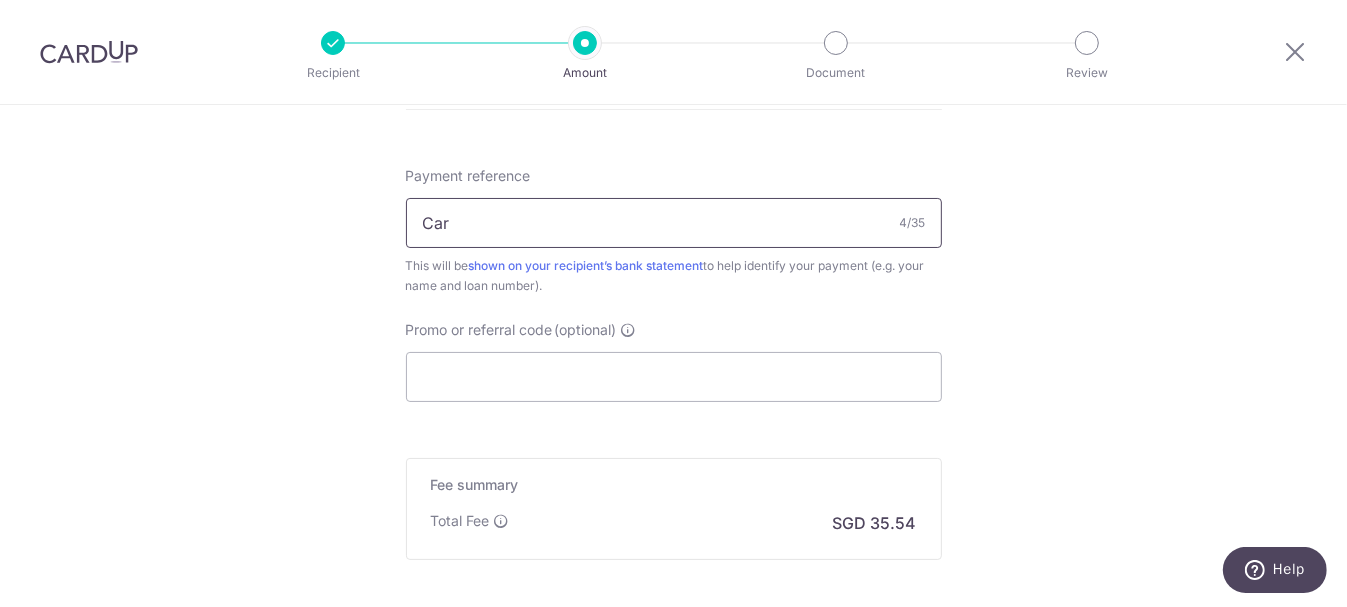 scroll, scrollTop: 1404, scrollLeft: 0, axis: vertical 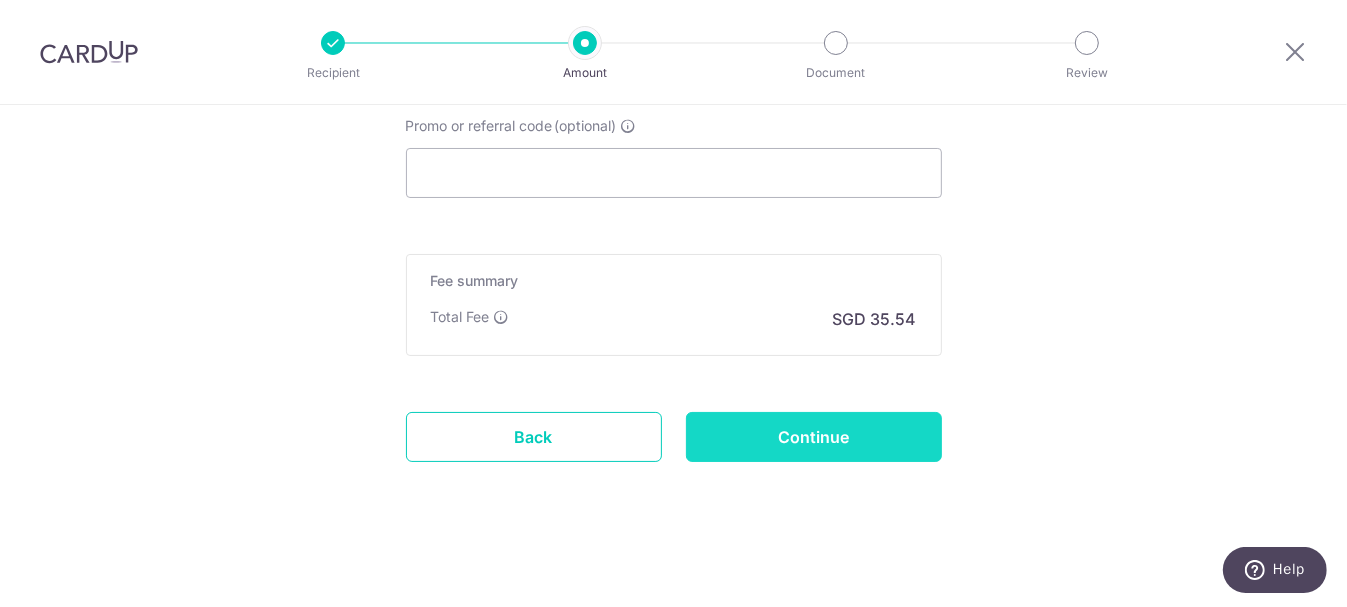 click on "Continue" at bounding box center [814, 437] 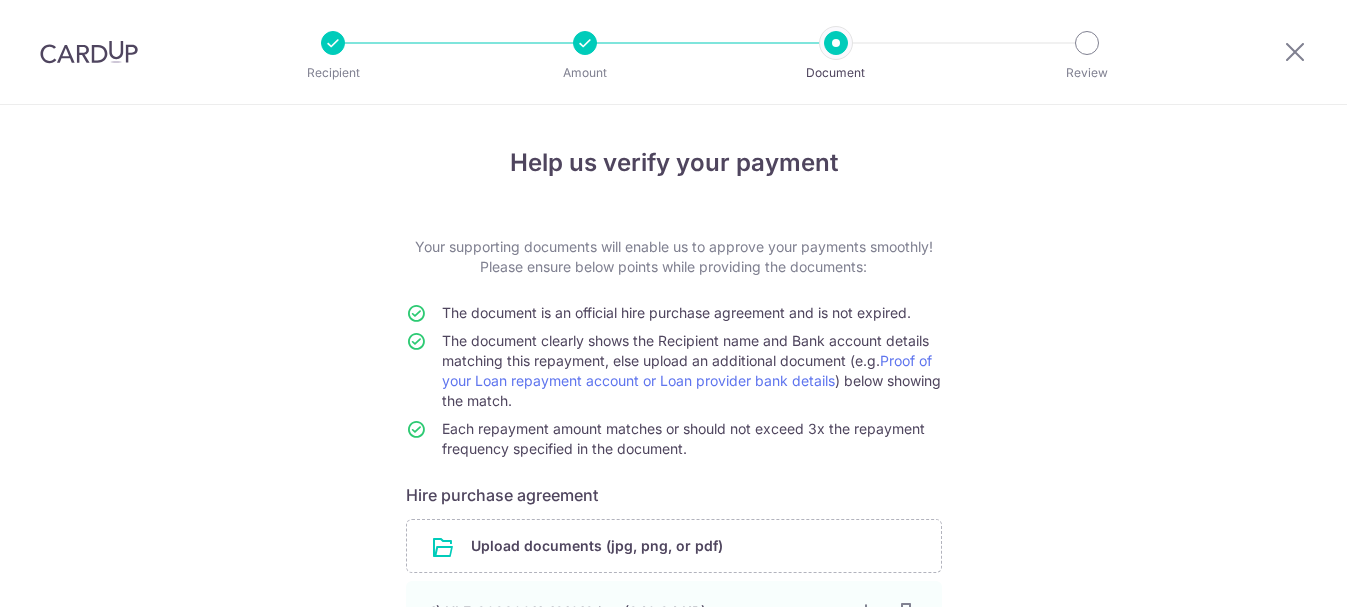 scroll, scrollTop: 0, scrollLeft: 0, axis: both 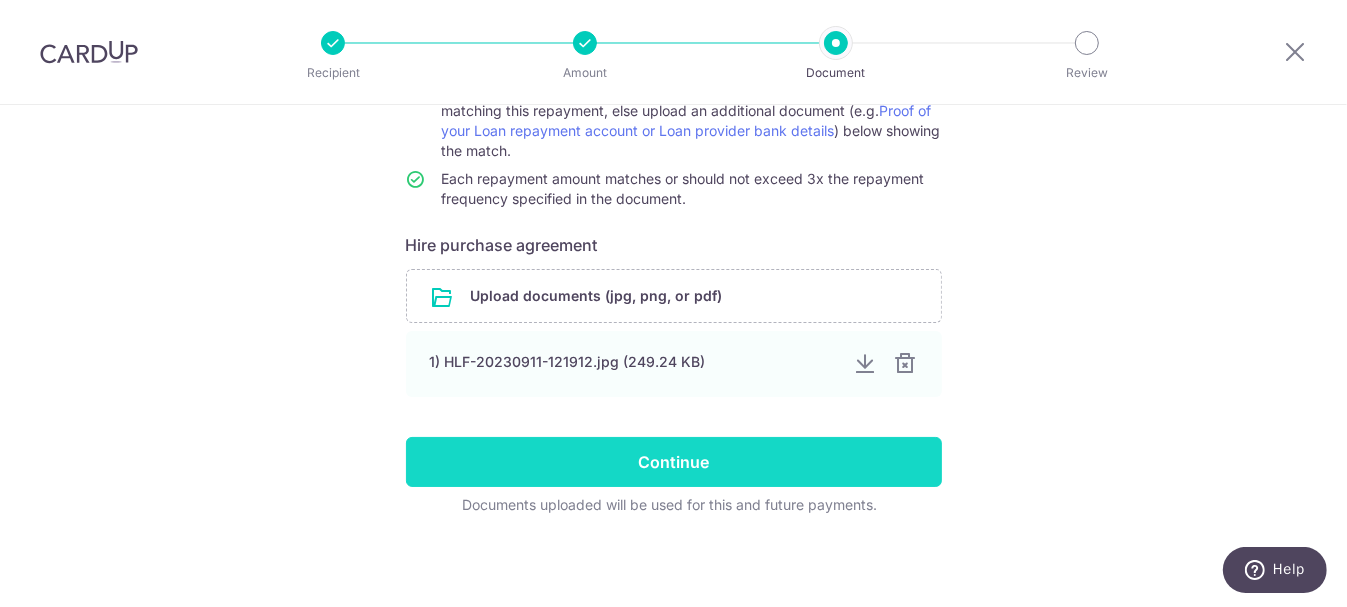 click on "Continue" at bounding box center (674, 462) 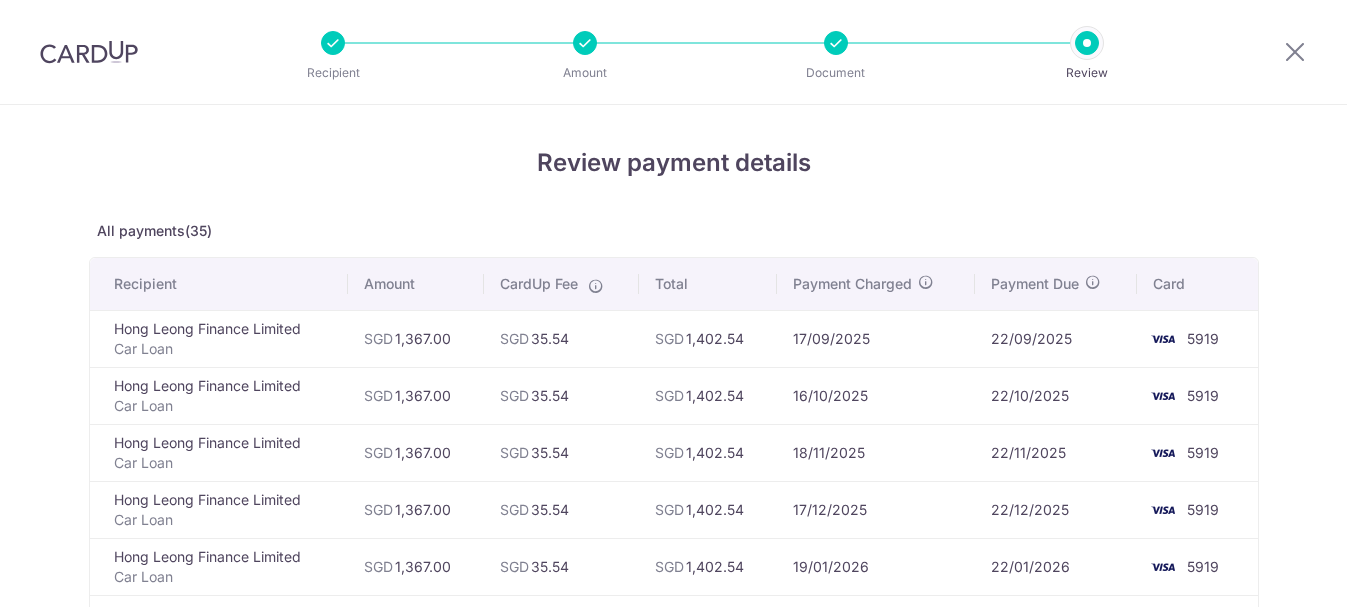 scroll, scrollTop: 0, scrollLeft: 0, axis: both 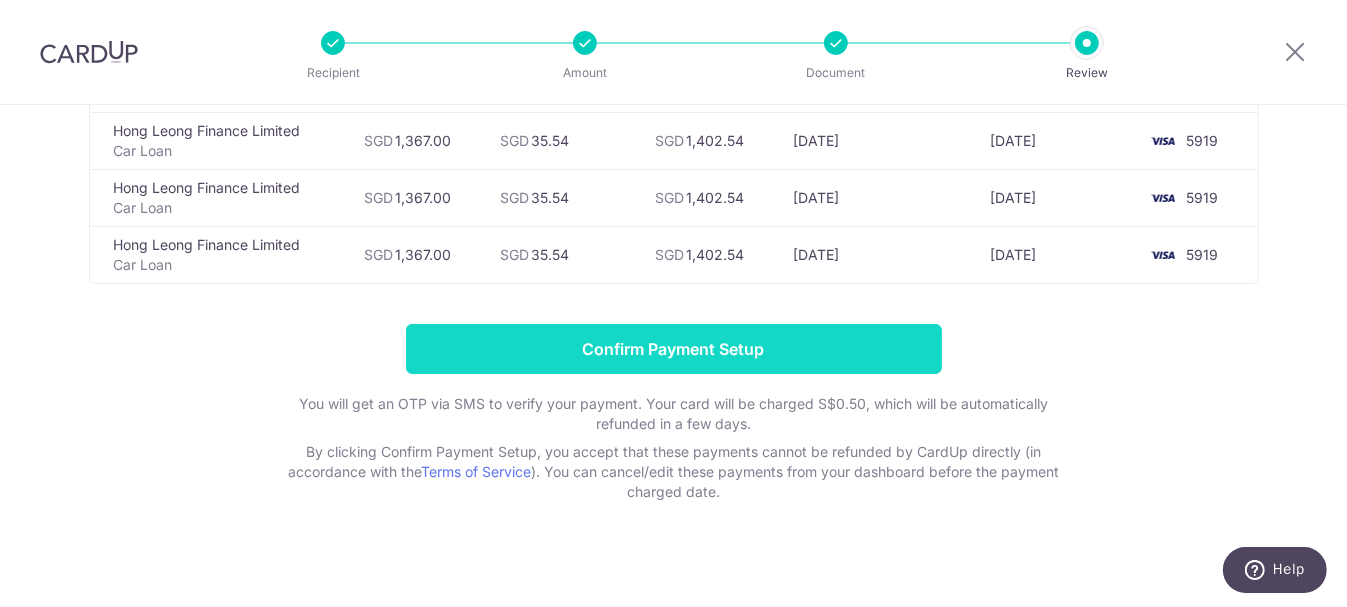 click on "Confirm Payment Setup" at bounding box center (674, 349) 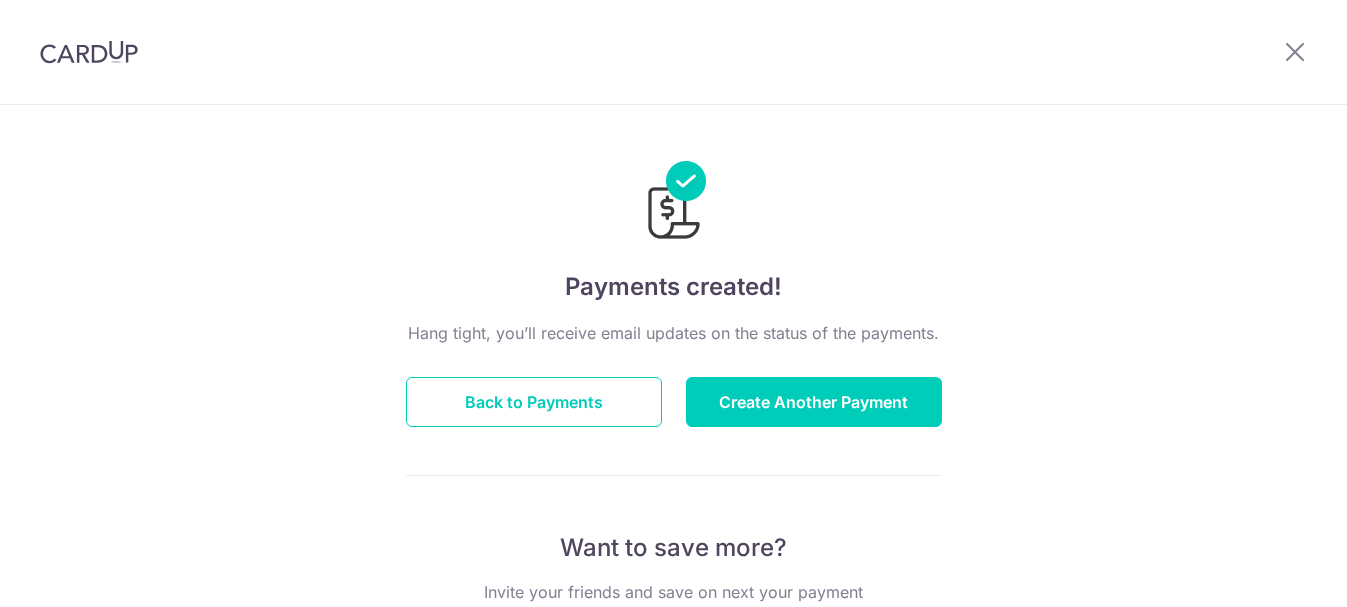 scroll, scrollTop: 0, scrollLeft: 0, axis: both 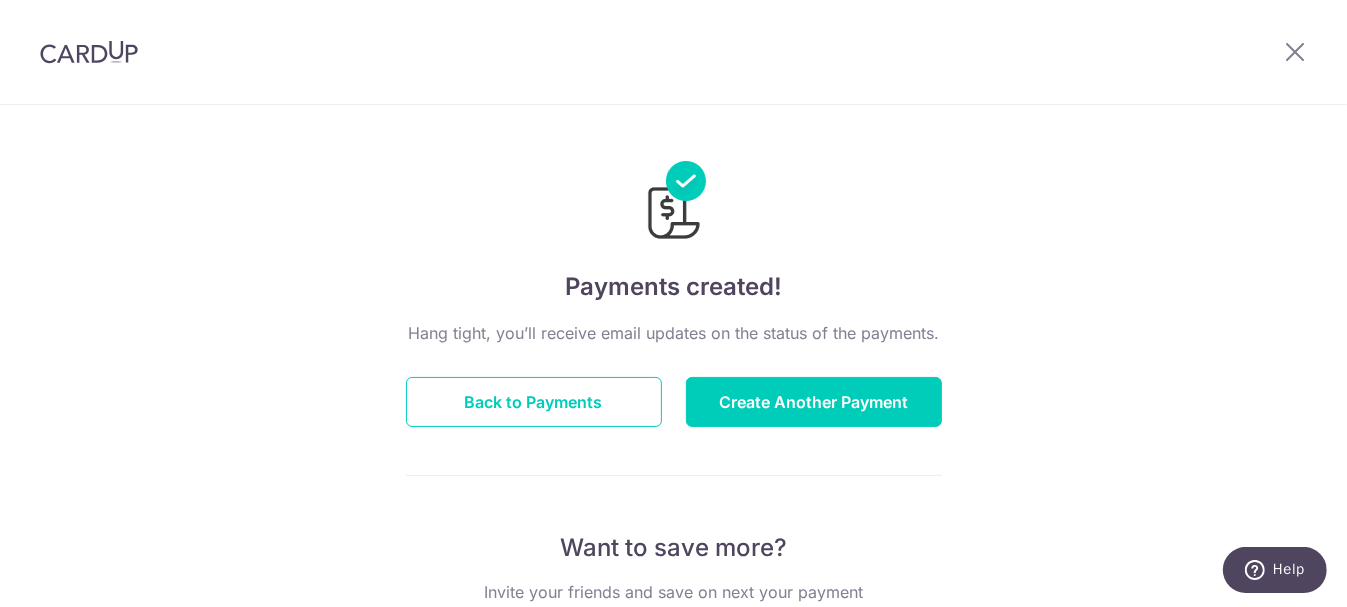click at bounding box center [89, 52] 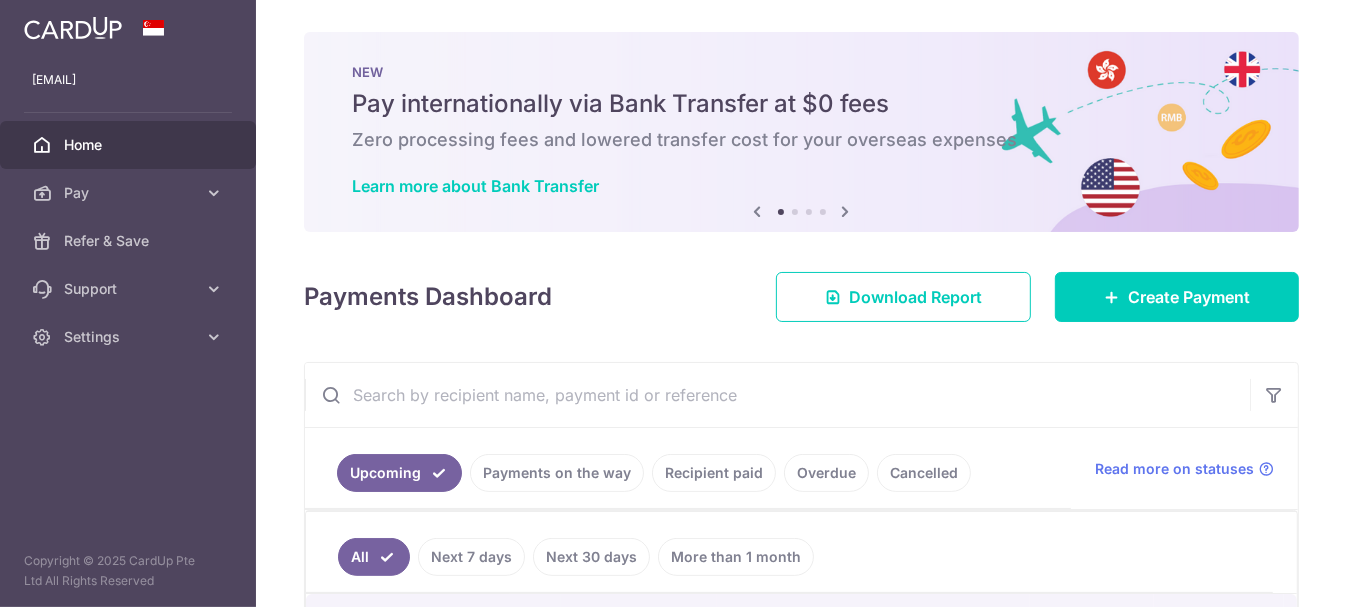 scroll, scrollTop: 0, scrollLeft: 0, axis: both 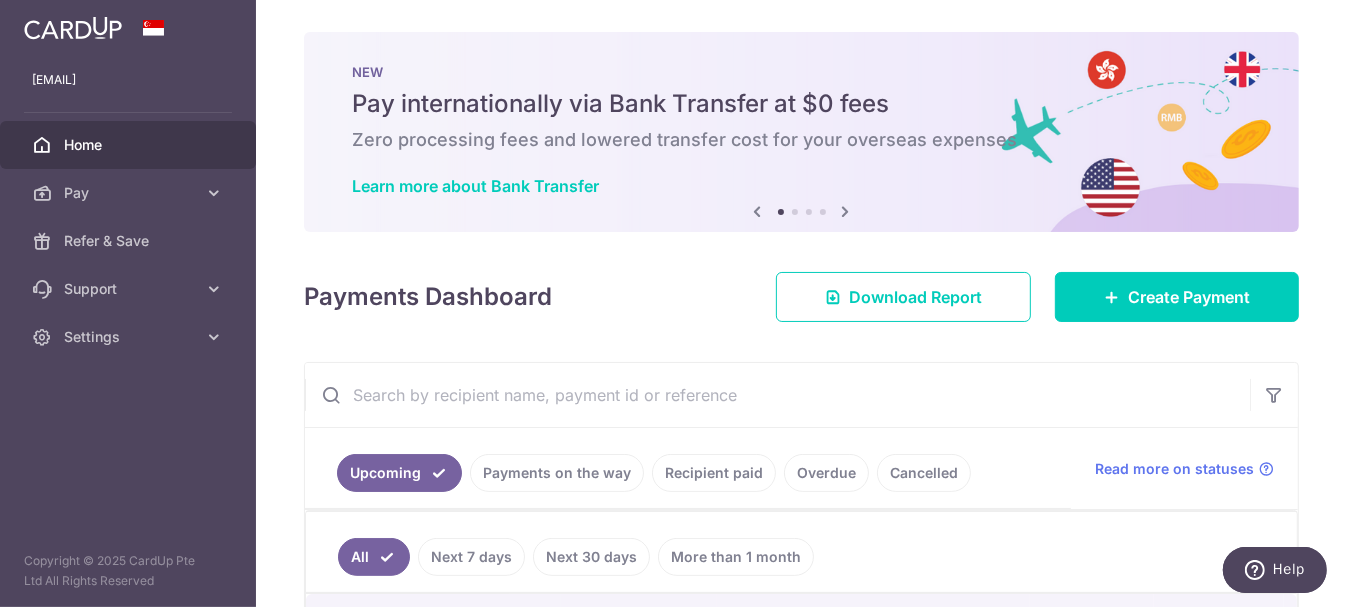 click at bounding box center [73, 28] 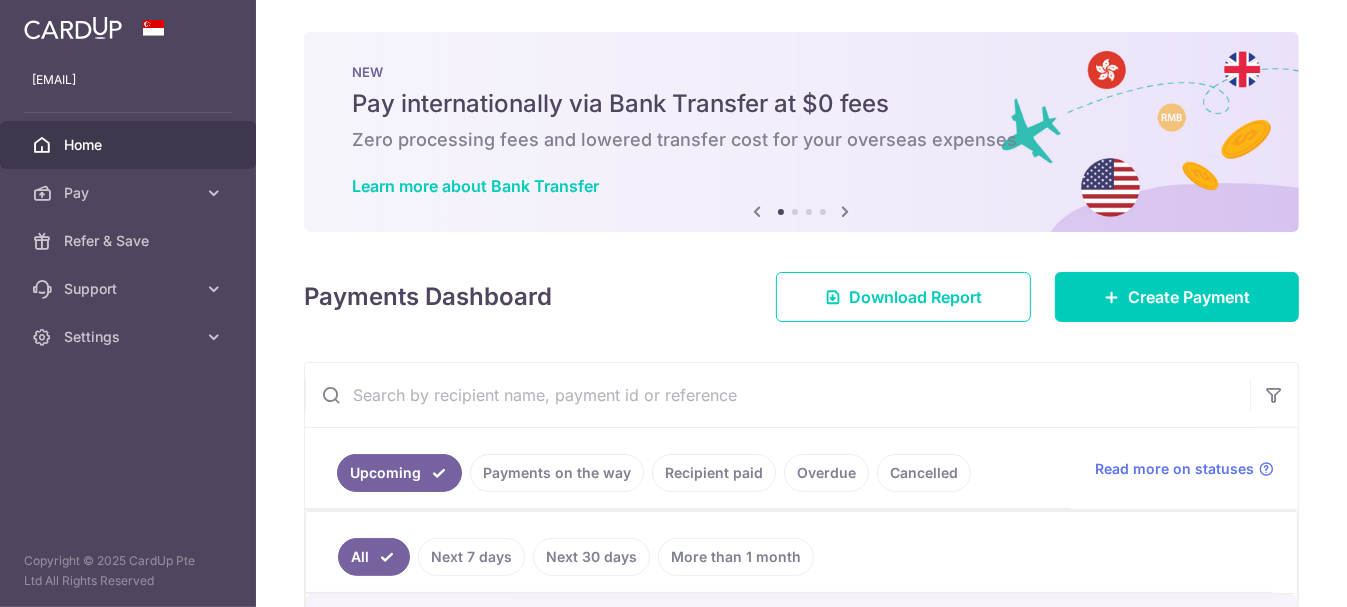 scroll, scrollTop: 0, scrollLeft: 0, axis: both 